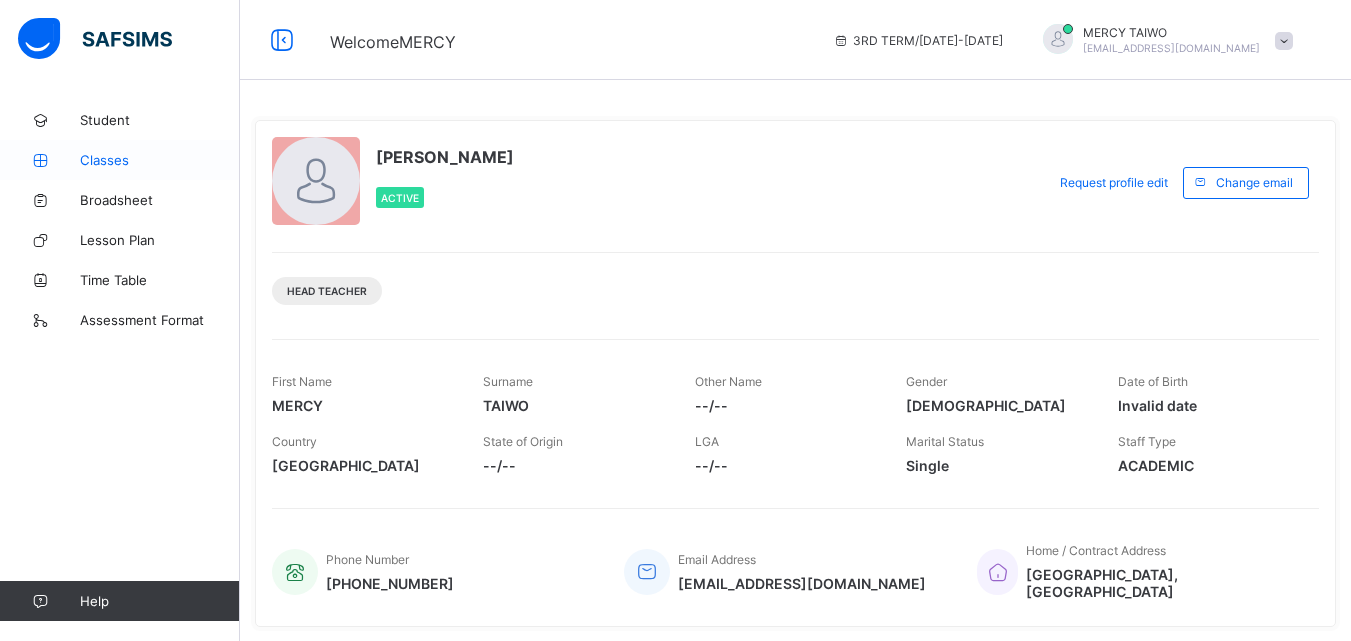 scroll, scrollTop: 0, scrollLeft: 0, axis: both 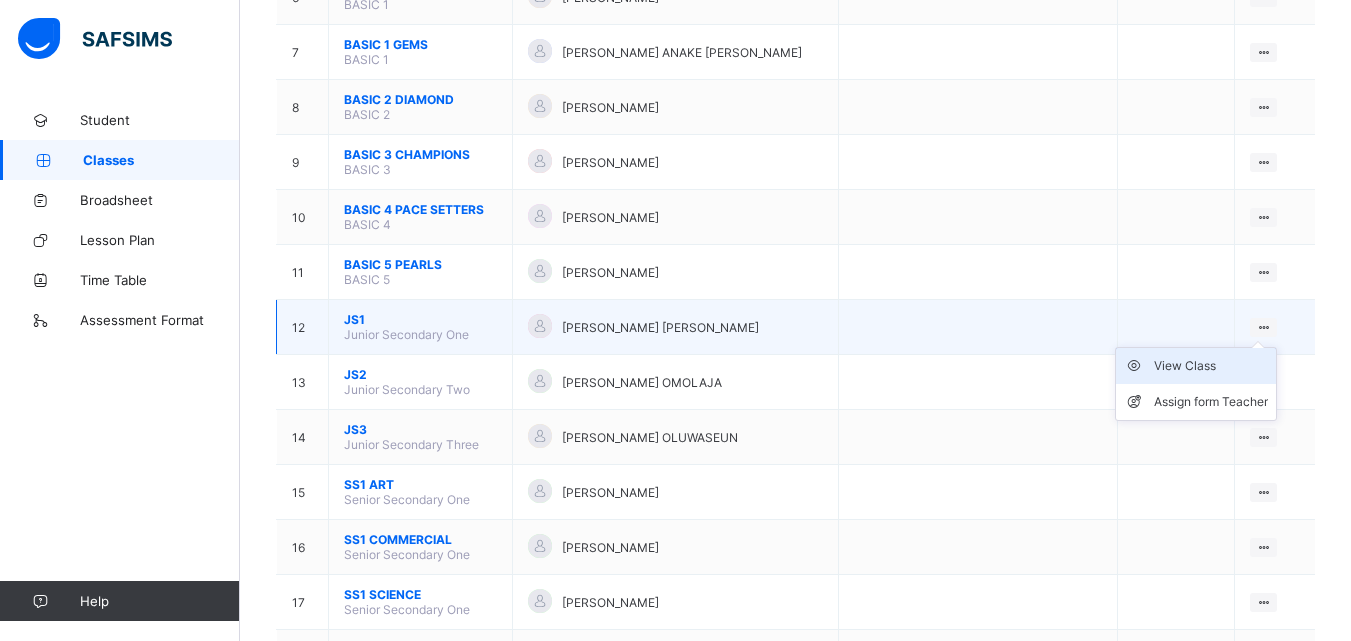 click on "View Class" at bounding box center [1211, 366] 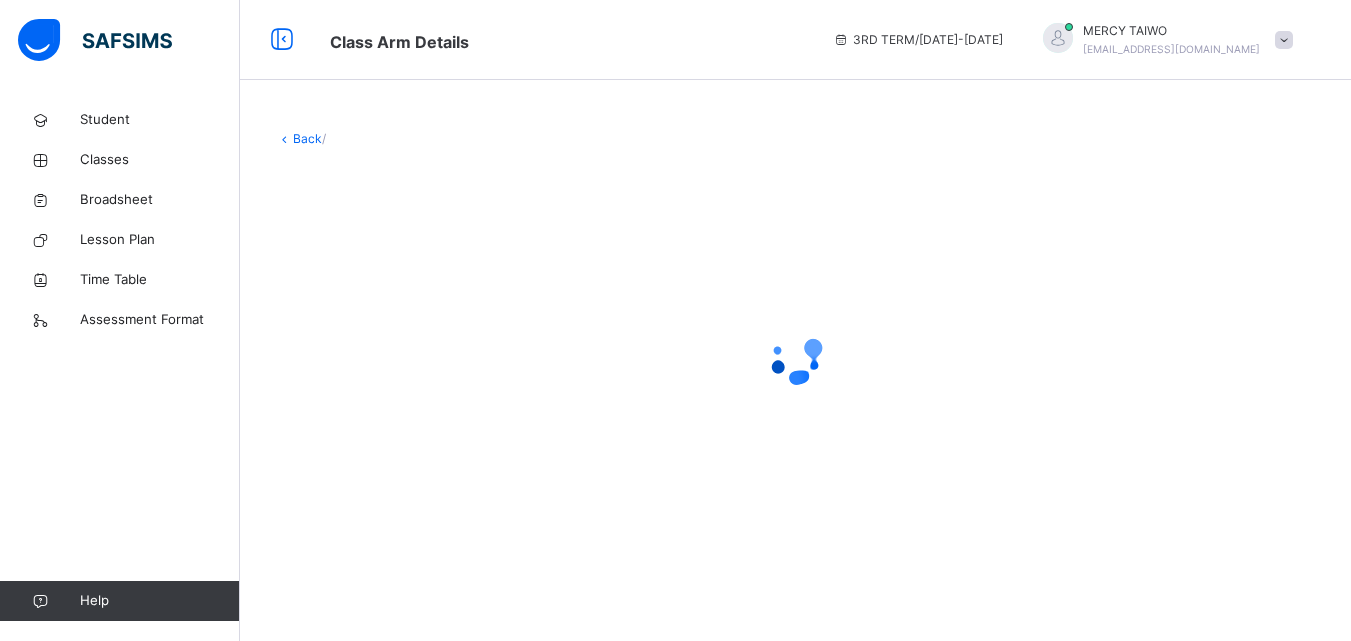 scroll, scrollTop: 0, scrollLeft: 0, axis: both 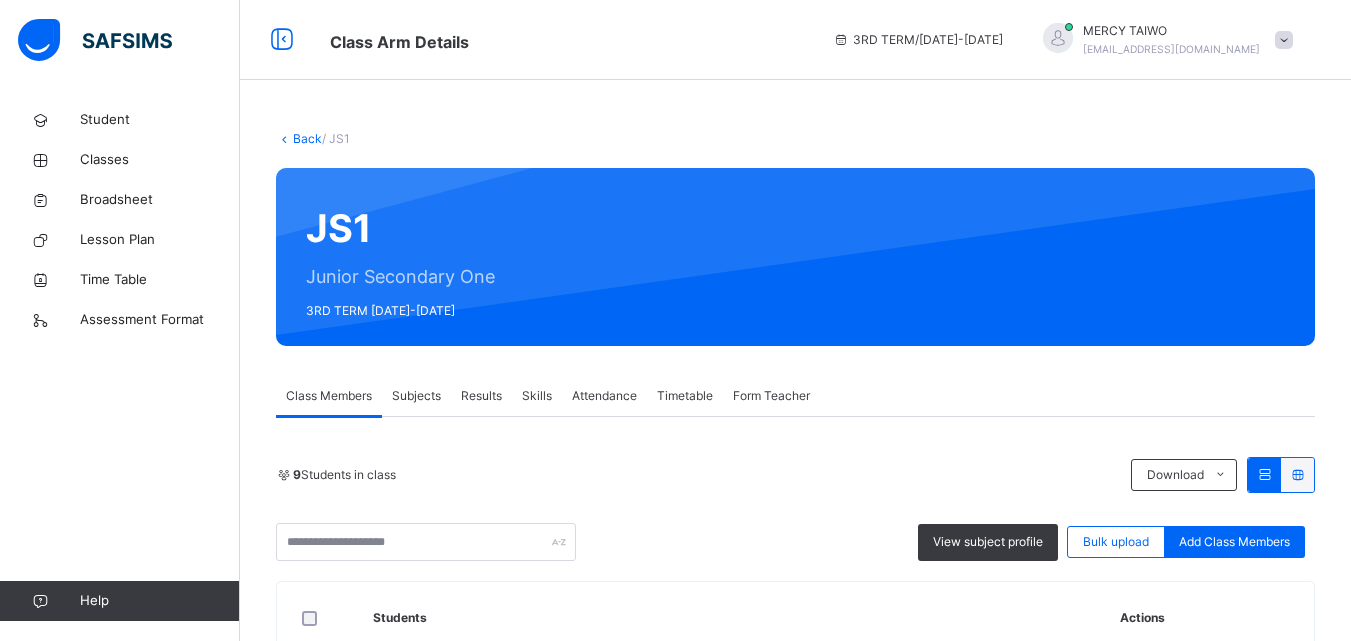 click on "Subjects" at bounding box center (416, 396) 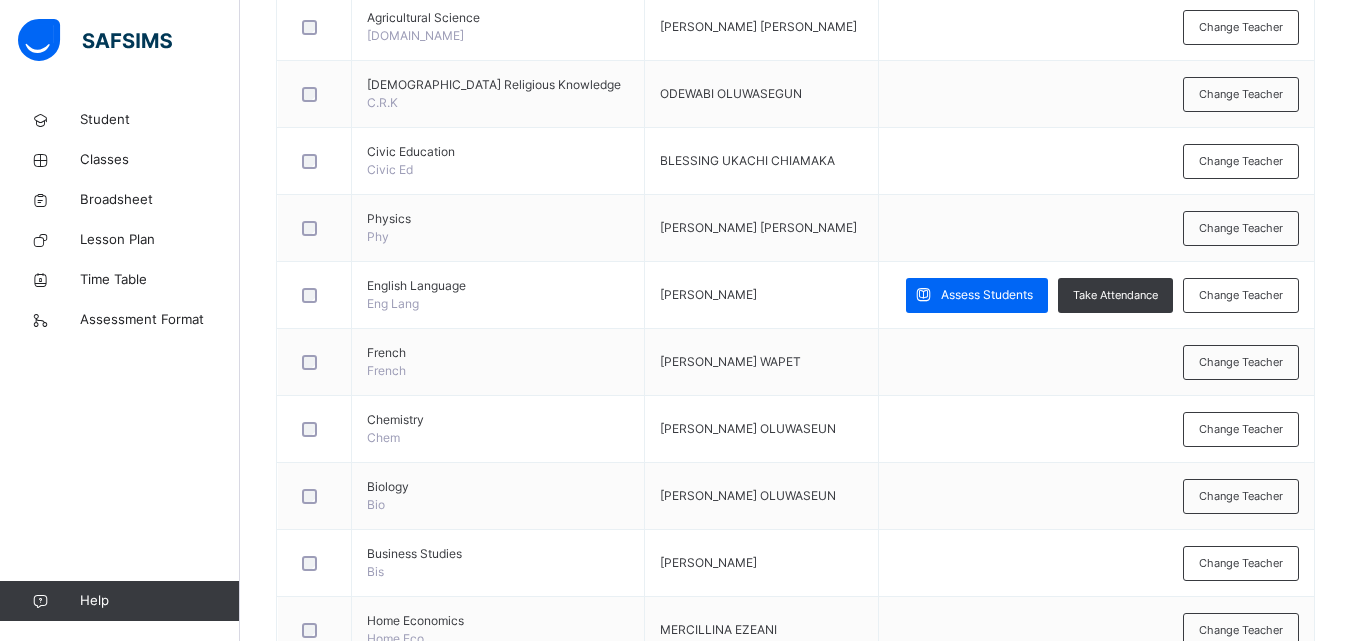 scroll, scrollTop: 586, scrollLeft: 0, axis: vertical 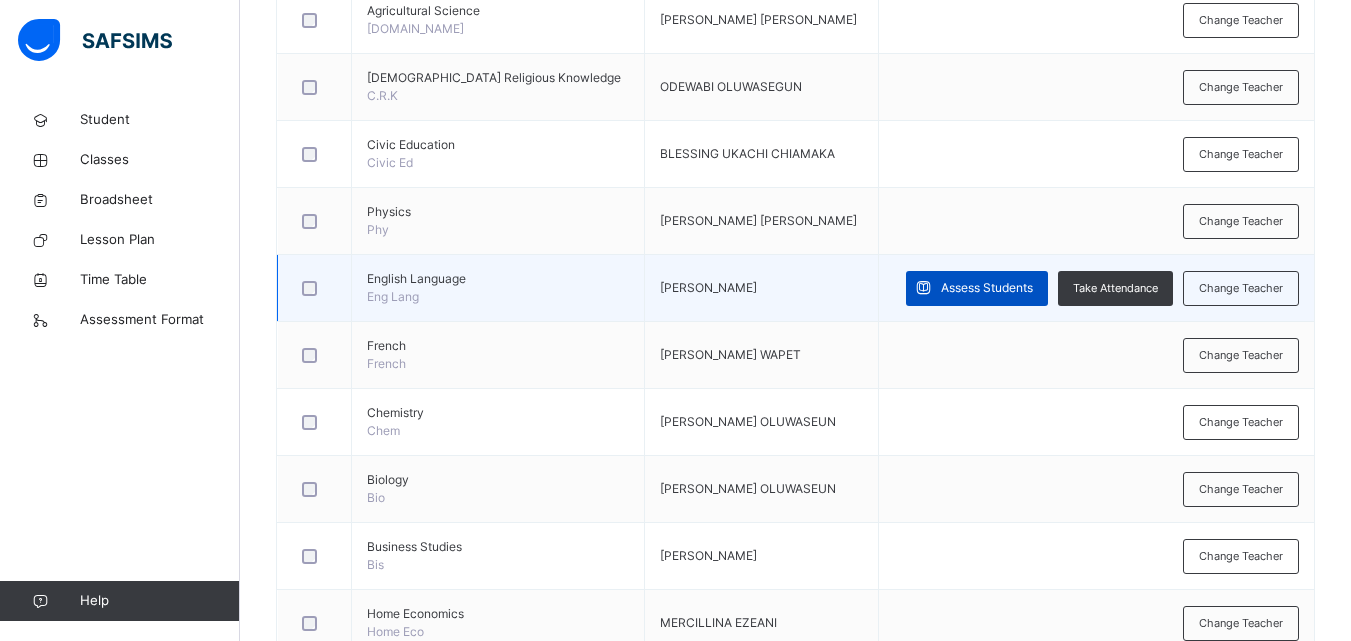 click on "Assess Students" at bounding box center [977, 288] 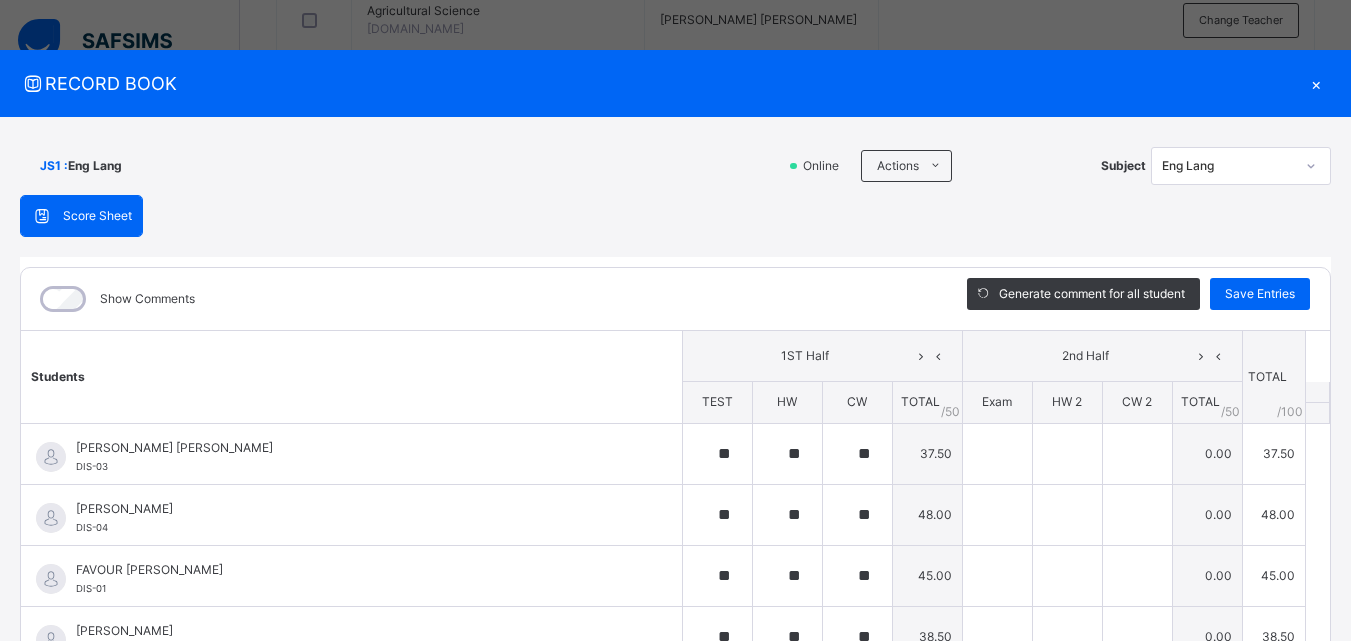 type on "**" 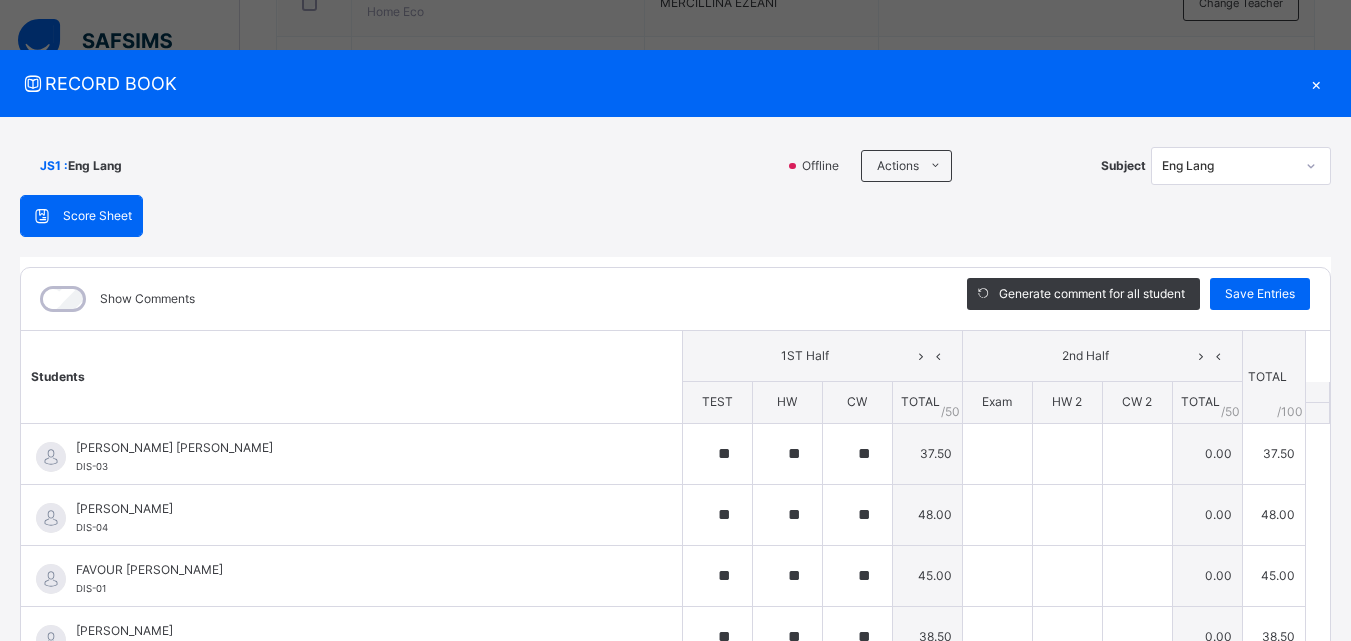 scroll, scrollTop: 1203, scrollLeft: 0, axis: vertical 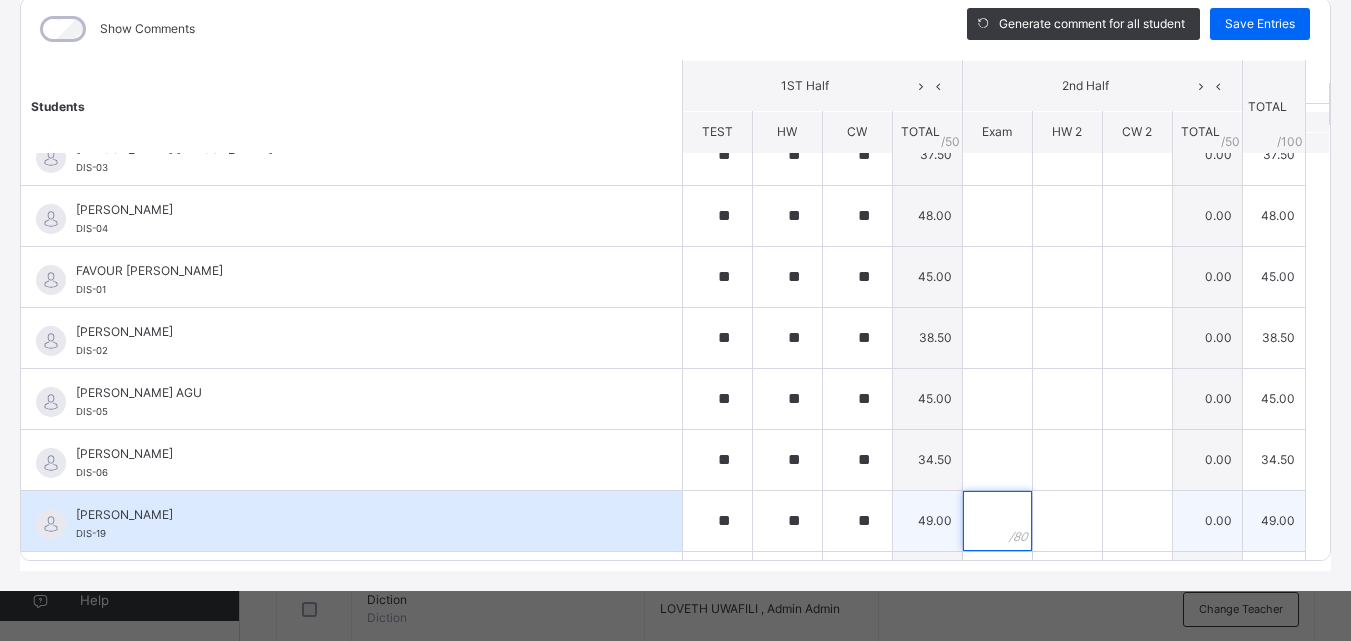 click at bounding box center (997, 521) 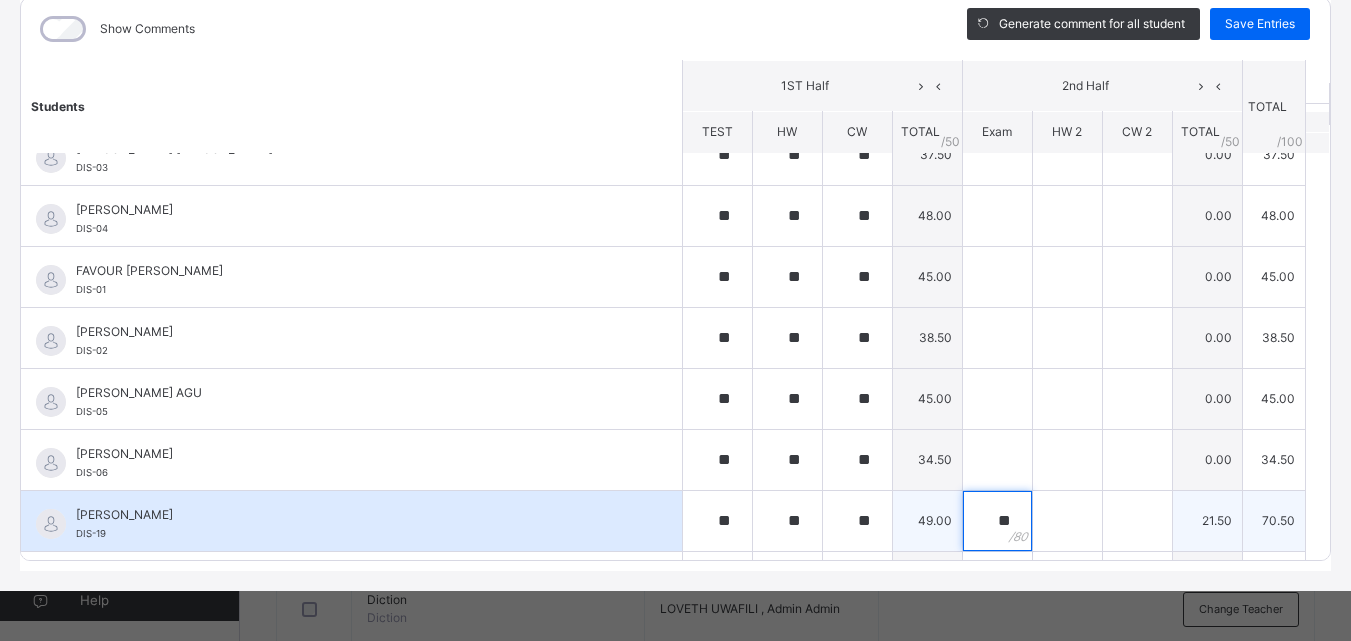 type on "**" 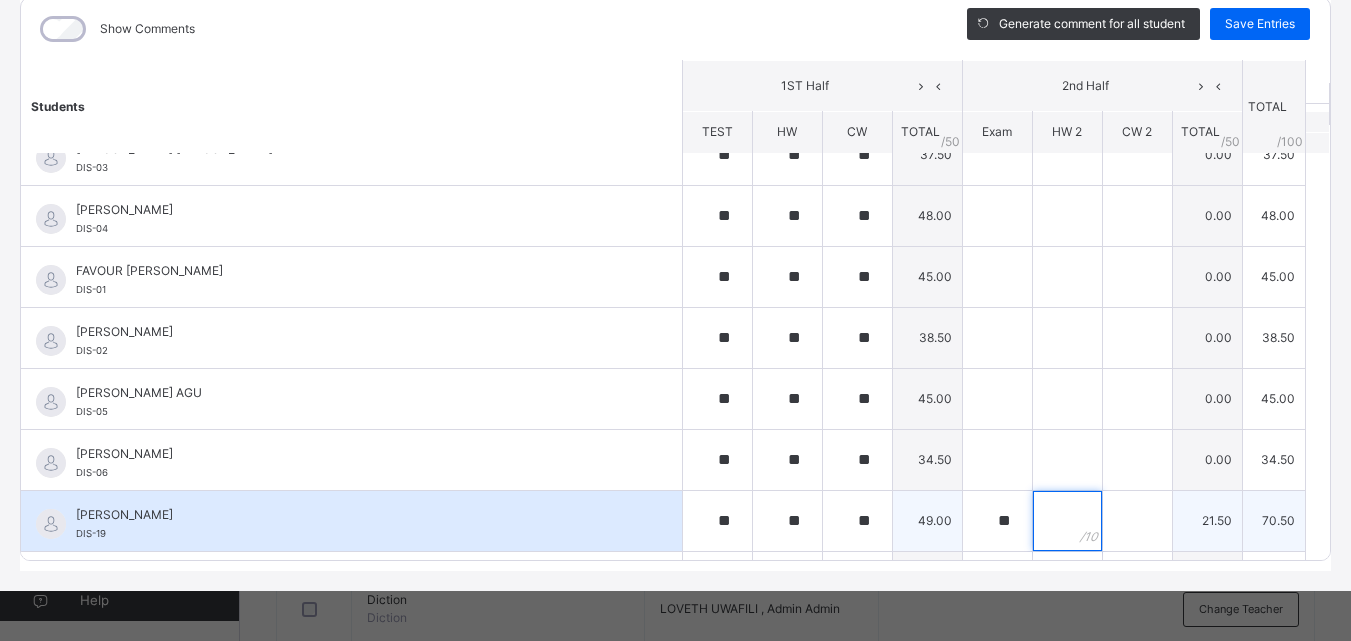 click at bounding box center (1067, 521) 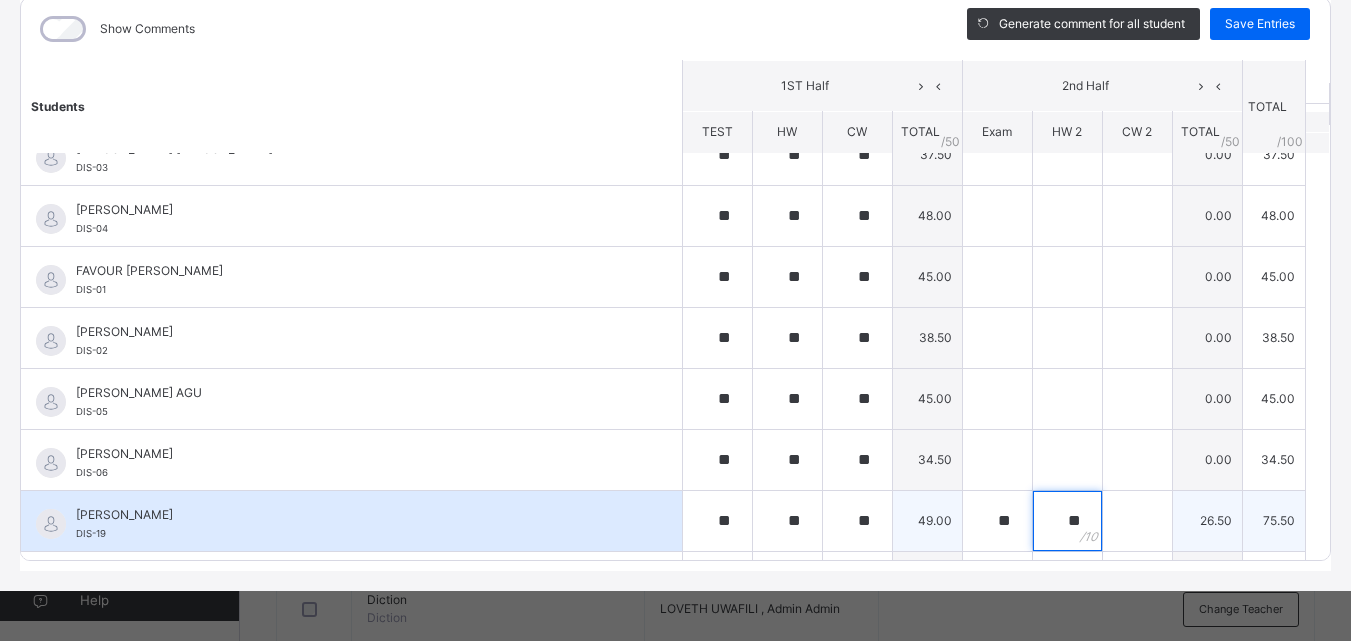 type on "**" 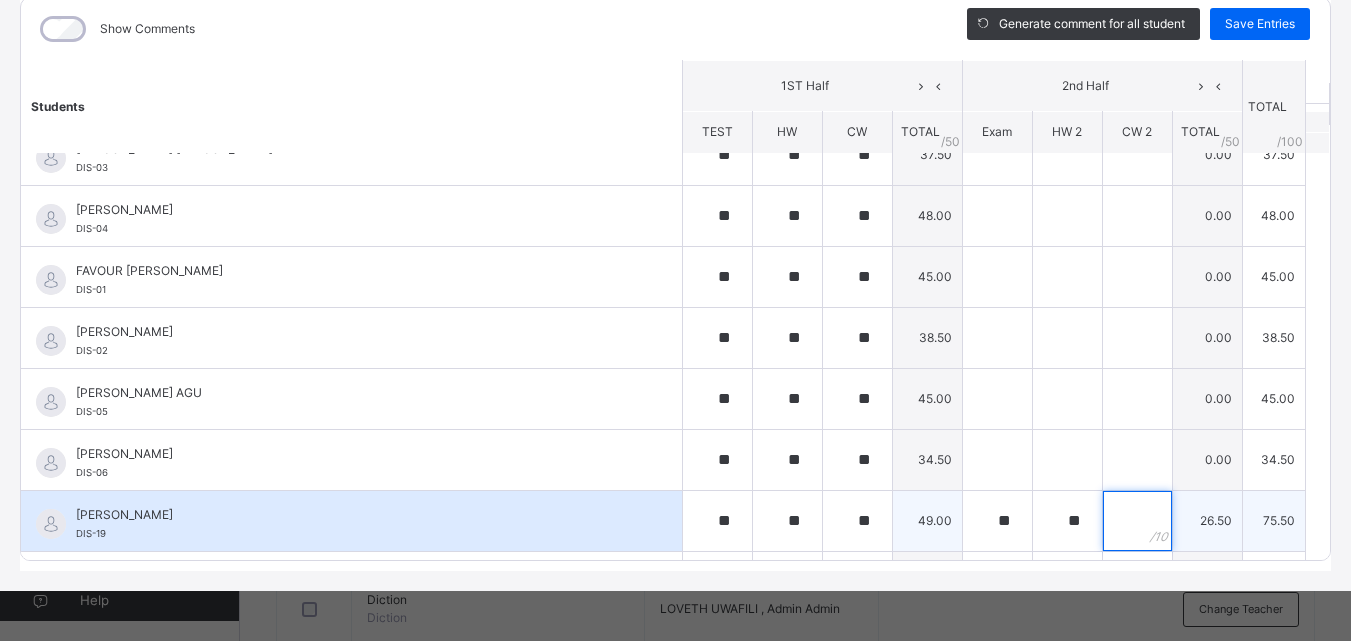 click at bounding box center (1137, 521) 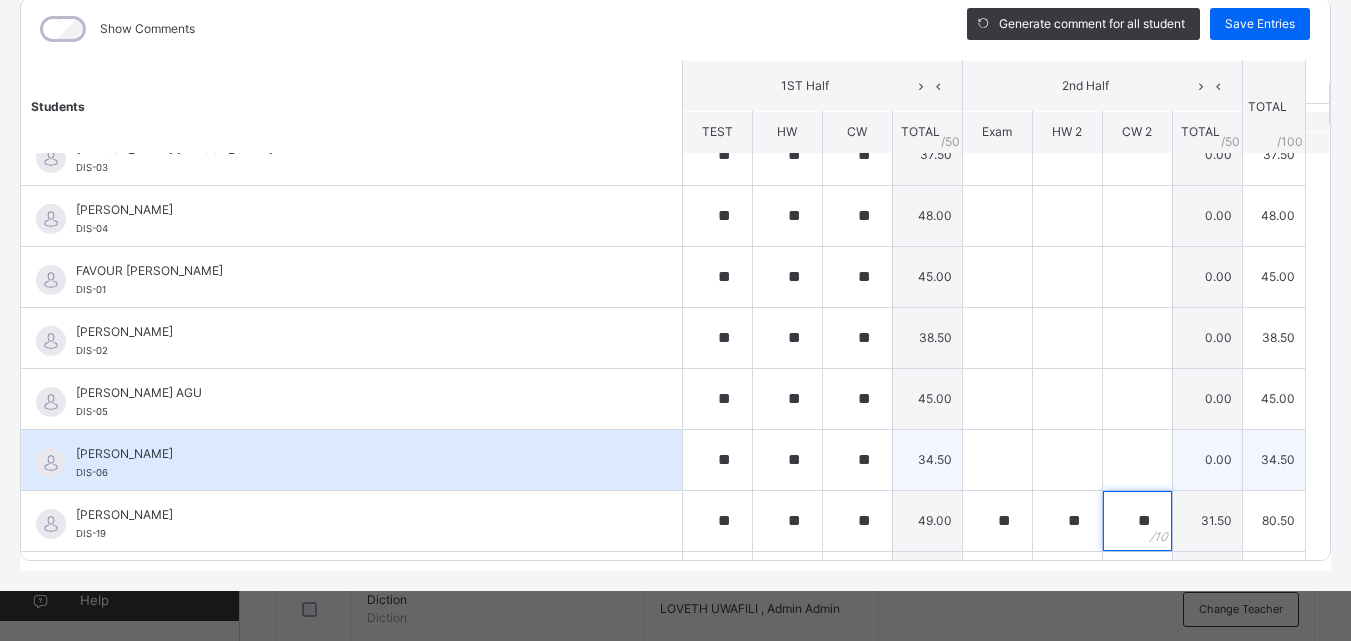 type on "**" 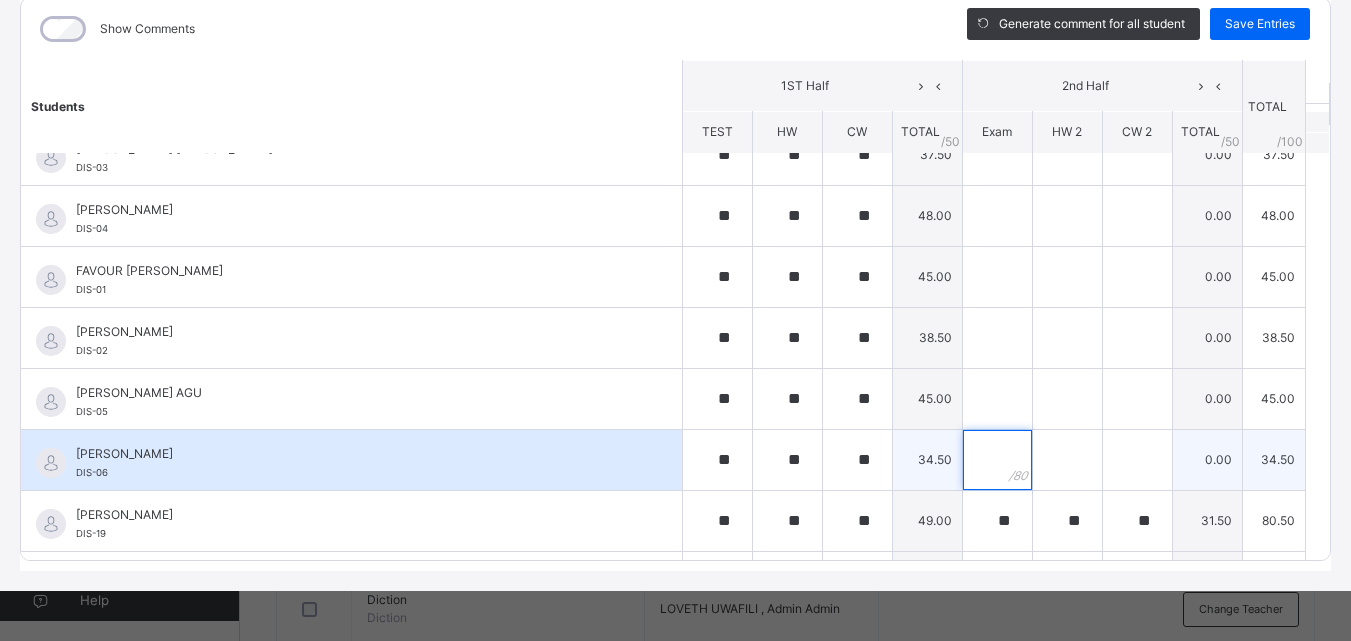 click at bounding box center (997, 460) 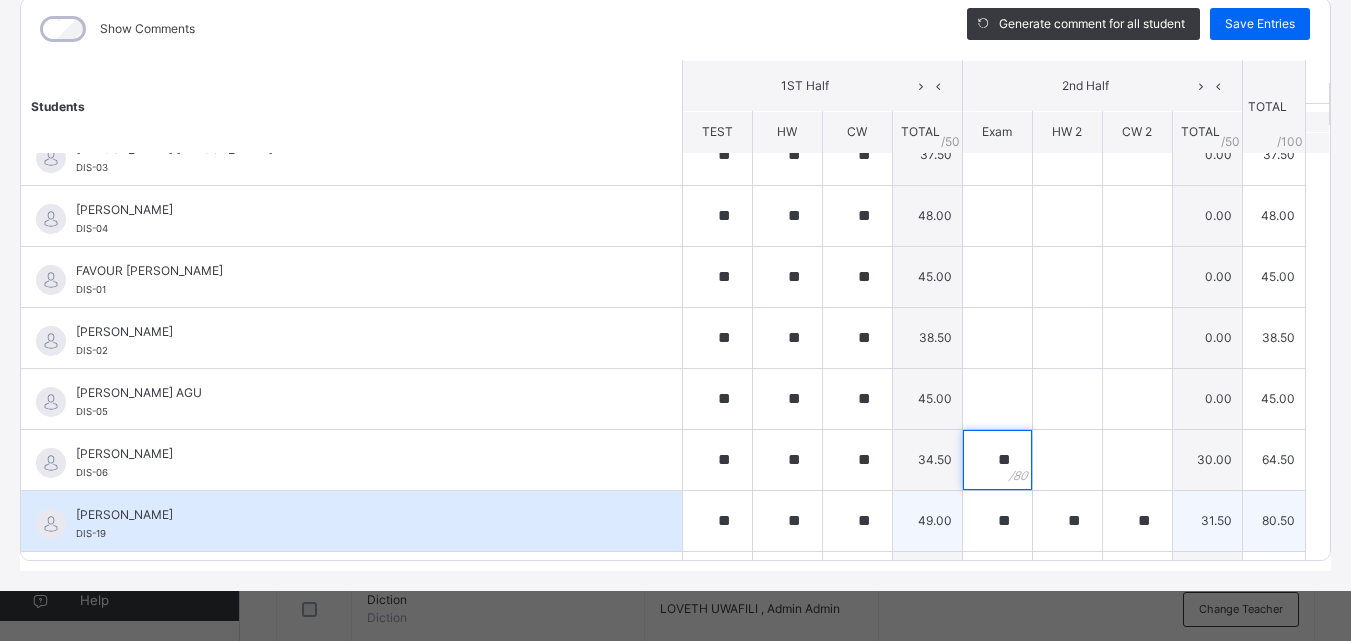 type on "**" 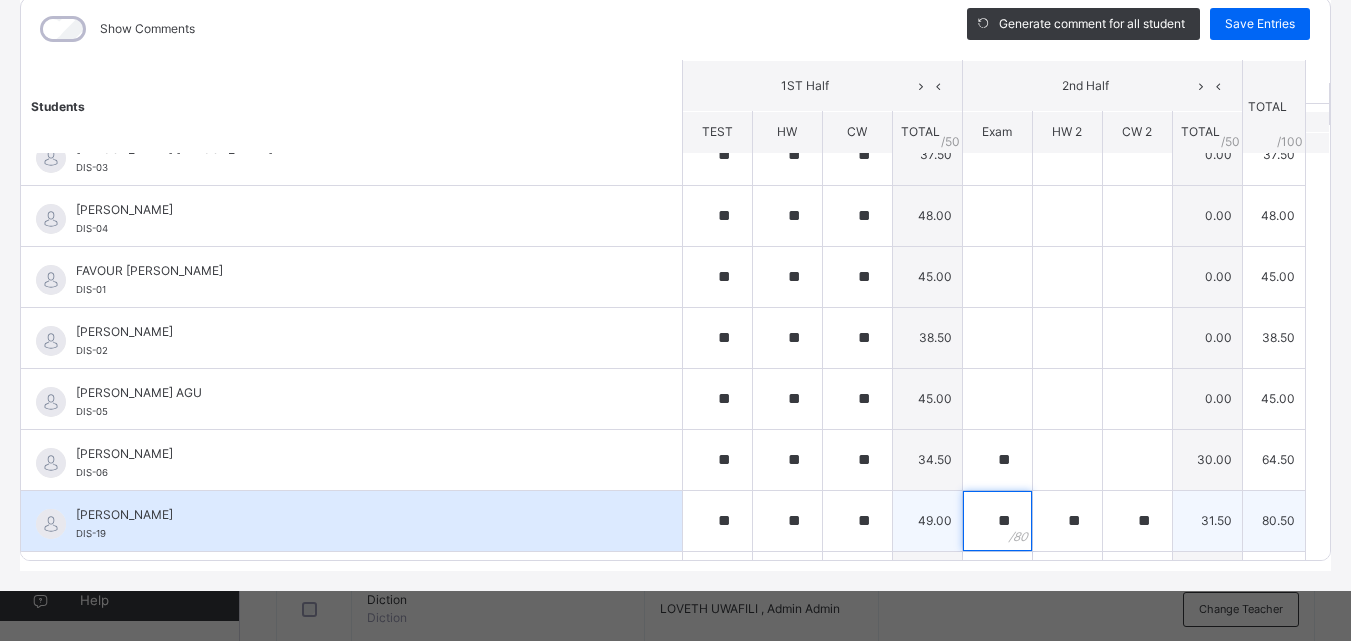 click on "**" at bounding box center [997, 521] 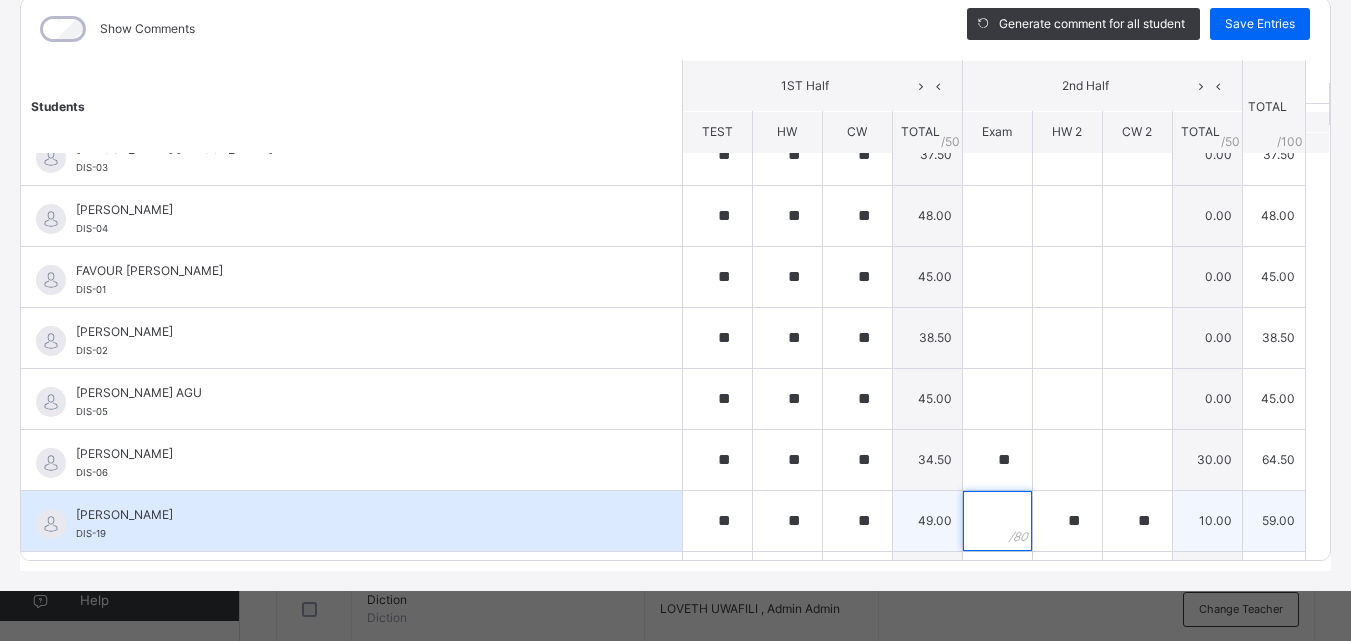 type 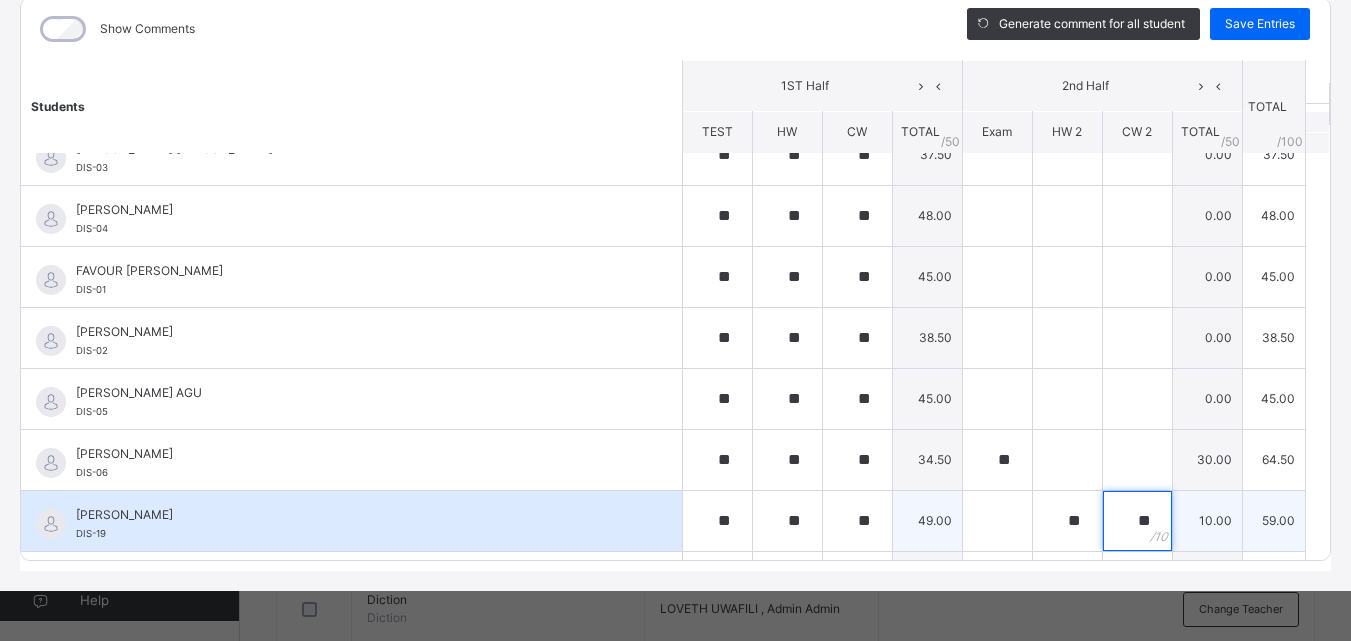 click on "**" at bounding box center (1137, 521) 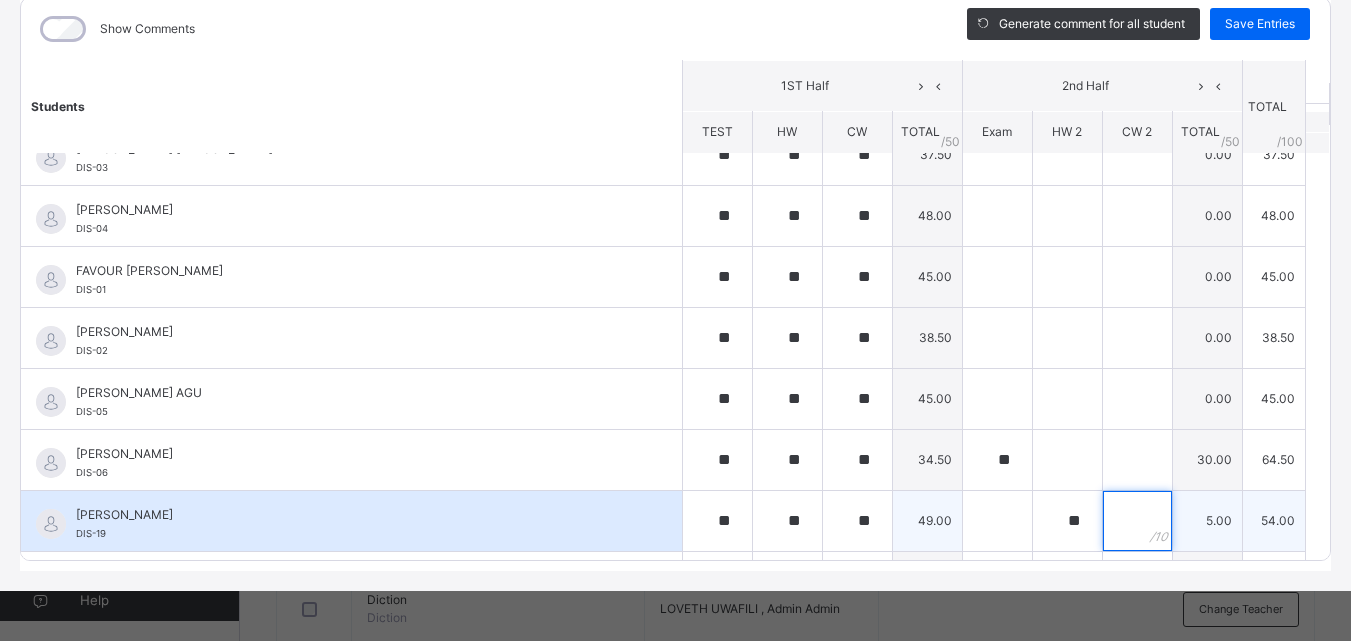 type 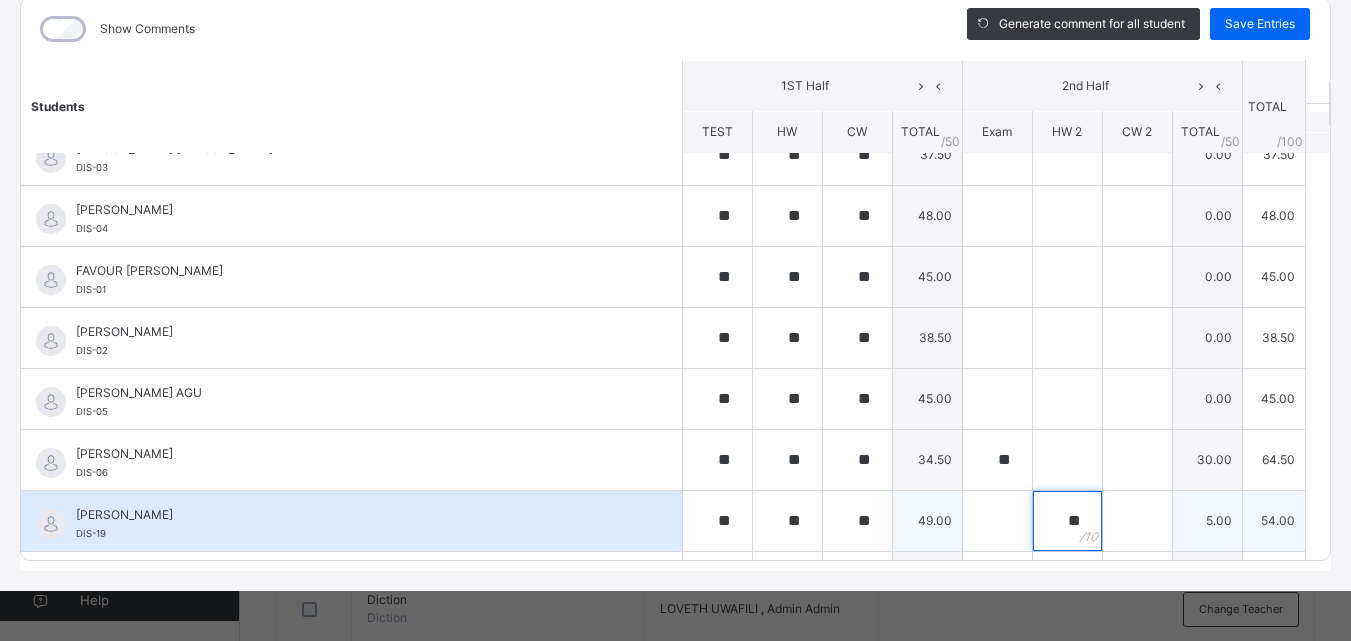 click on "**" at bounding box center [1067, 521] 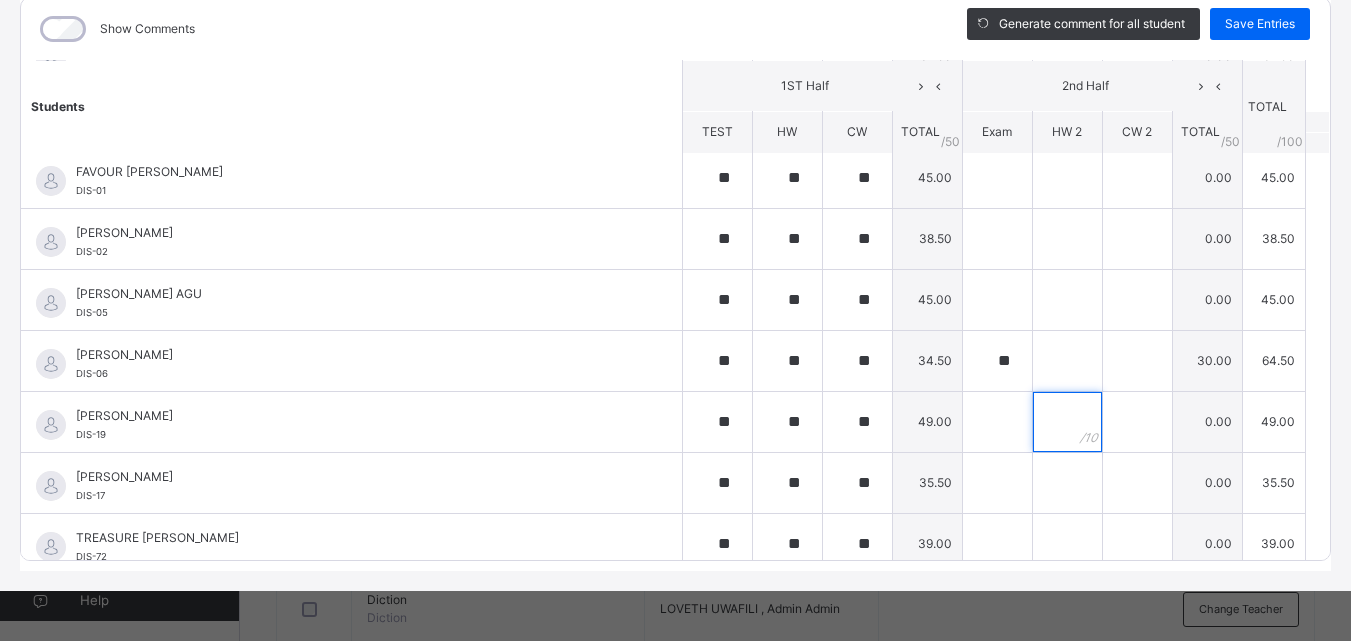 scroll, scrollTop: 125, scrollLeft: 0, axis: vertical 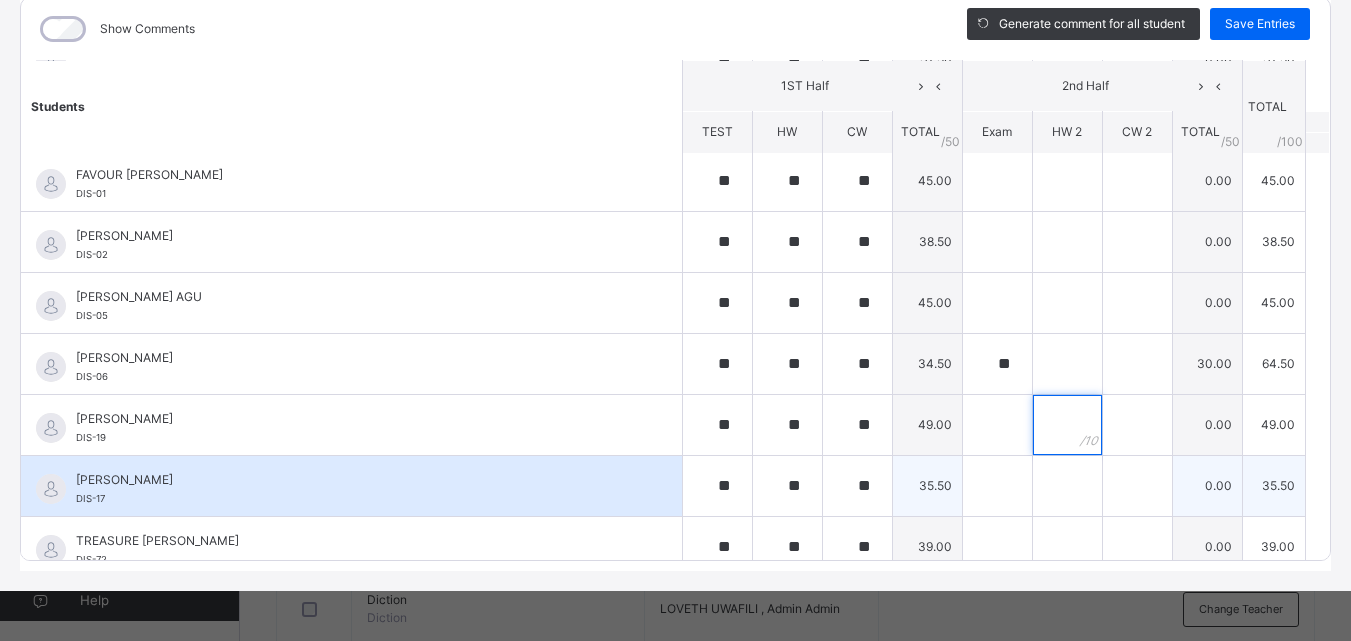 type 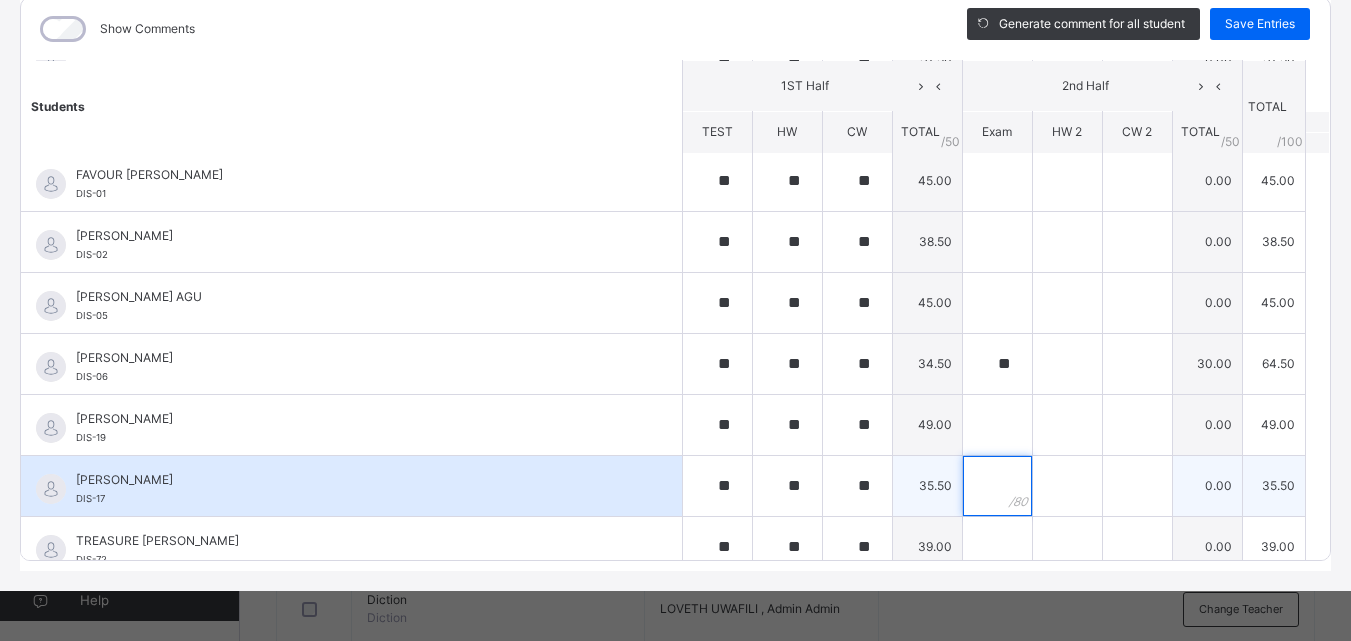 click at bounding box center [997, 486] 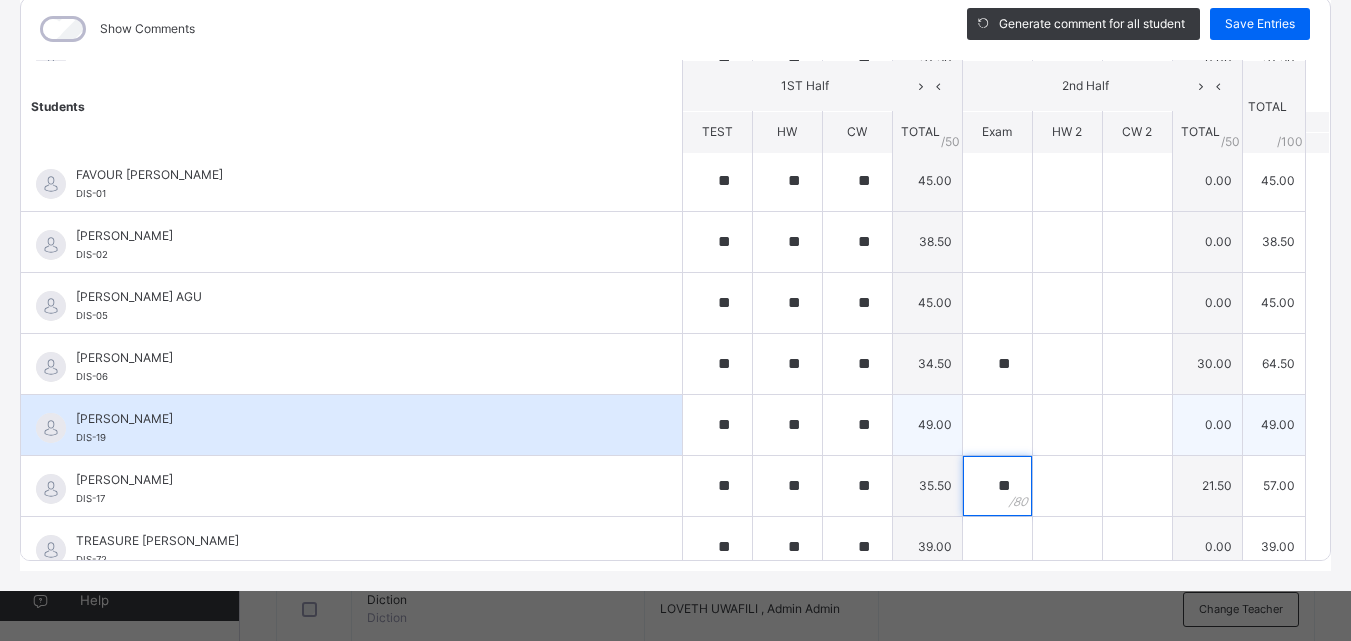type on "**" 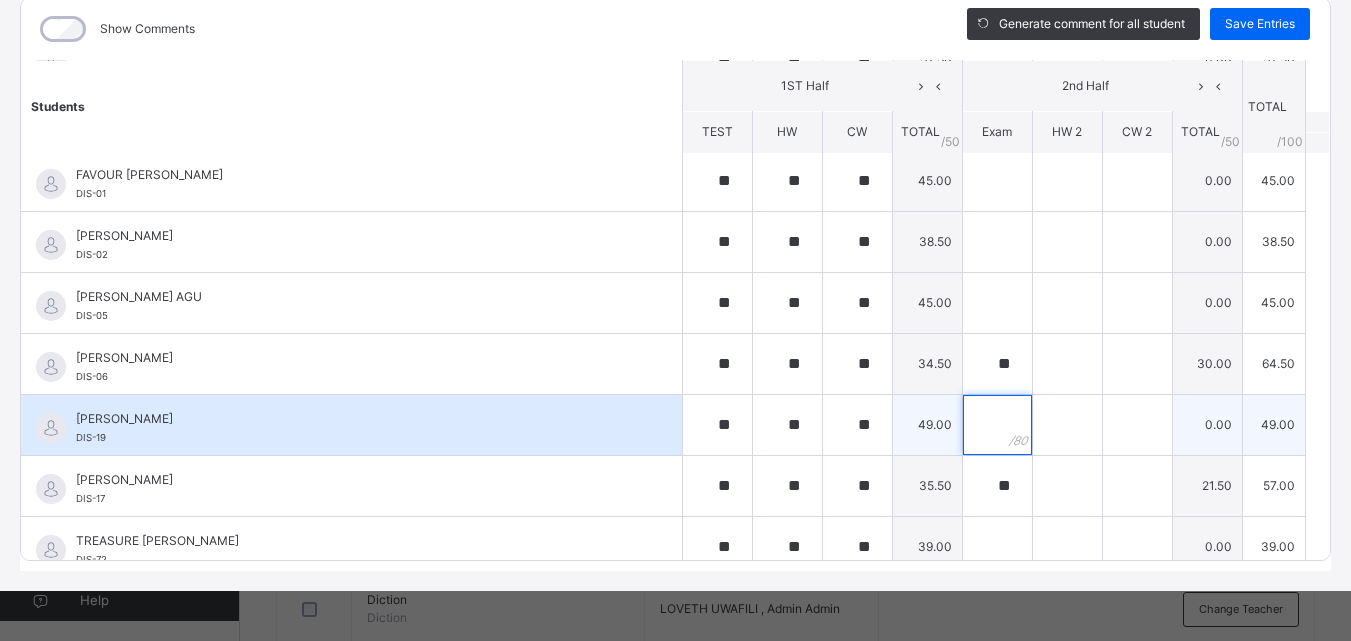 click at bounding box center (997, 425) 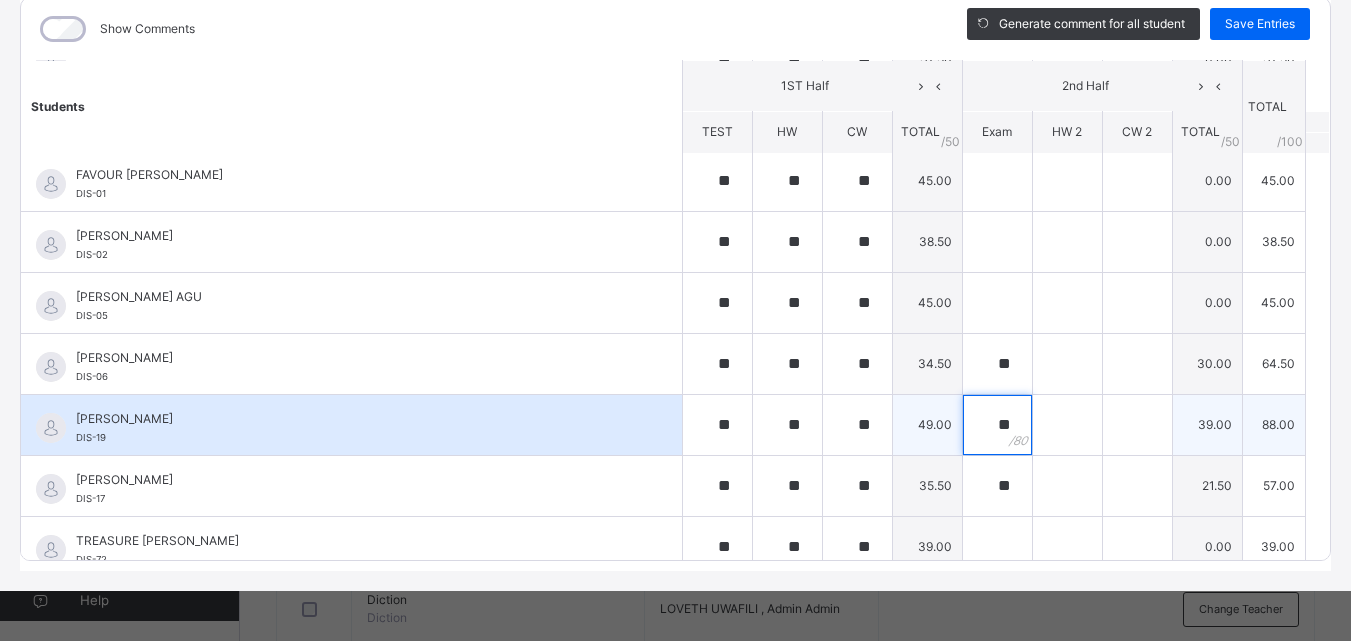 type on "**" 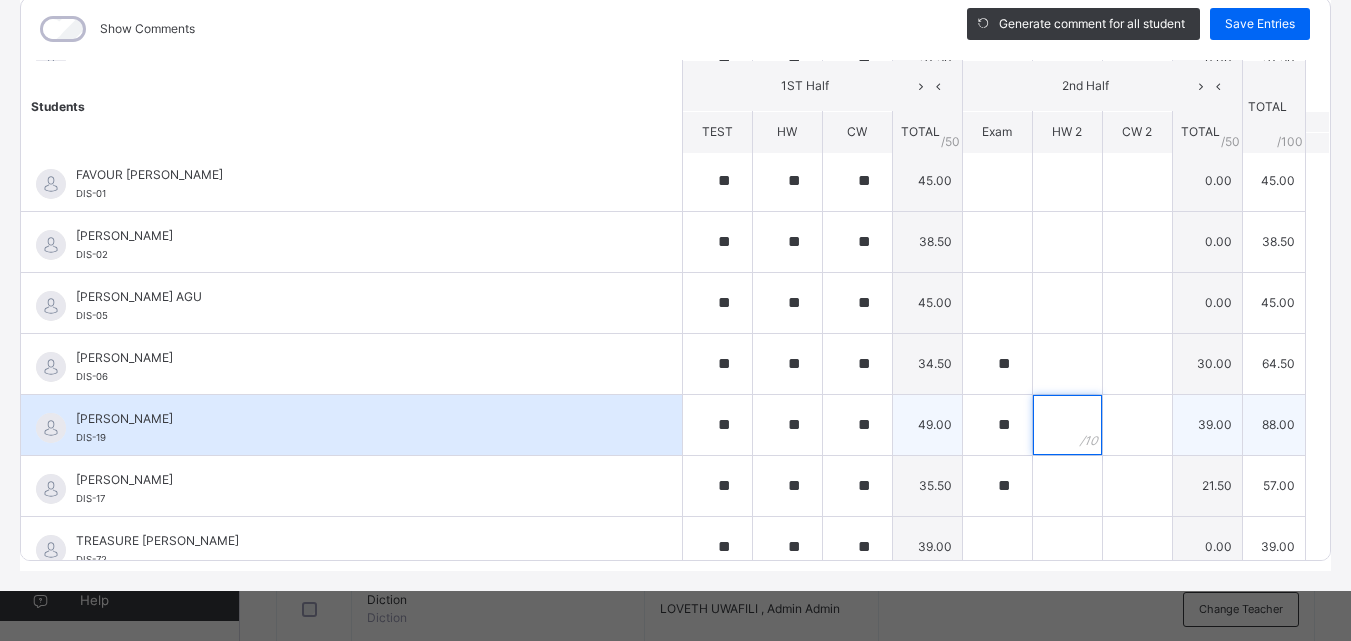 click at bounding box center [1067, 425] 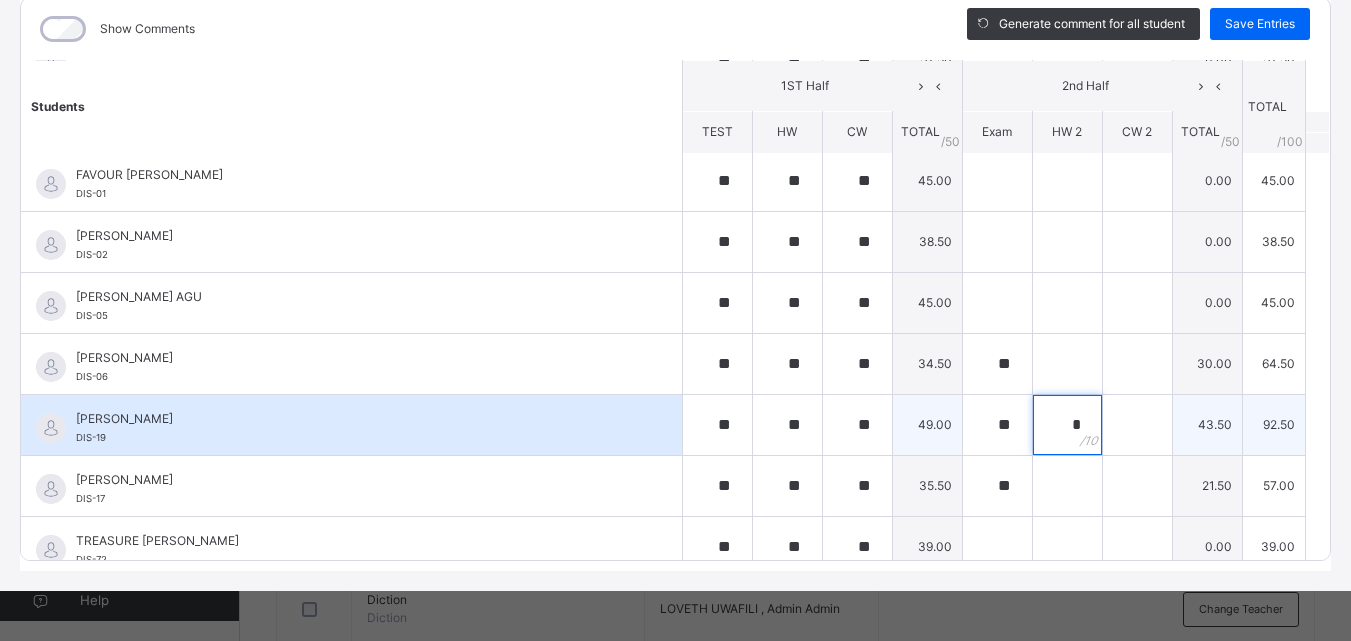 type on "*" 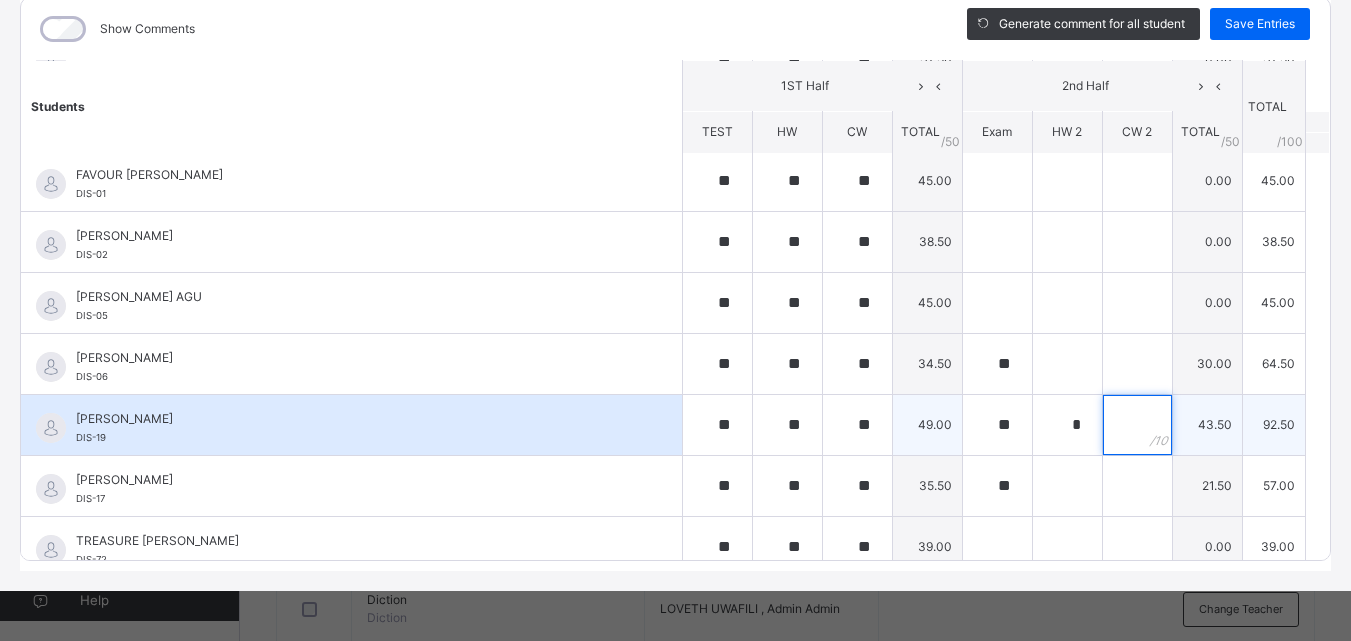 click at bounding box center (1137, 425) 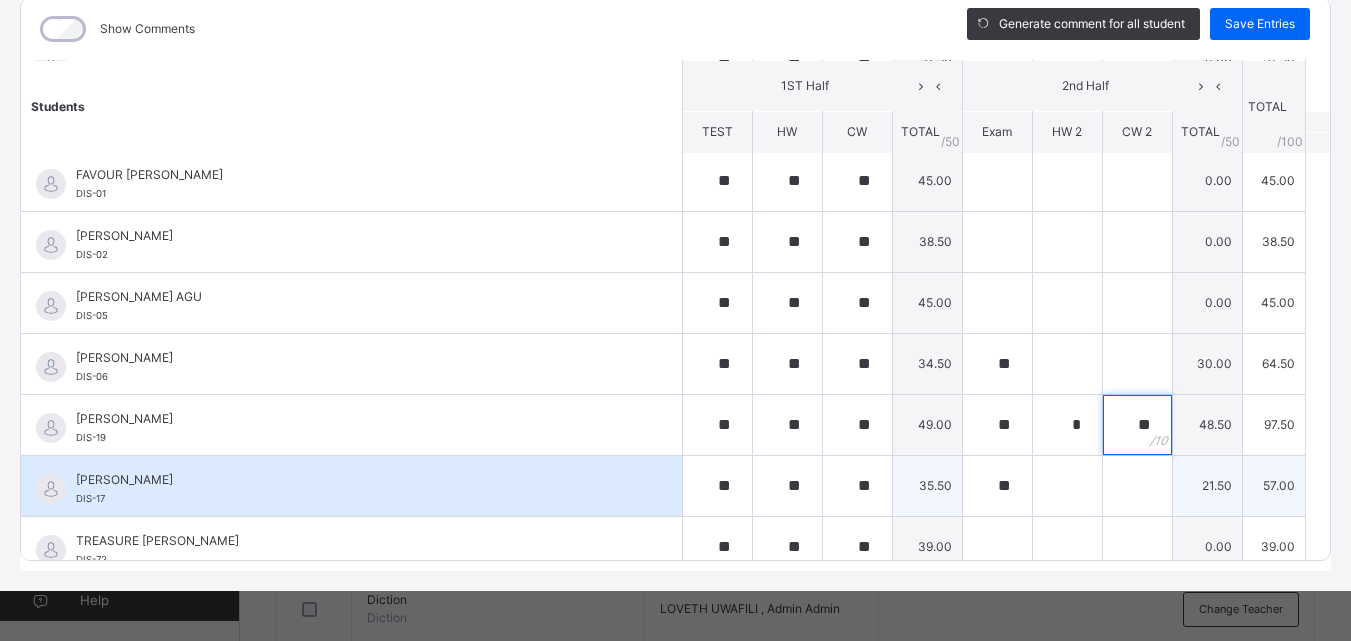 type on "**" 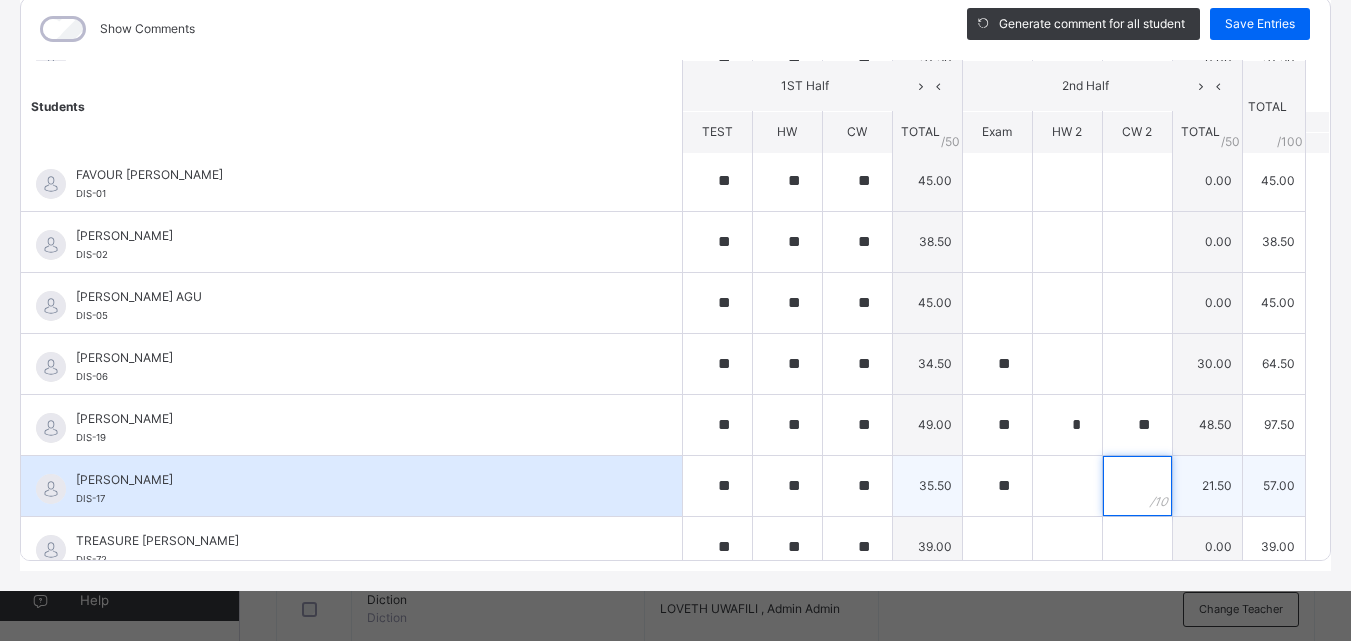 click at bounding box center [1137, 486] 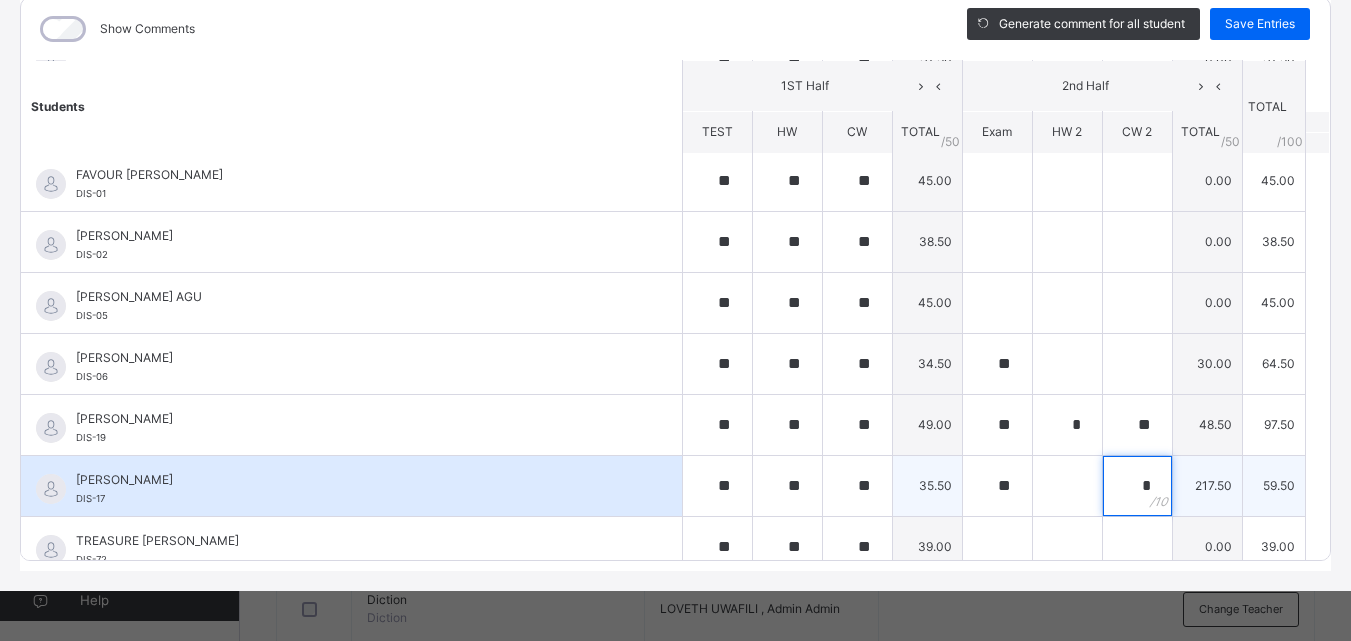 type on "*" 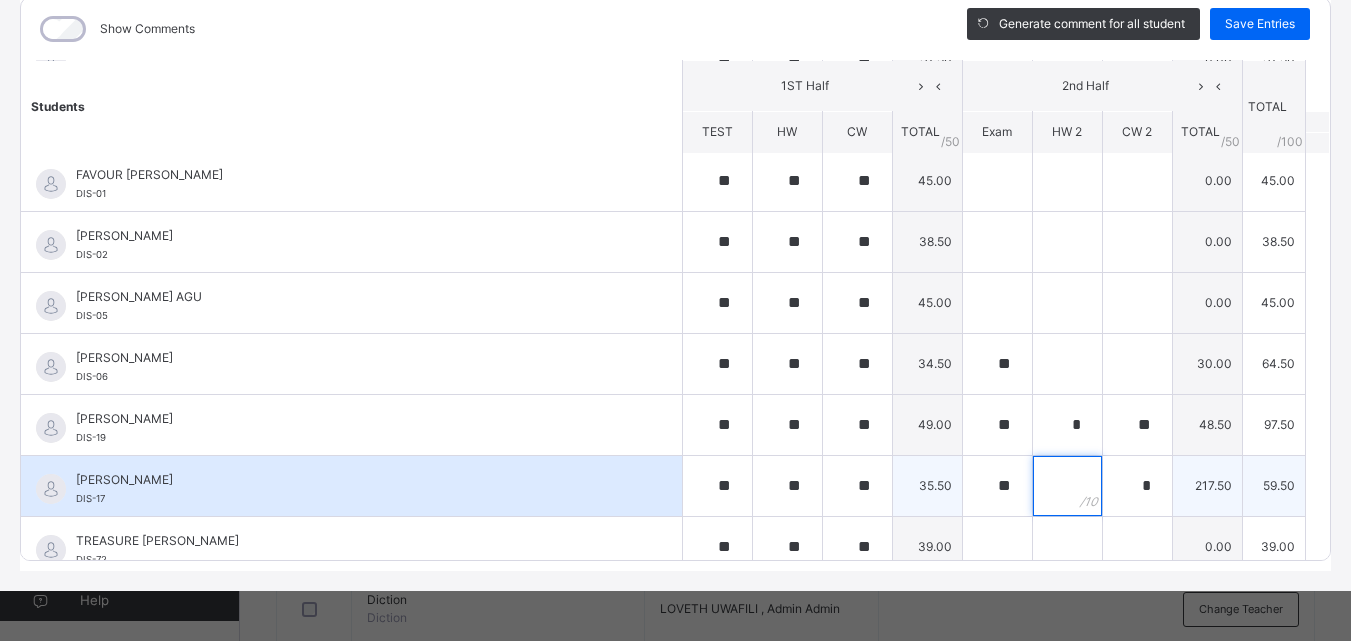 click at bounding box center [1067, 486] 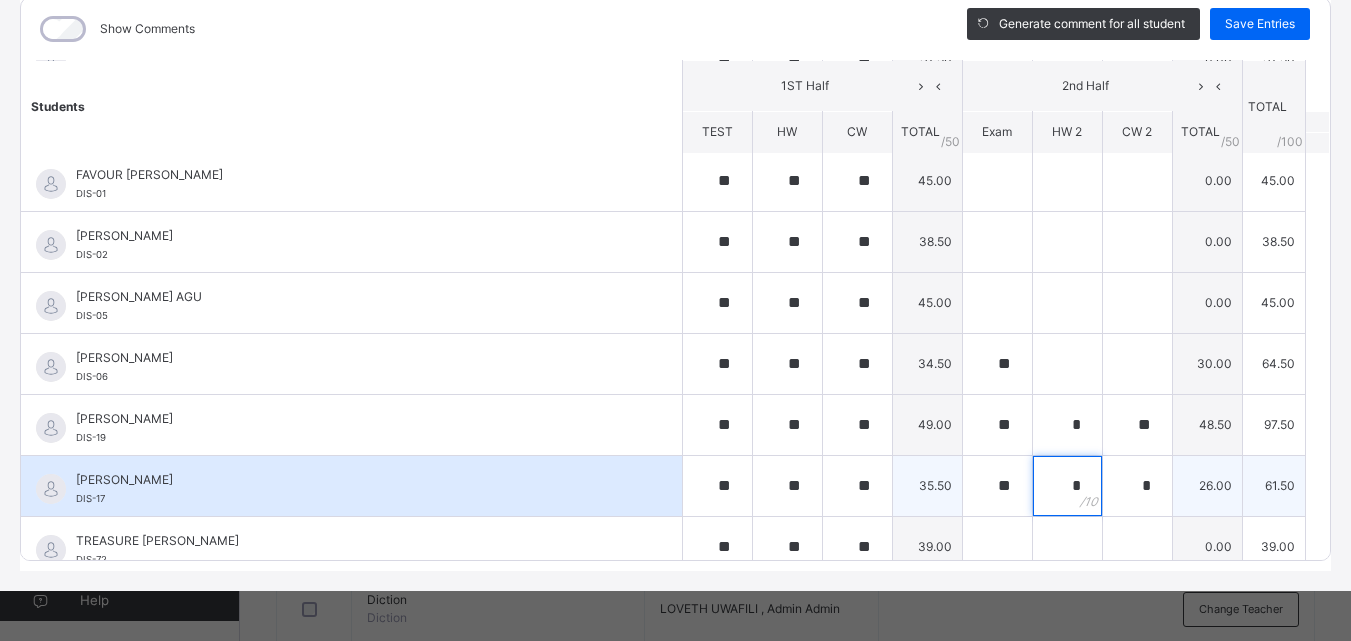 type on "*" 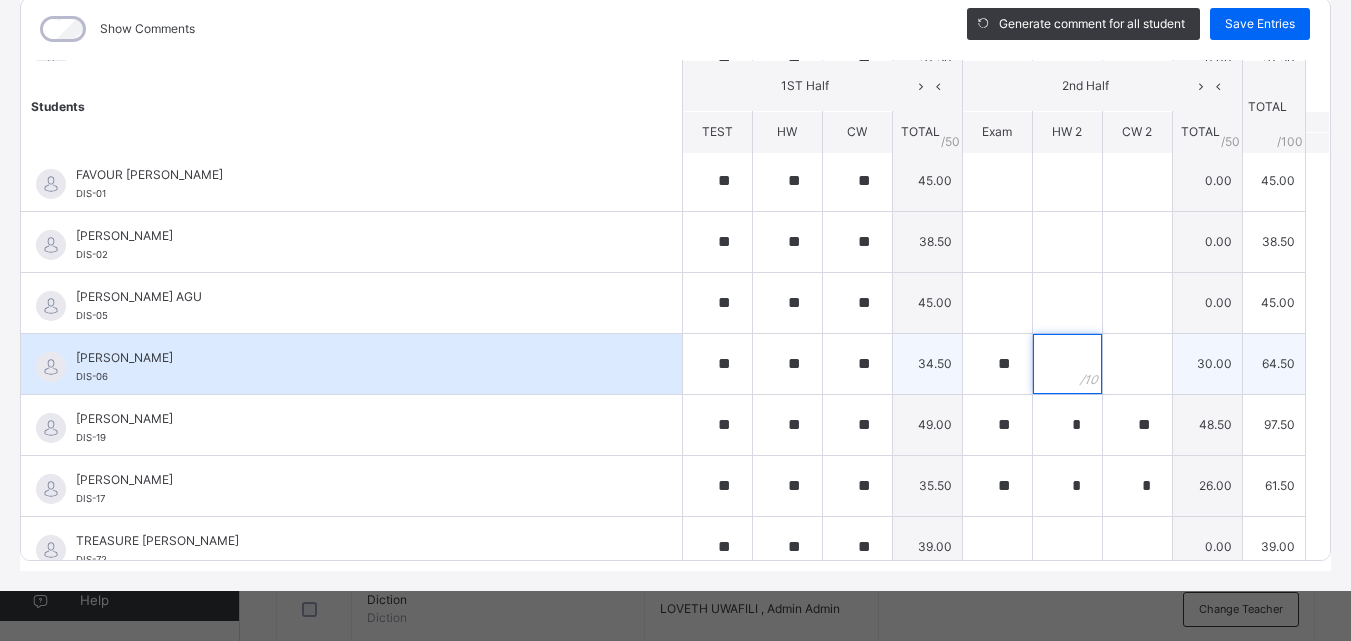 click at bounding box center (1067, 364) 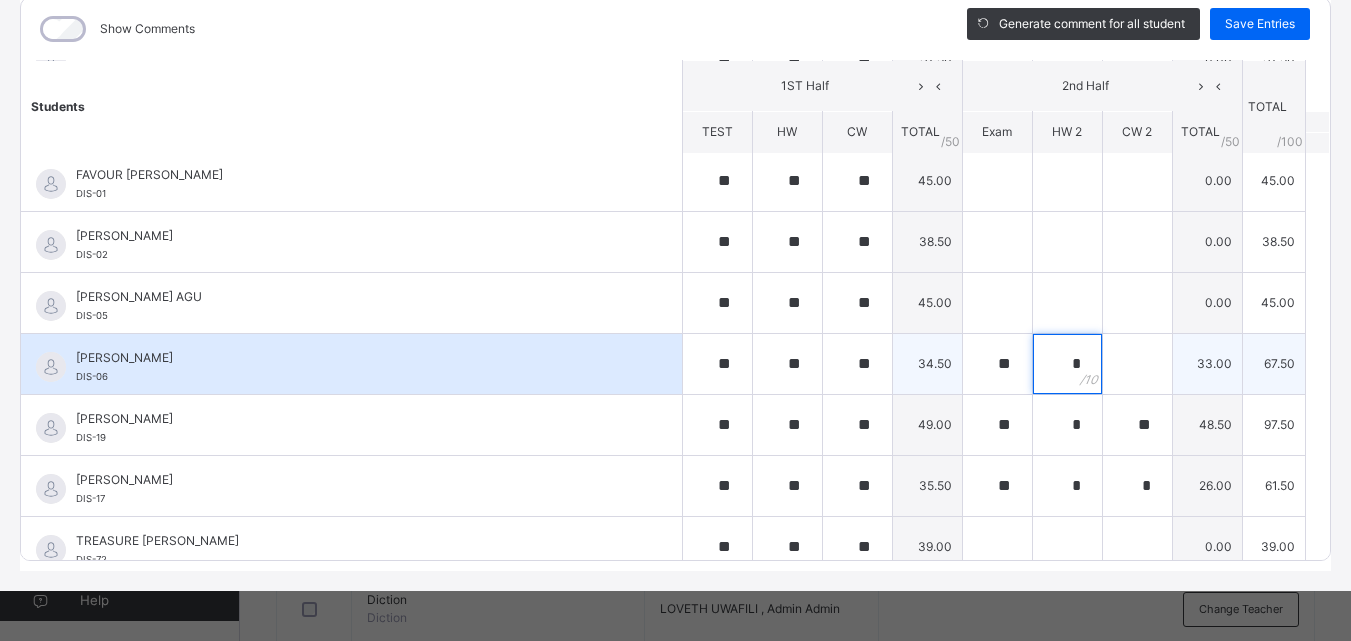 type on "*" 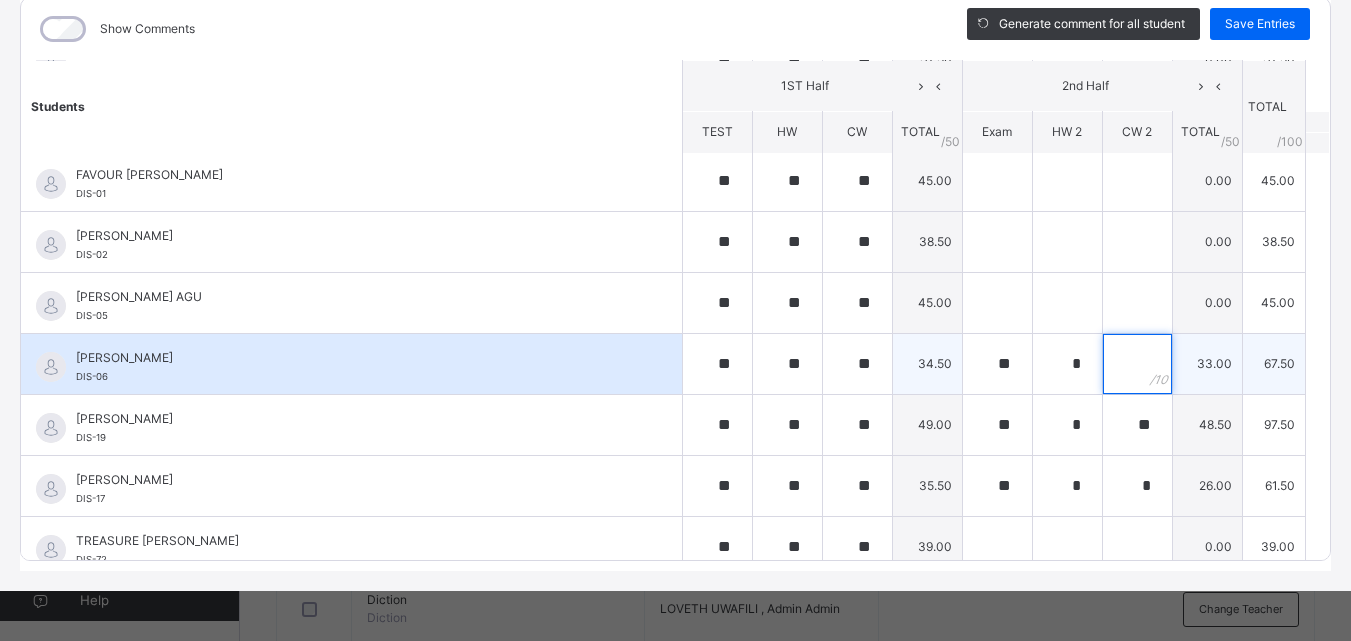 click at bounding box center [1137, 364] 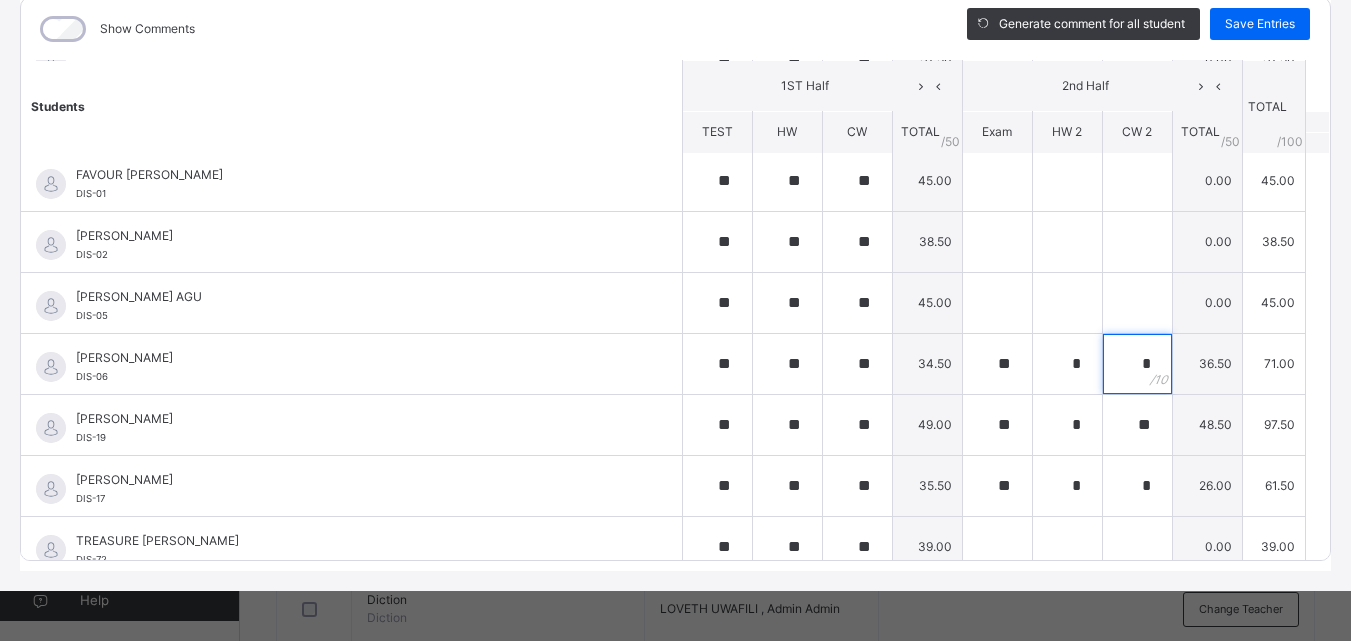 scroll, scrollTop: 143, scrollLeft: 0, axis: vertical 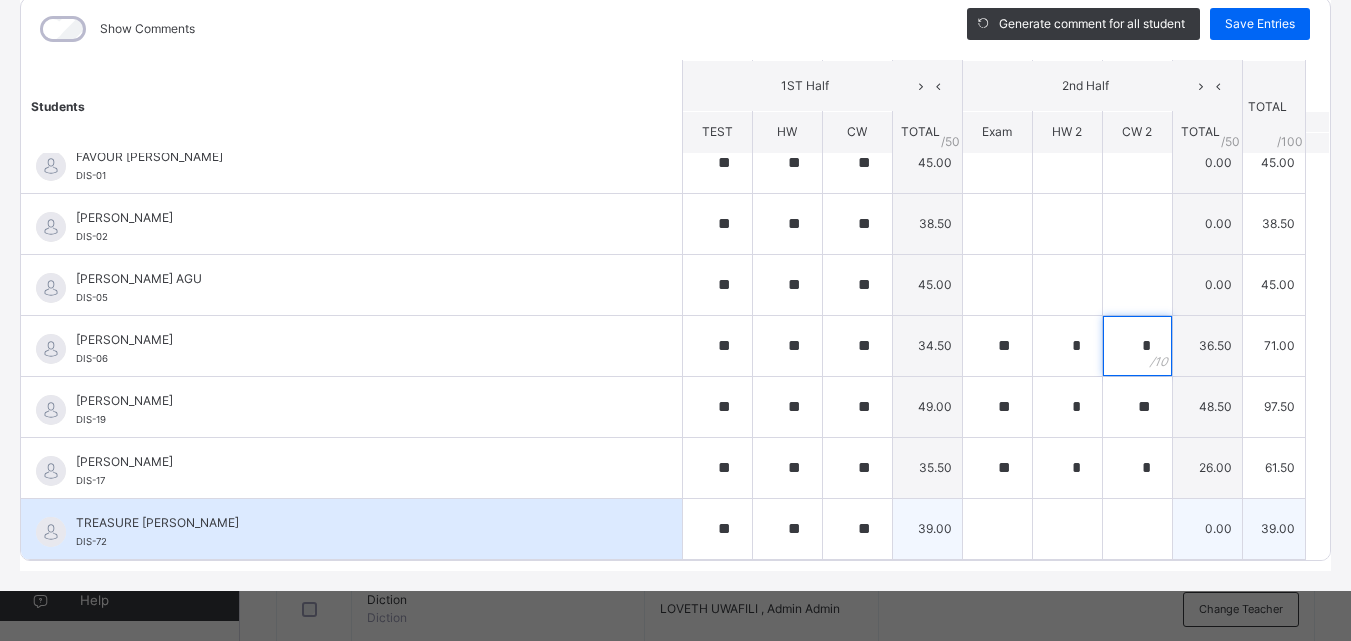 type on "*" 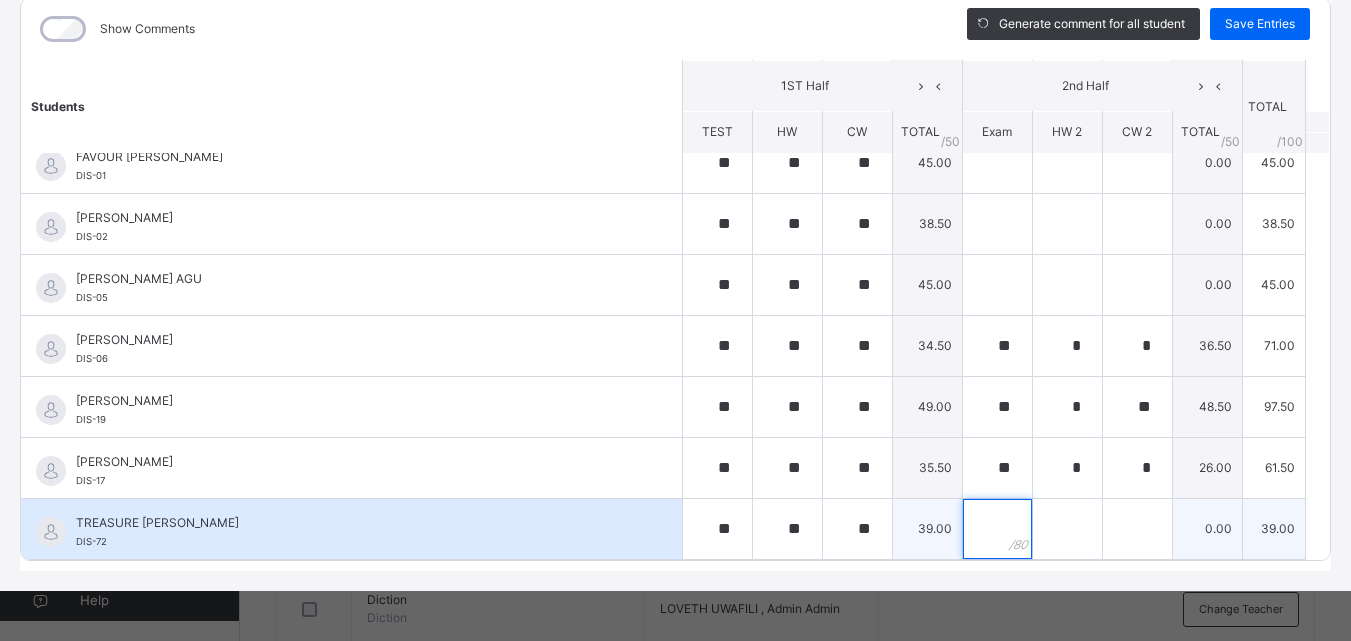 click at bounding box center (997, 529) 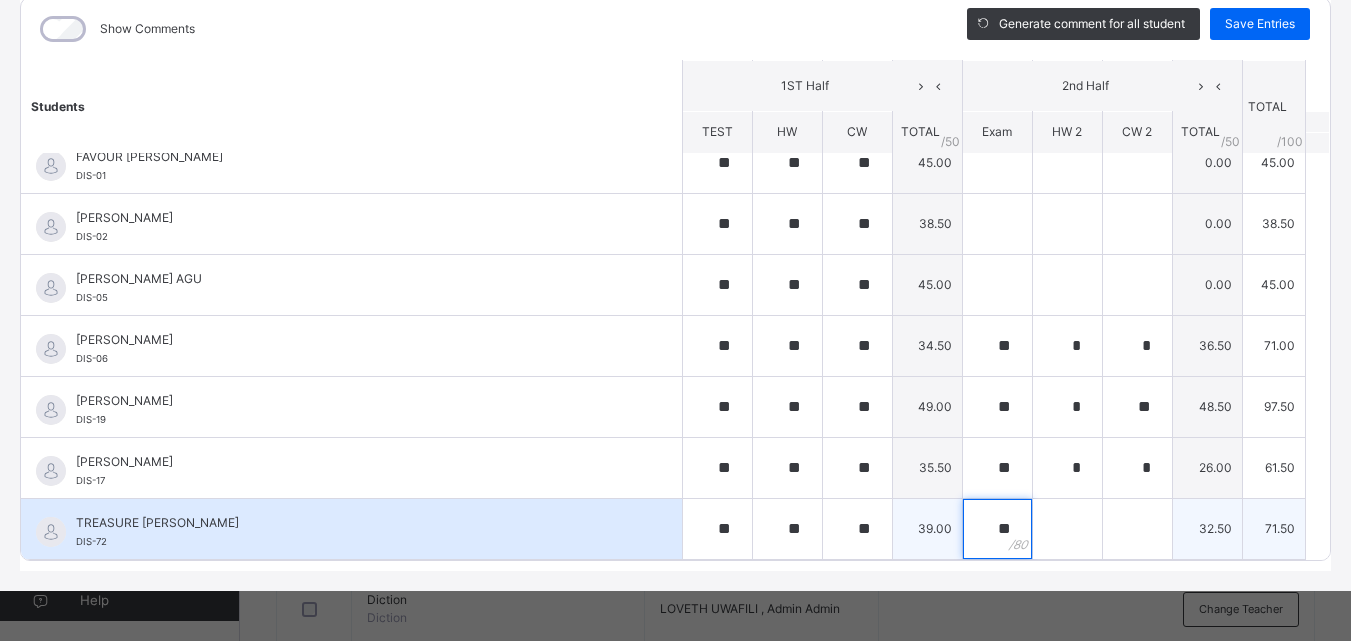 type on "**" 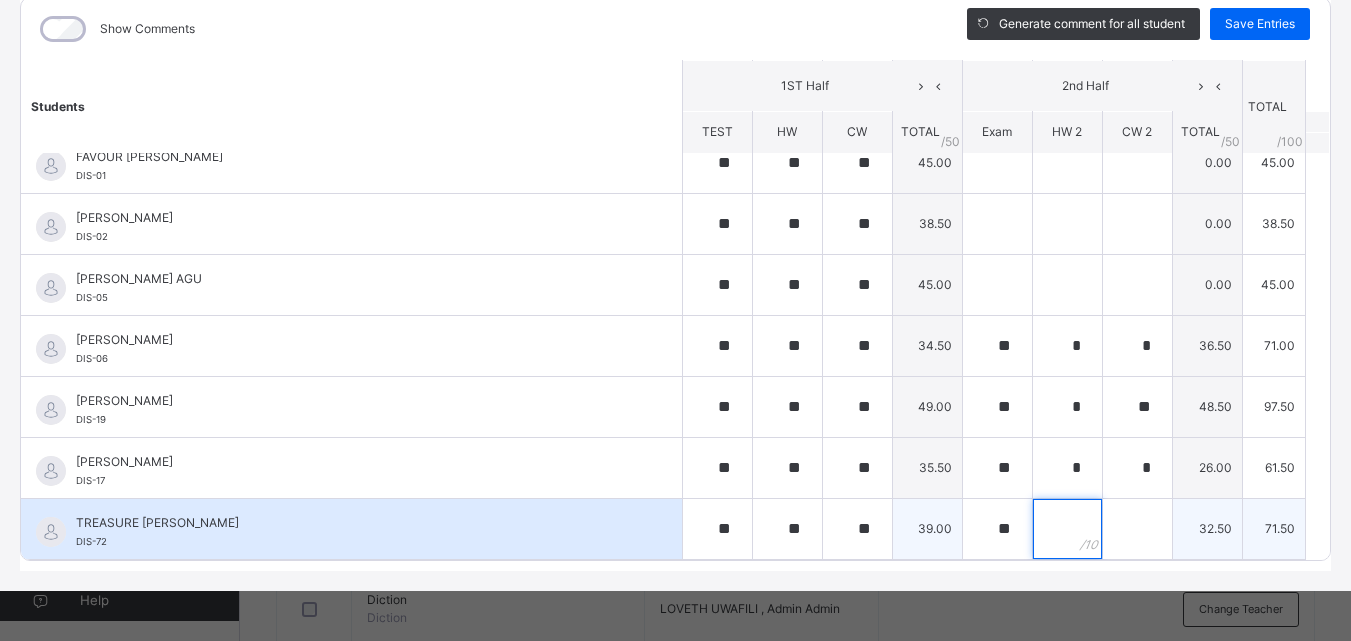 click at bounding box center [1067, 529] 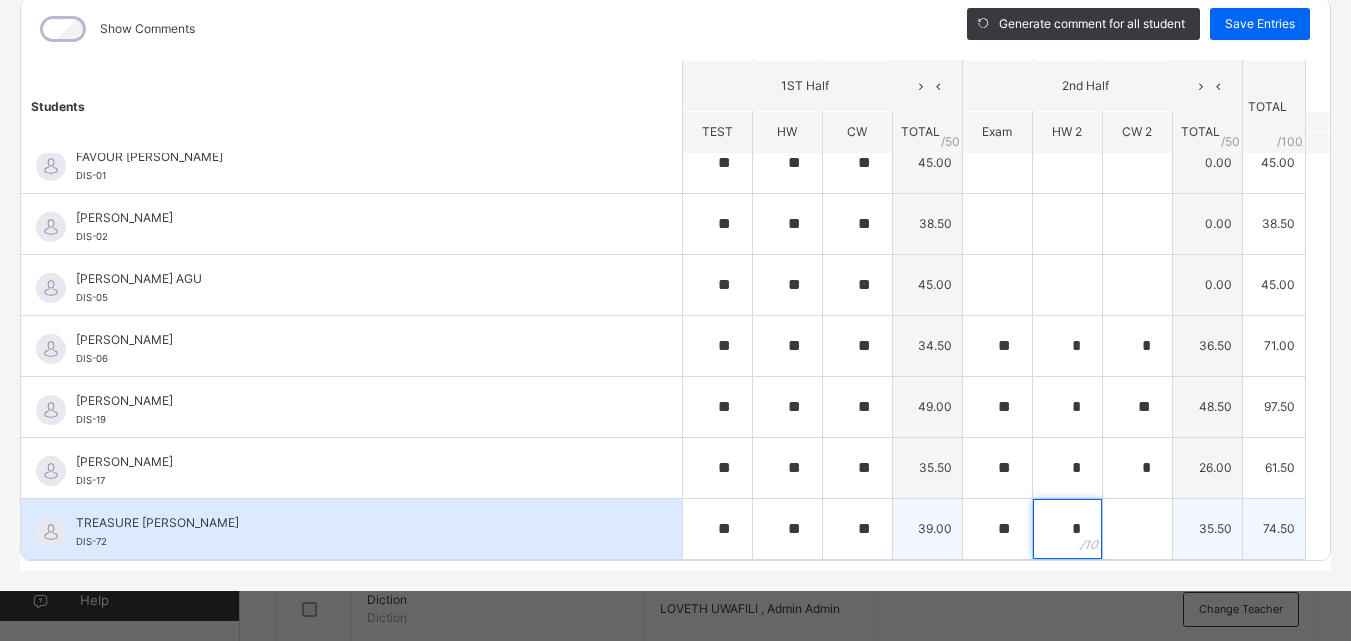 type on "*" 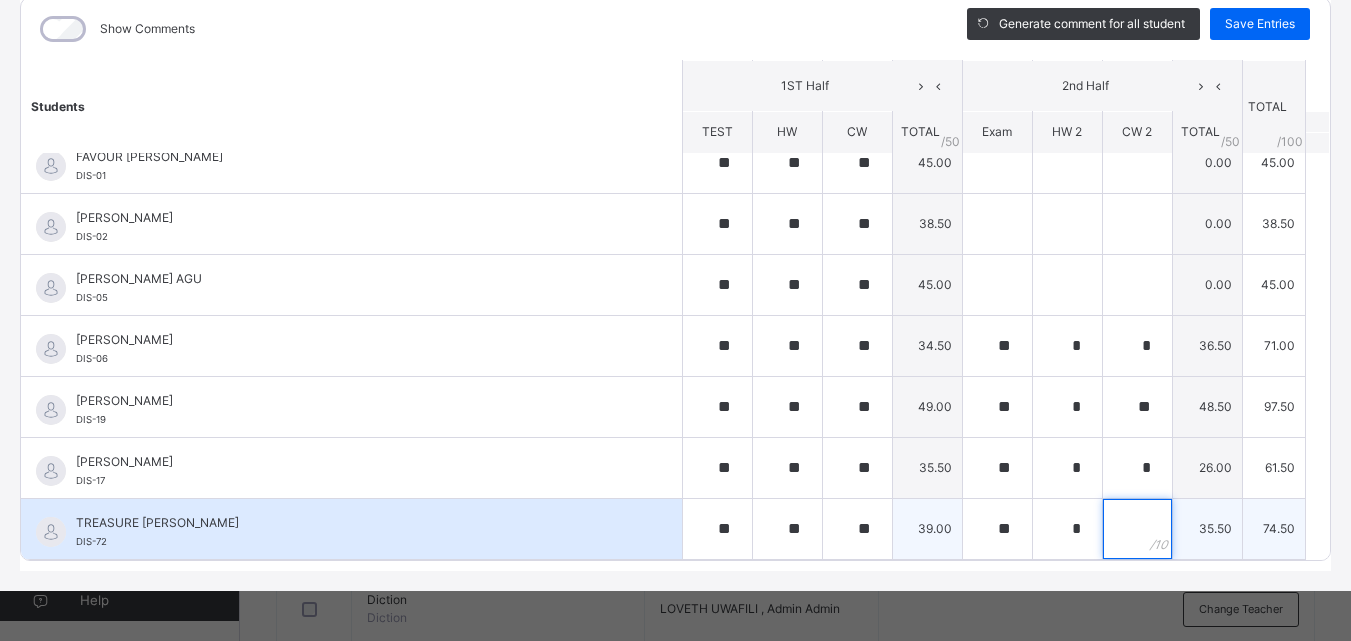 click at bounding box center (1137, 529) 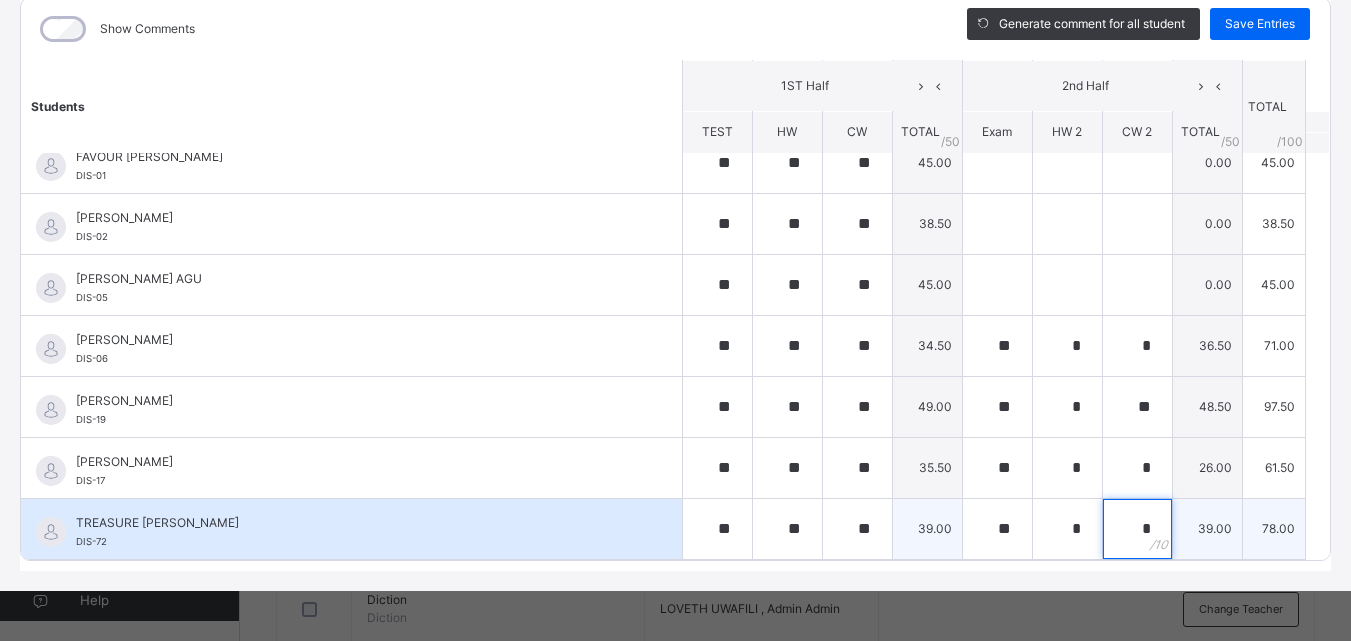 type on "*" 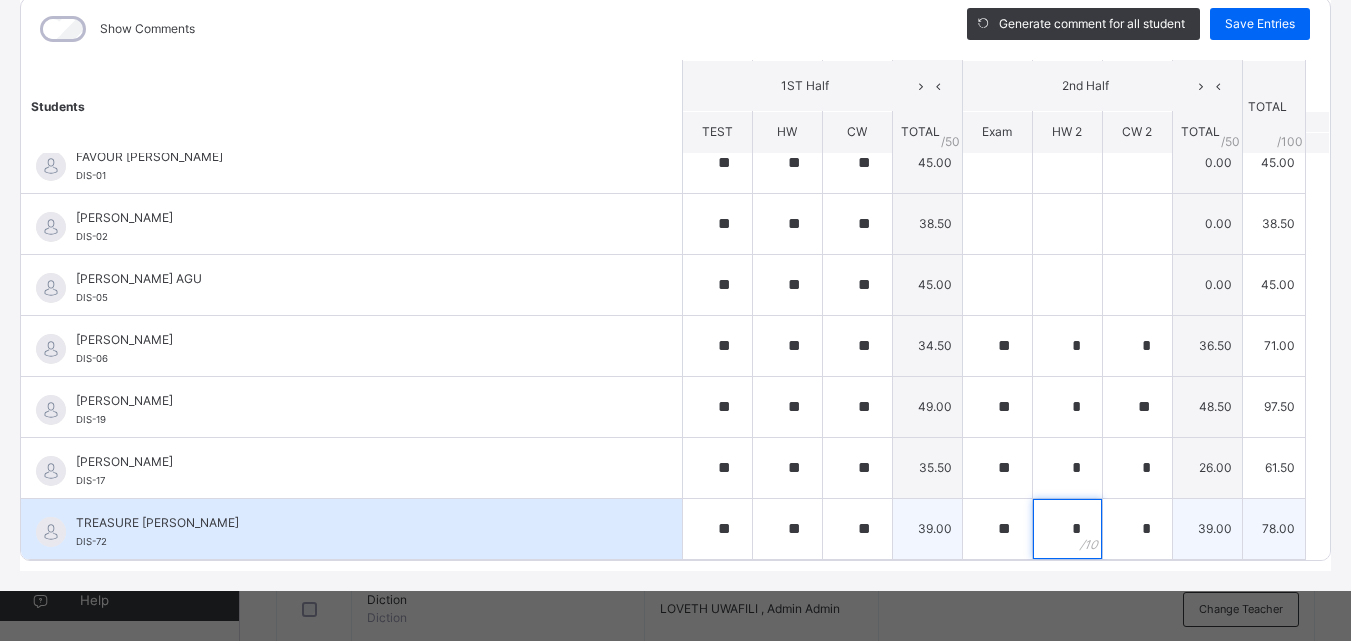 click on "*" at bounding box center [1067, 529] 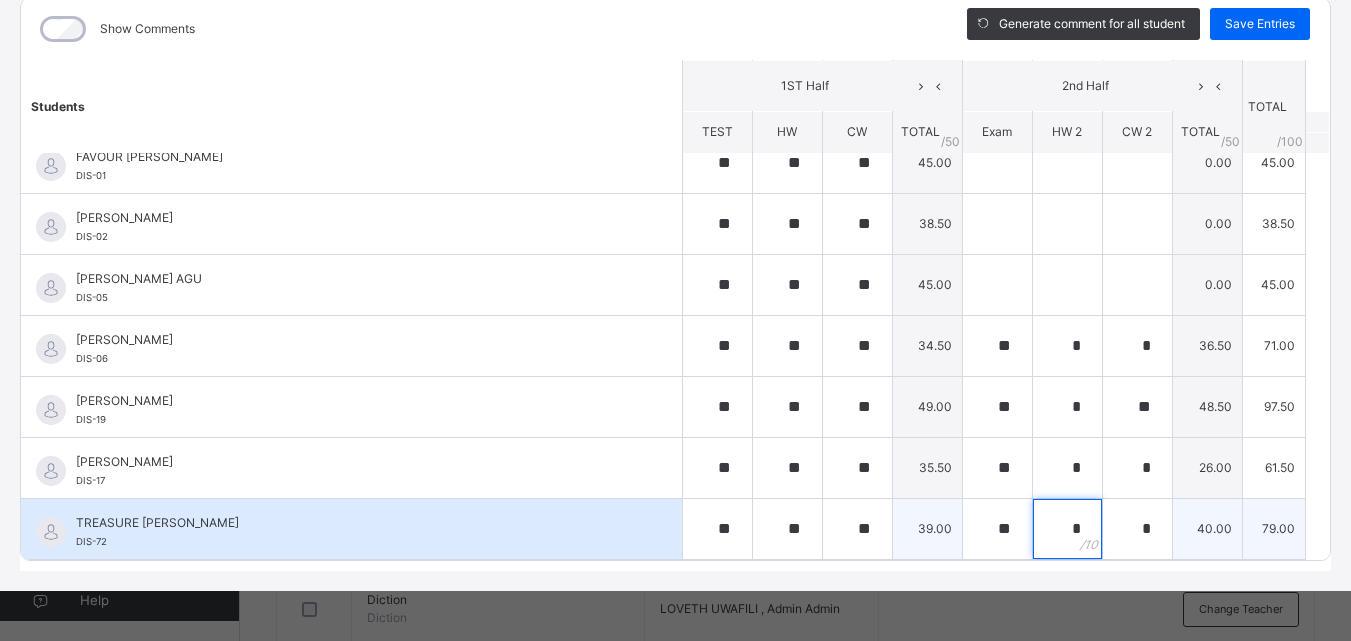 type on "*" 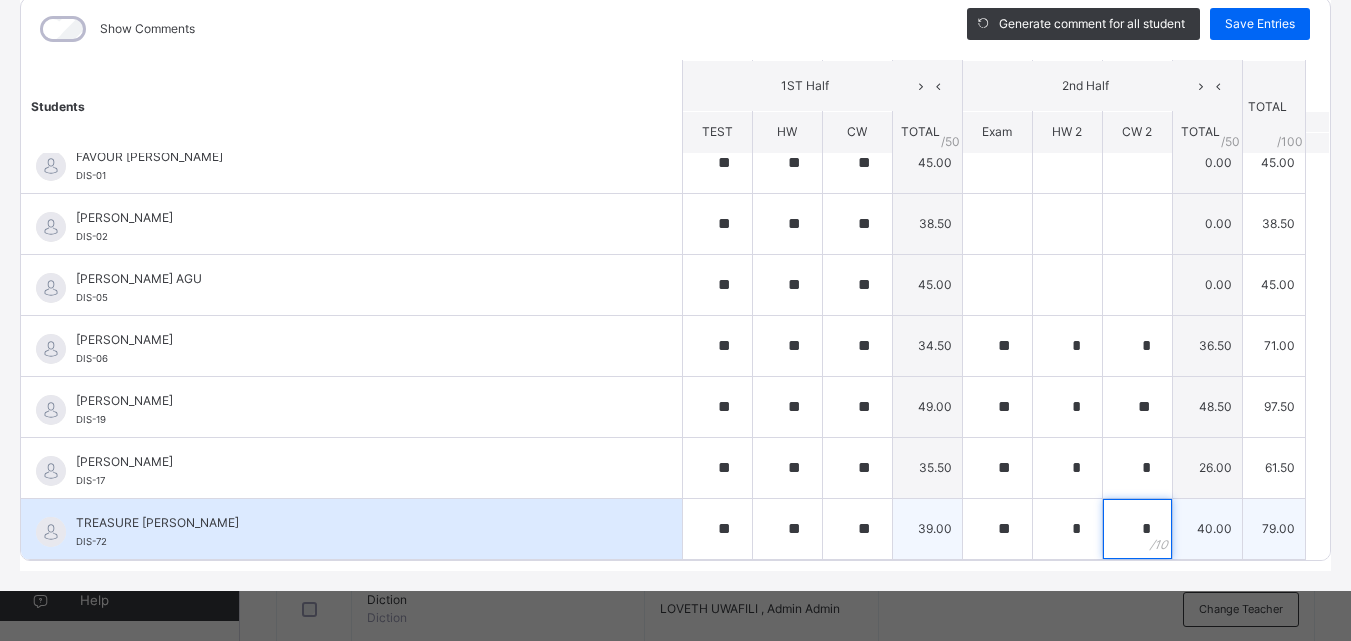 click on "*" at bounding box center [1137, 529] 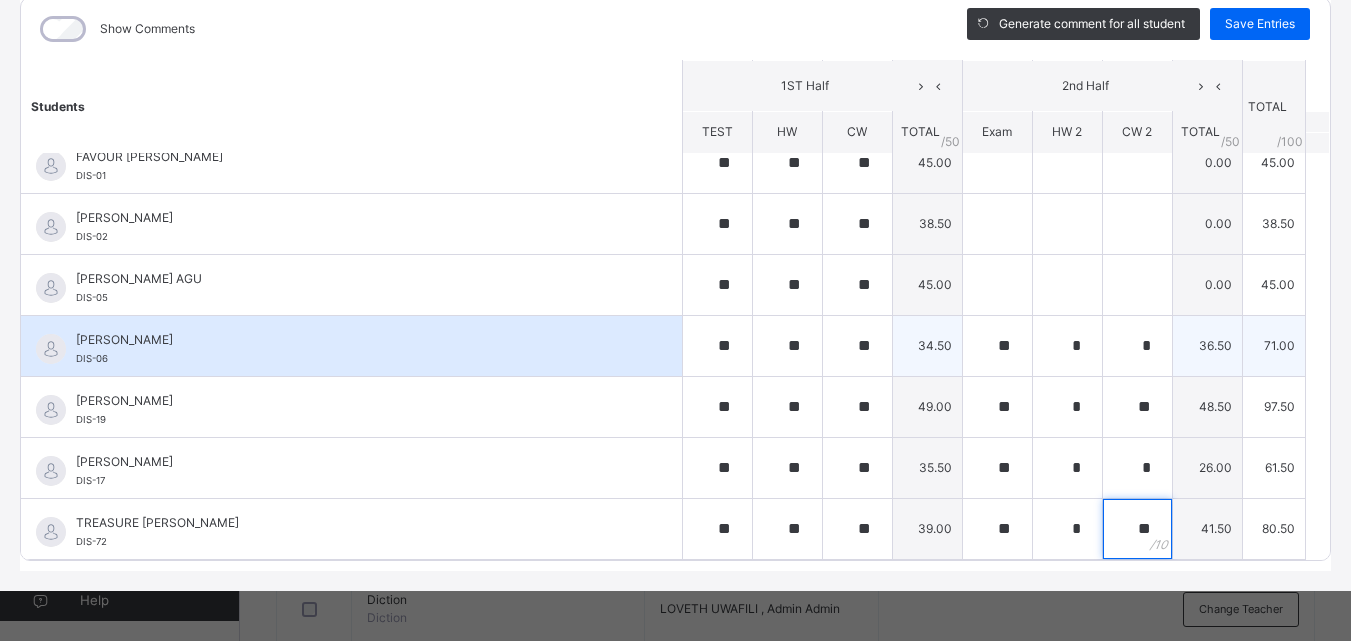 type on "**" 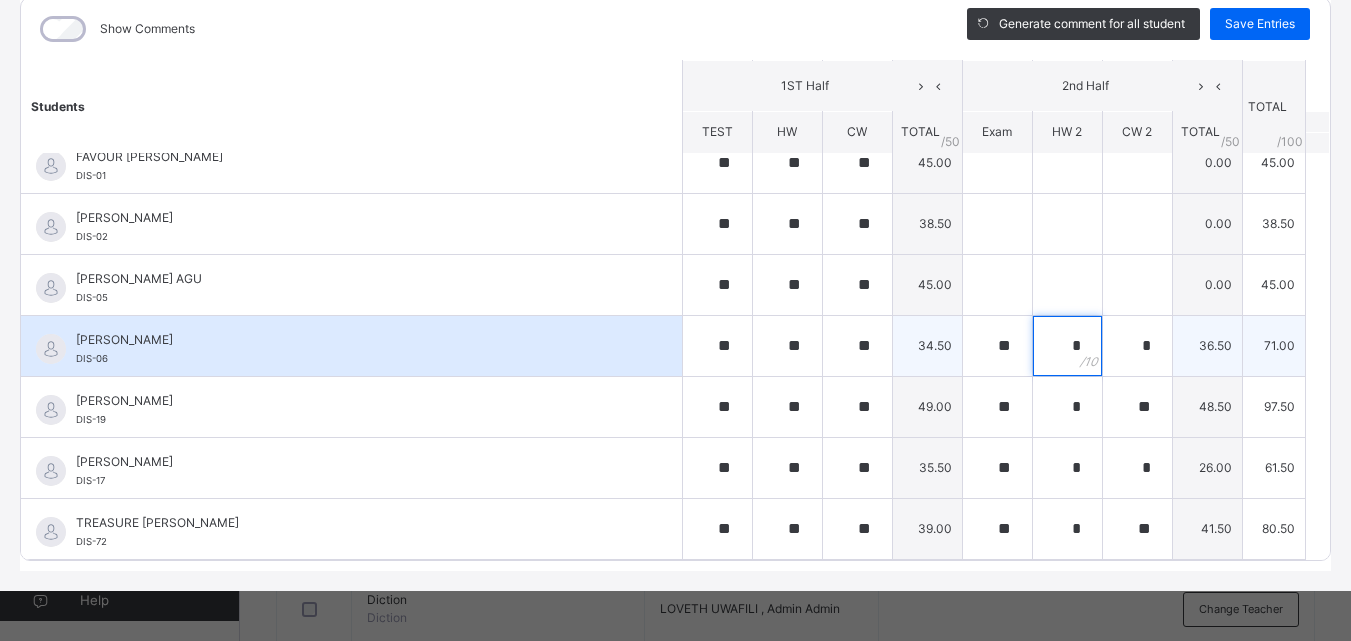 click on "*" at bounding box center (1067, 346) 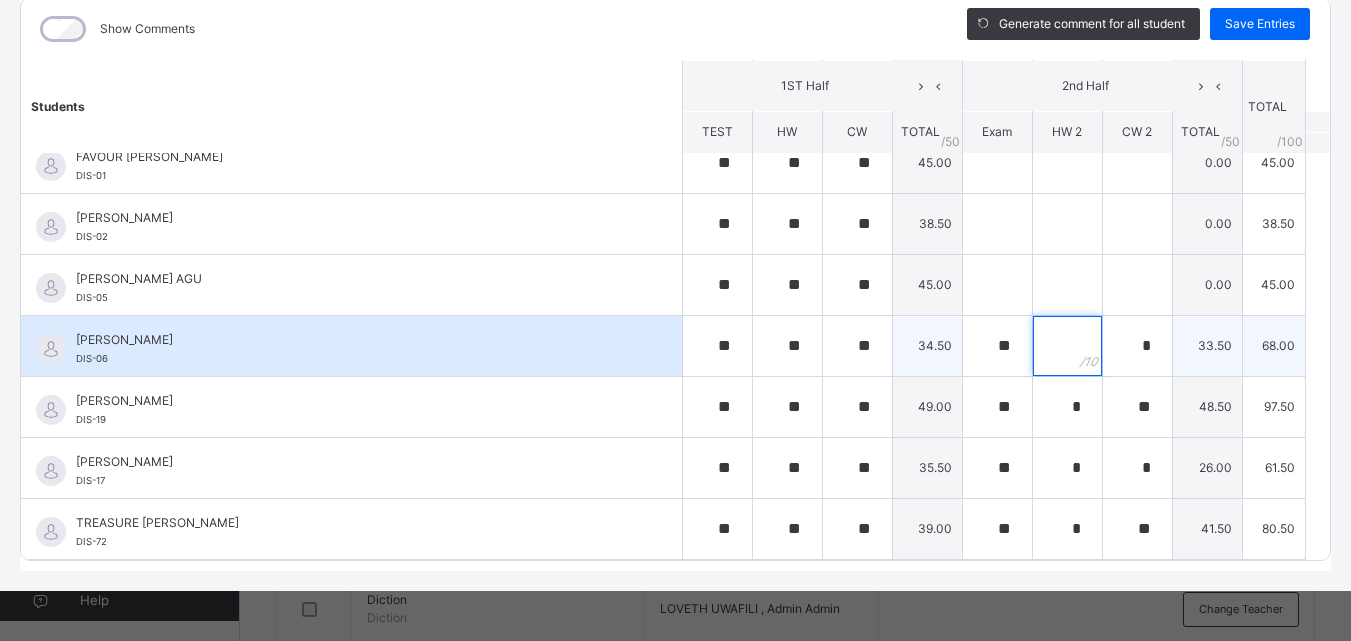 type on "*" 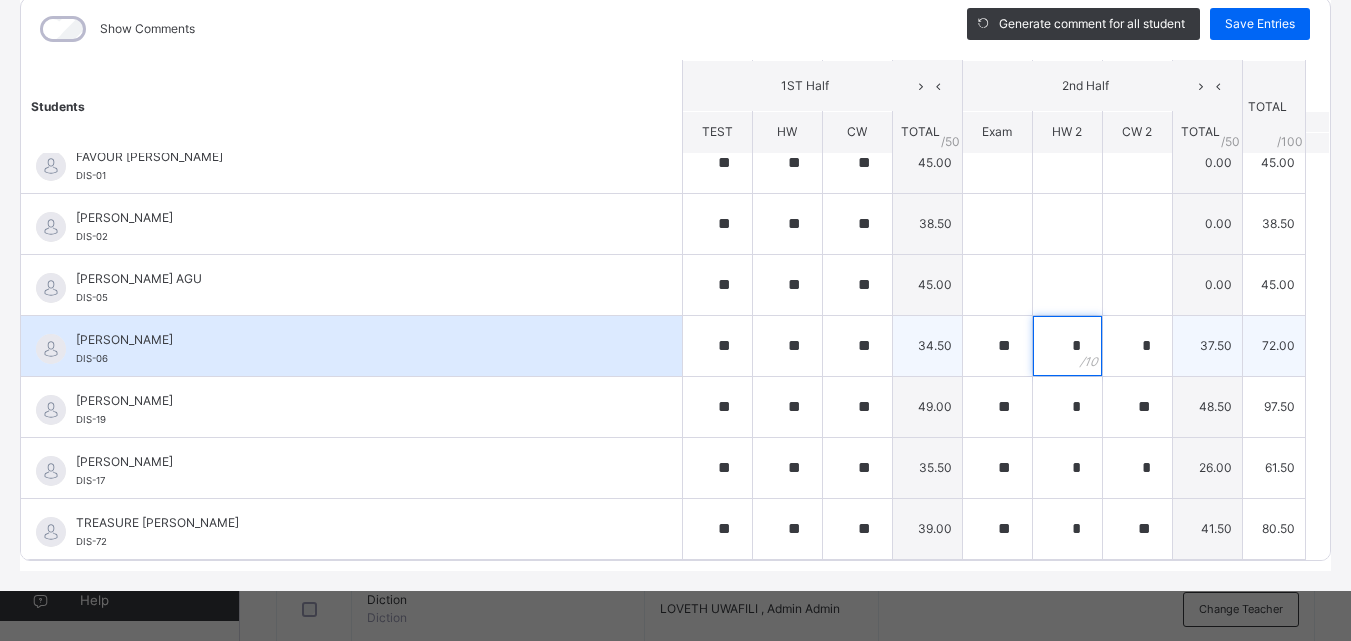 type on "*" 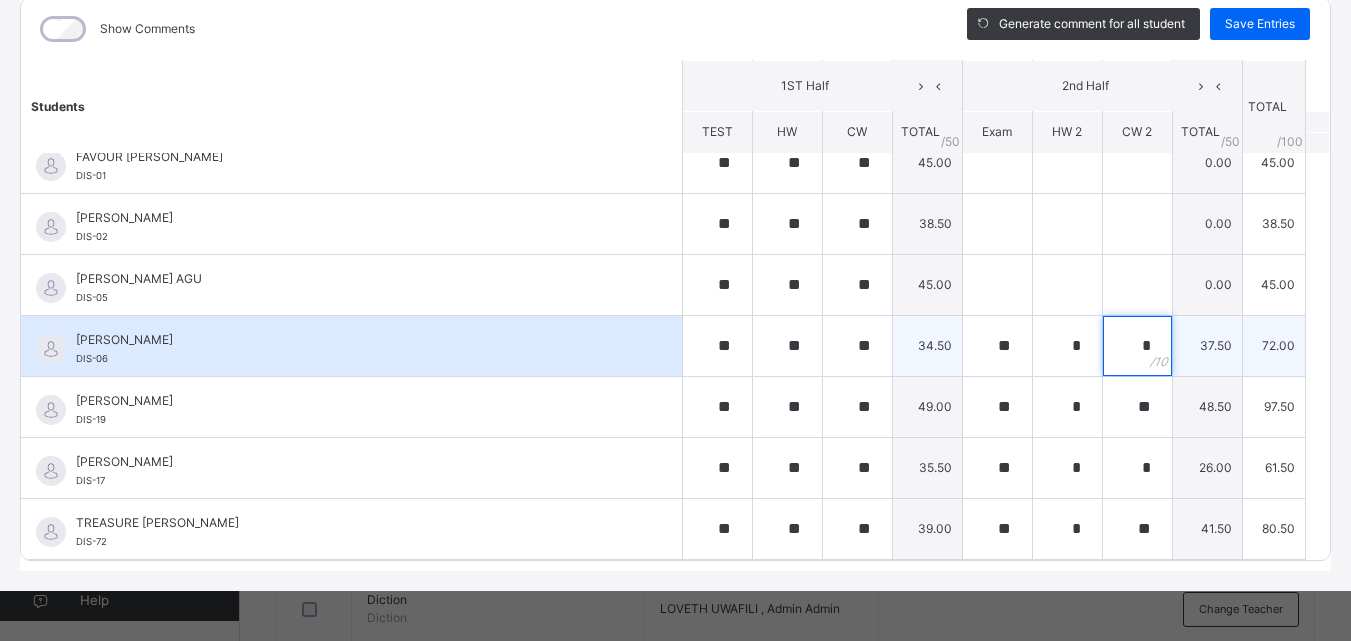 click on "*" at bounding box center (1137, 346) 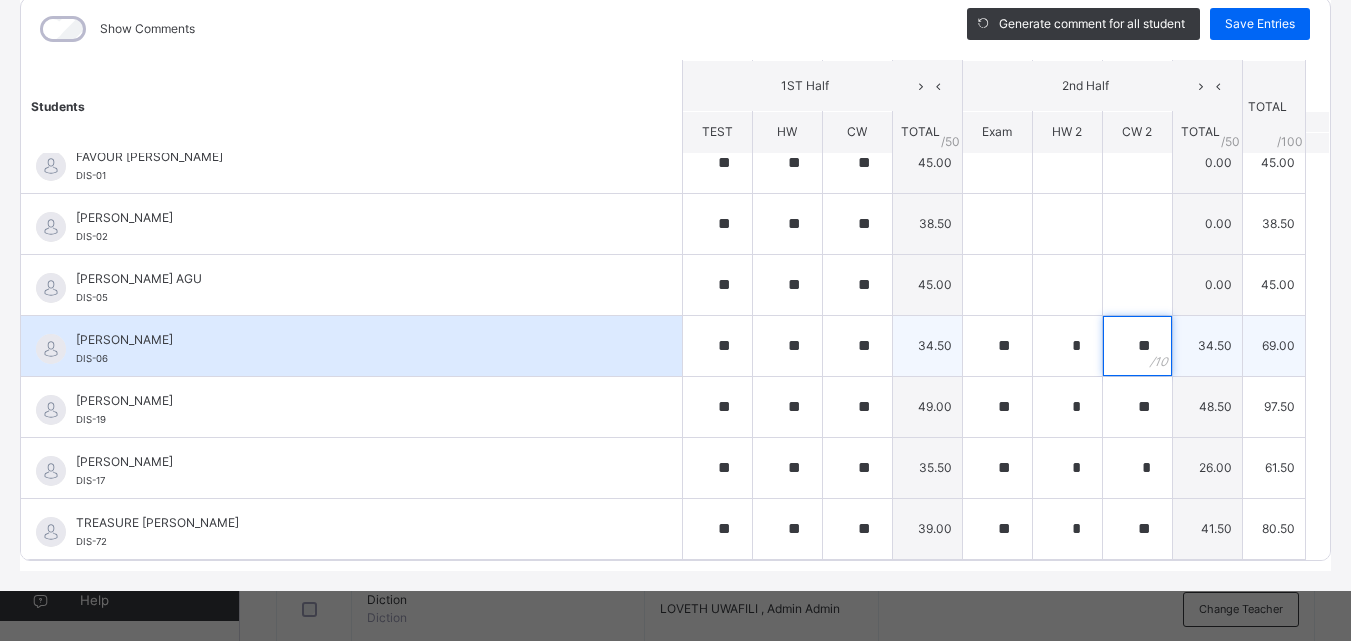 type on "**" 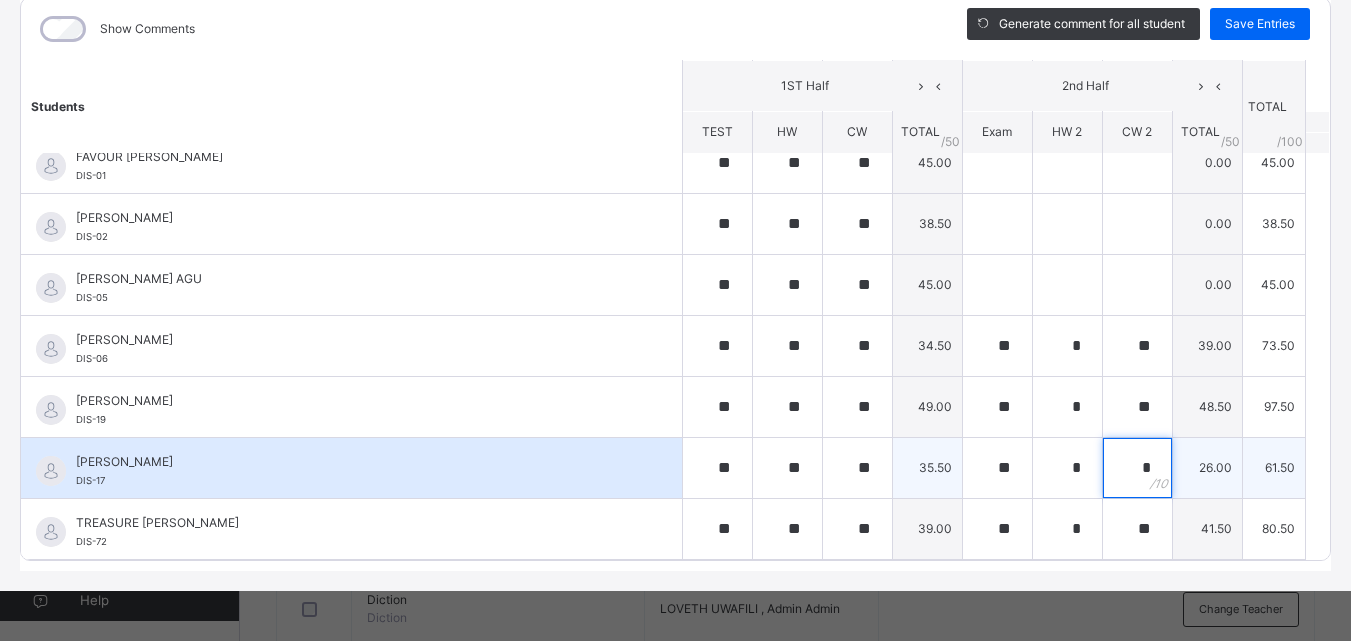 click on "*" at bounding box center (1137, 468) 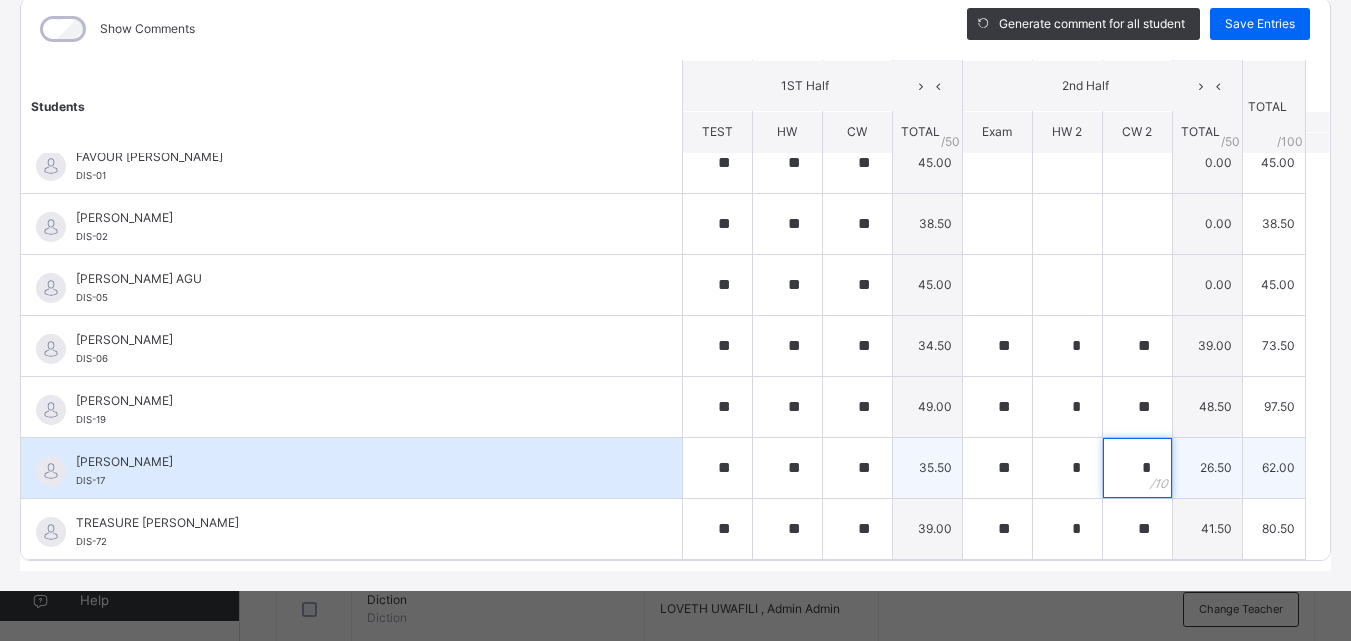 type on "*" 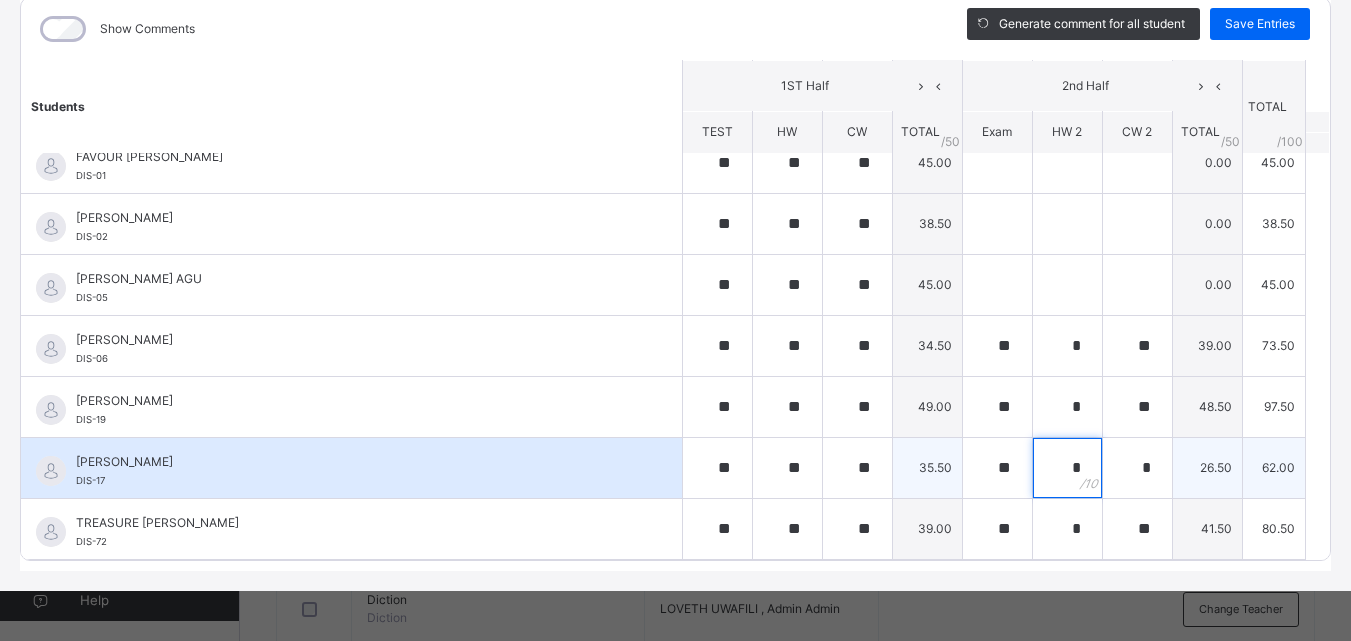click on "*" at bounding box center [1067, 468] 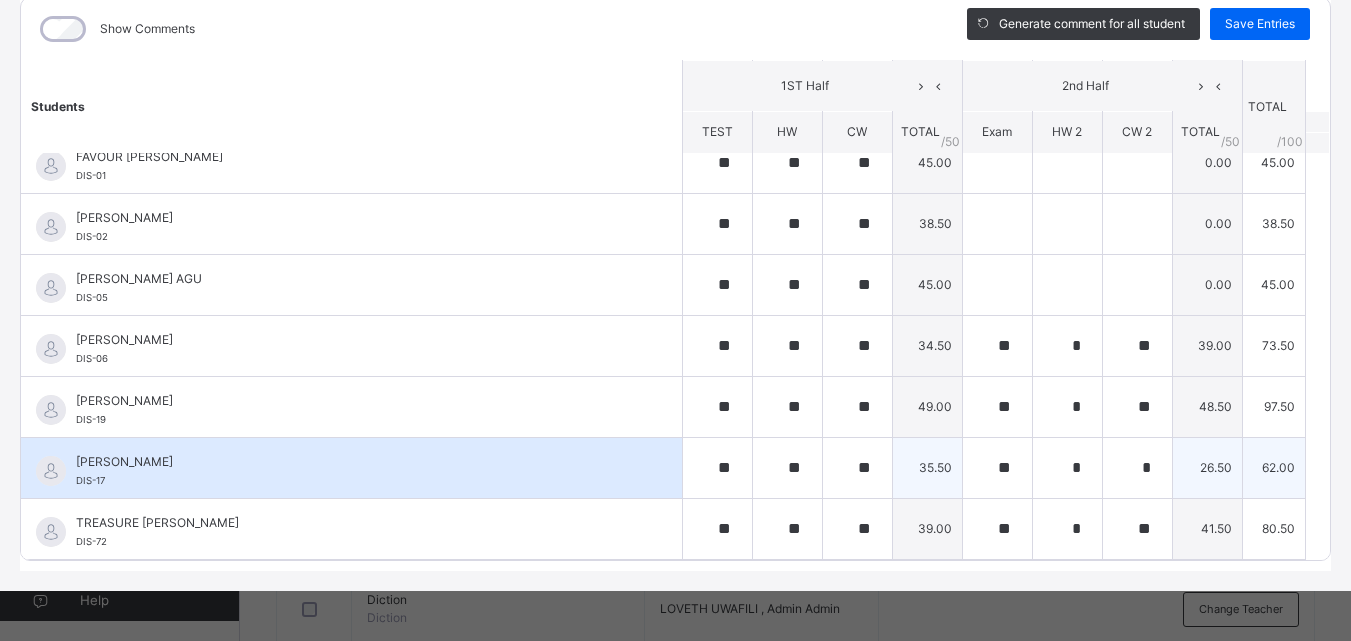 click on "*" at bounding box center [1067, 468] 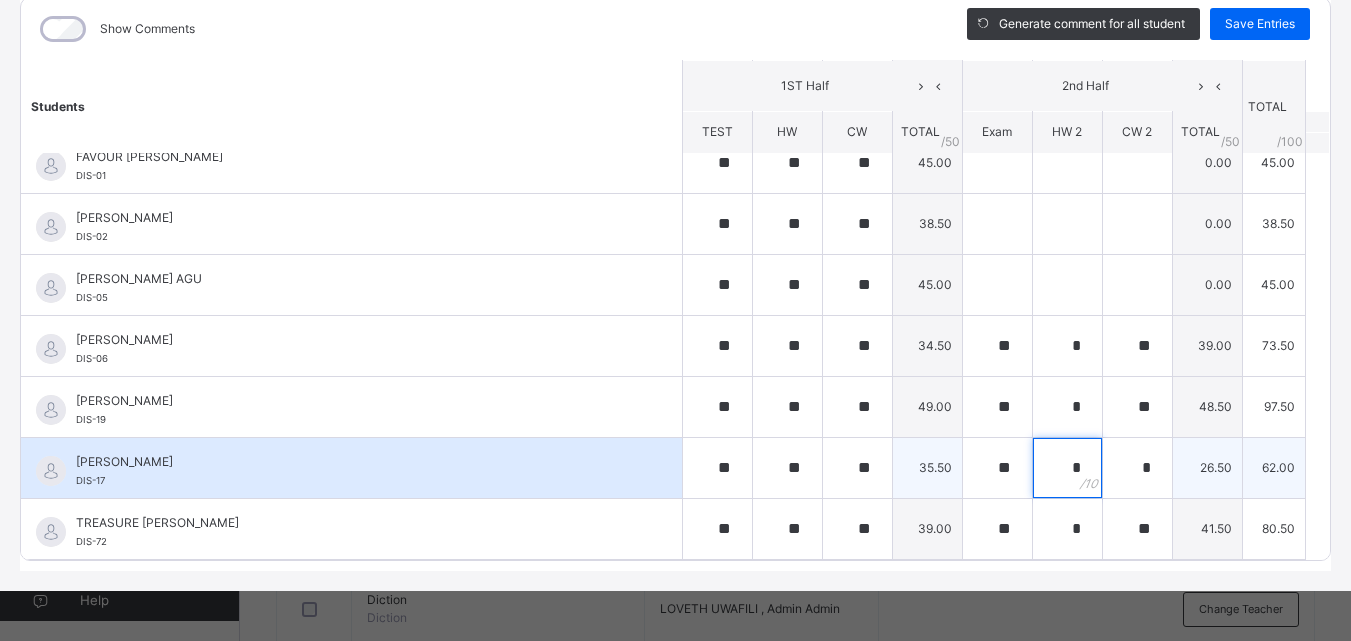 click on "*" at bounding box center [1067, 468] 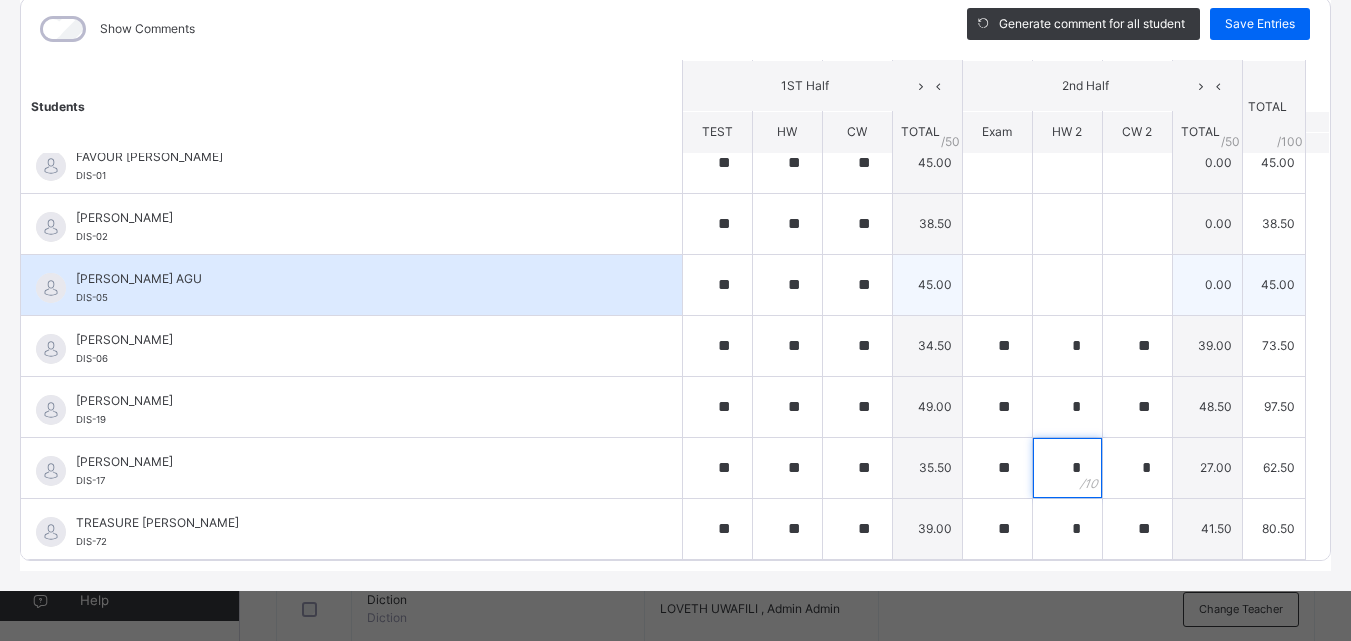 type on "*" 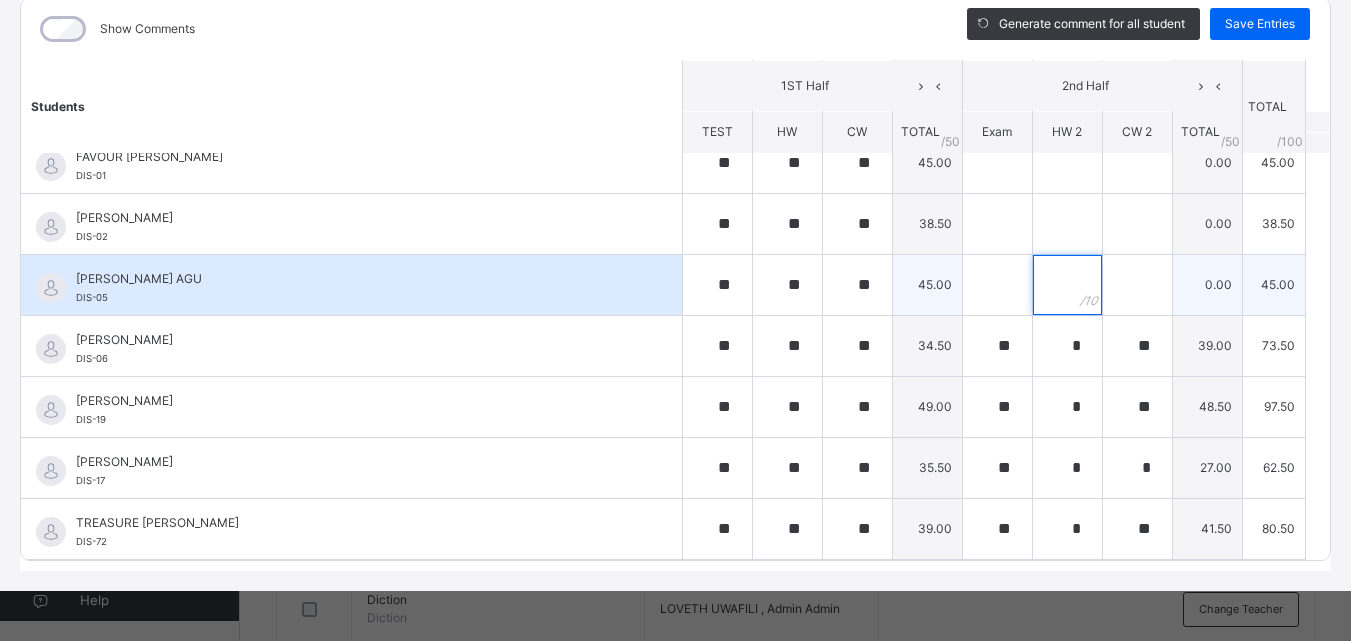 click at bounding box center [1067, 285] 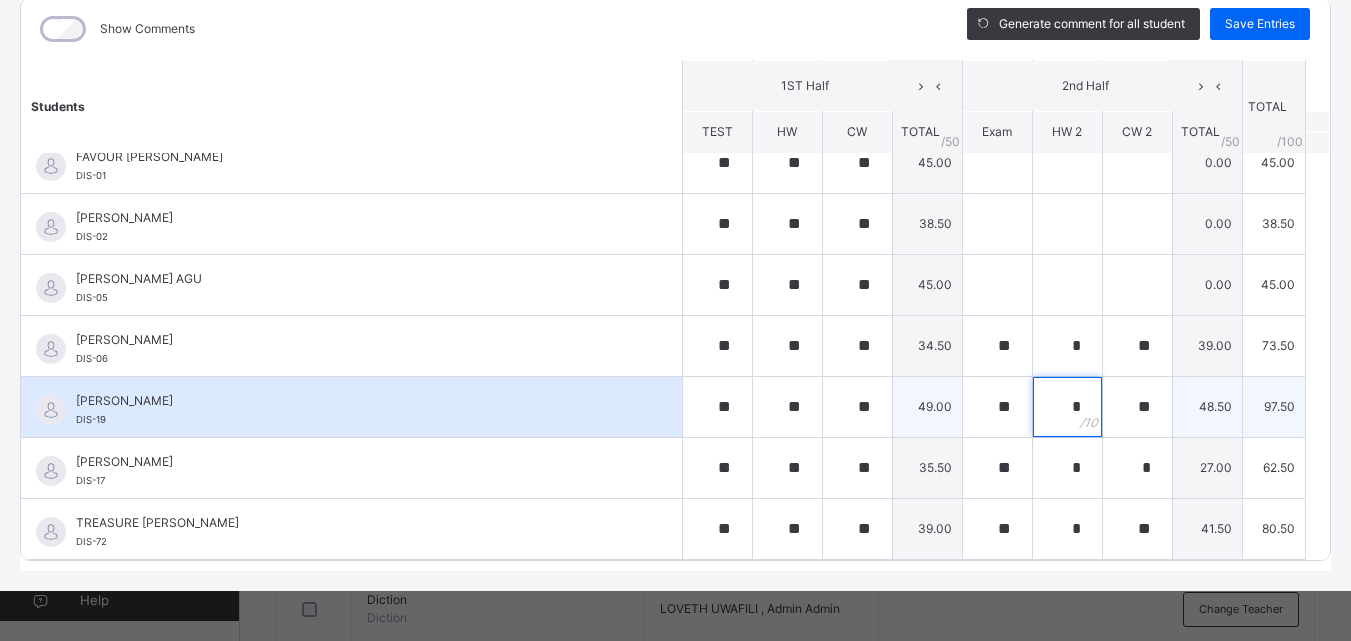 click on "*" at bounding box center (1067, 407) 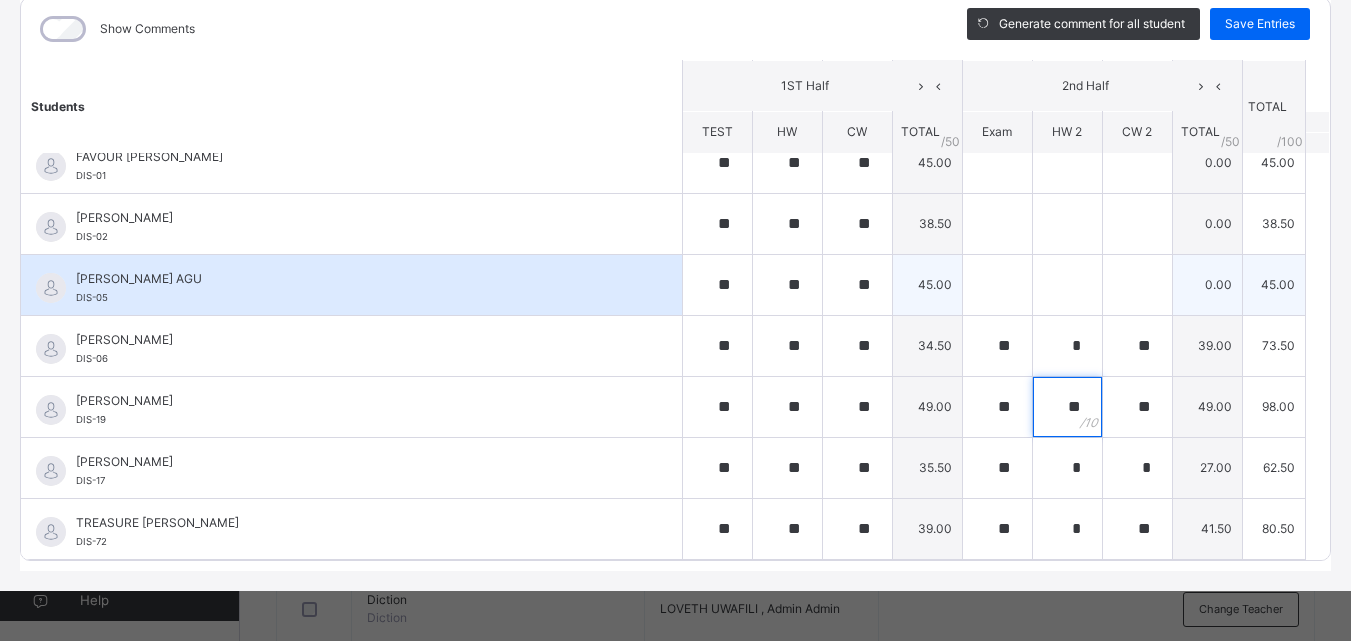 type on "**" 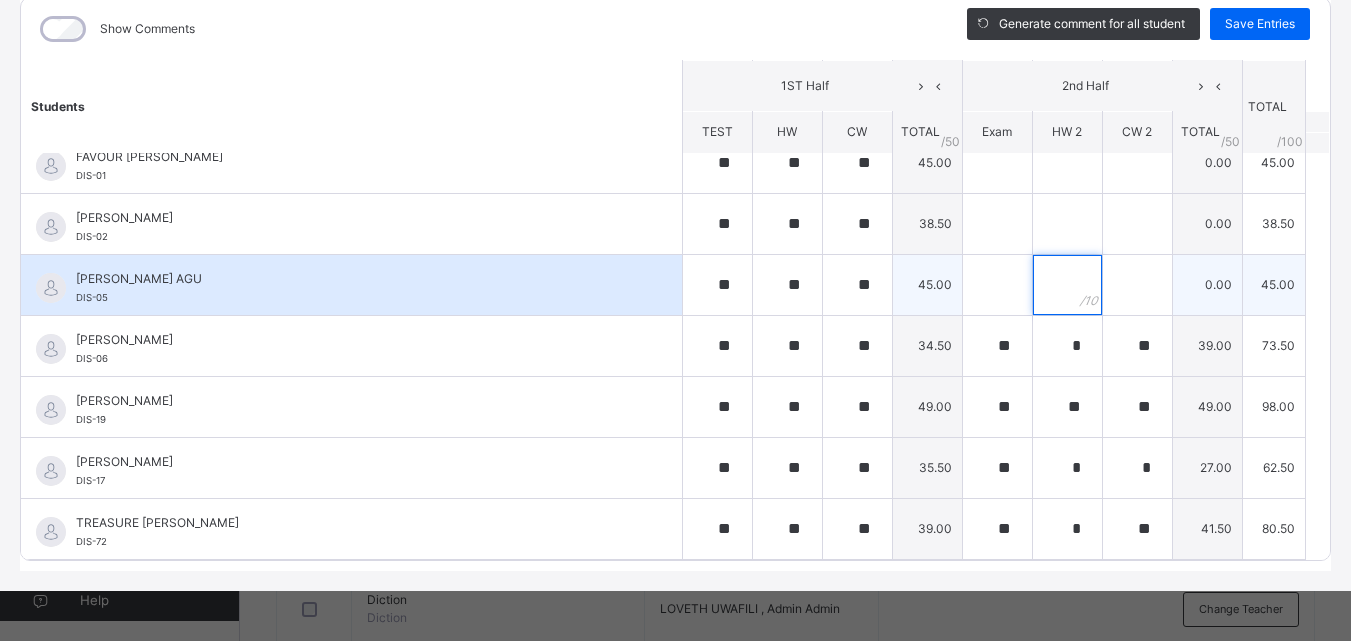 click at bounding box center [1067, 285] 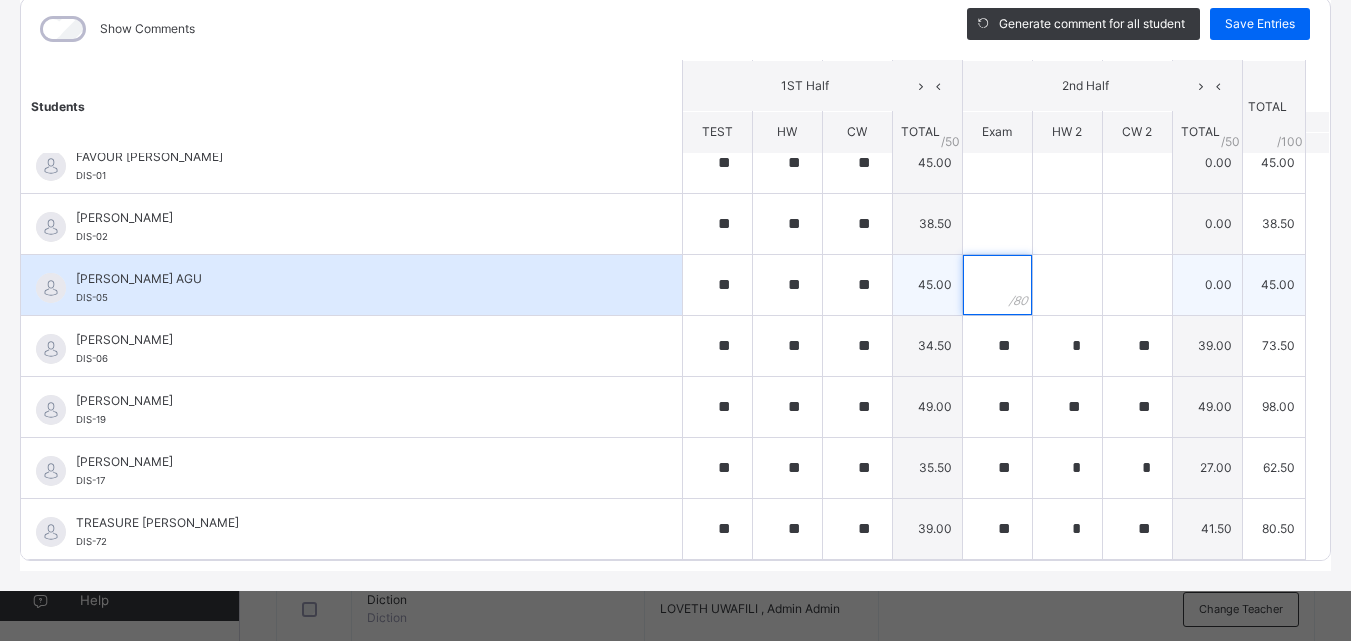 click at bounding box center [997, 285] 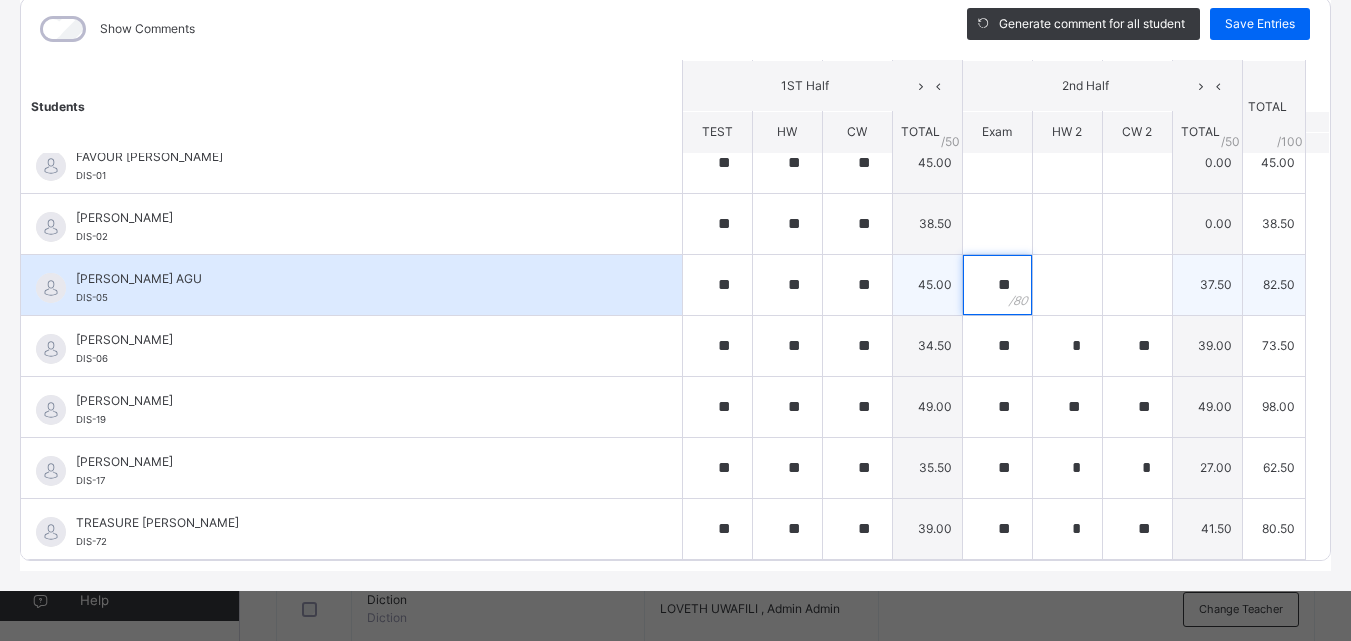 type on "**" 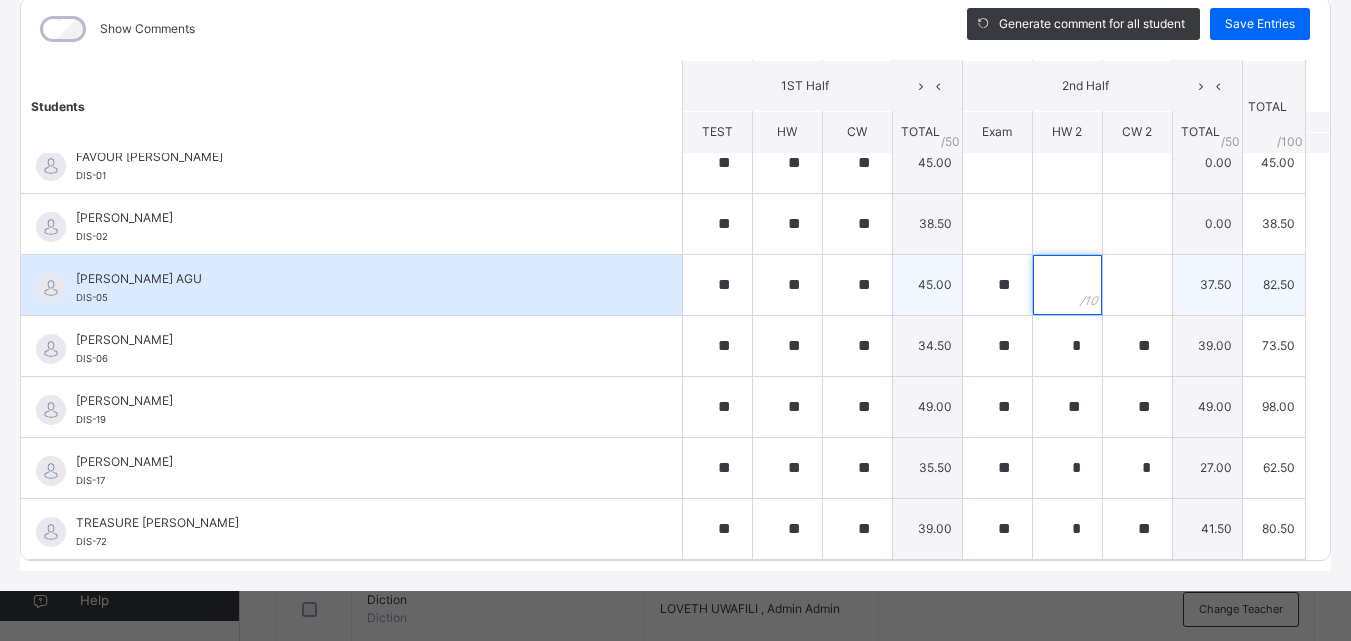 click at bounding box center (1067, 285) 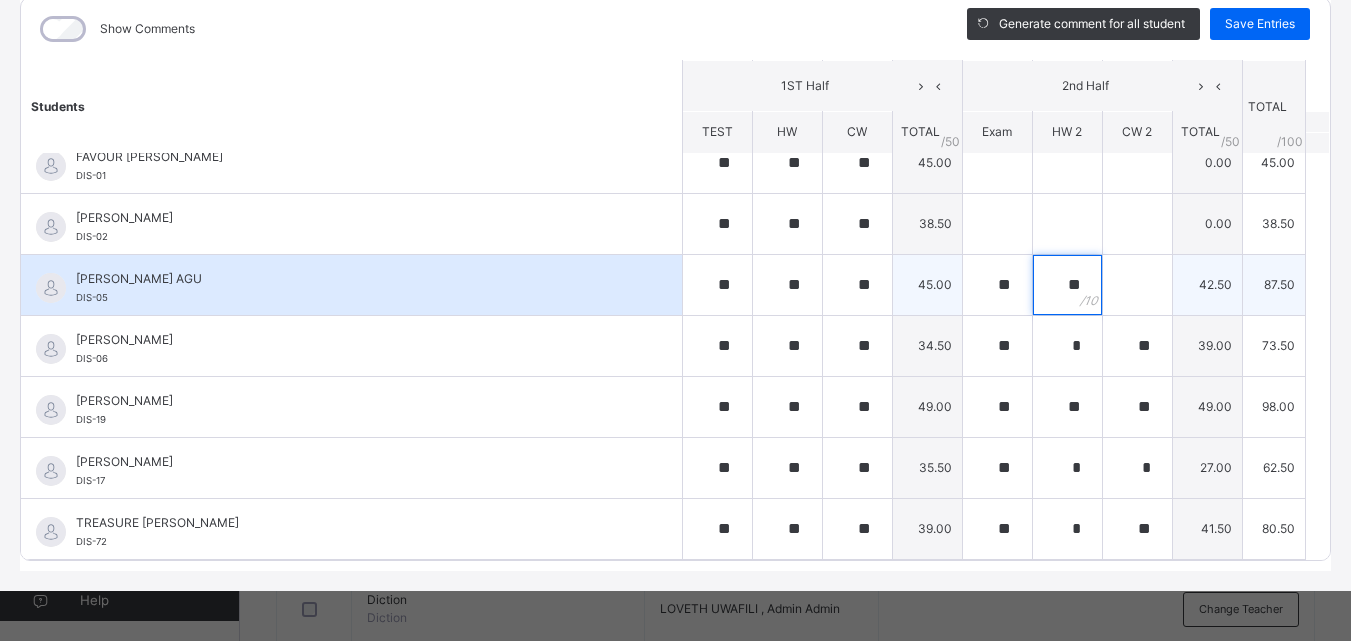 type on "**" 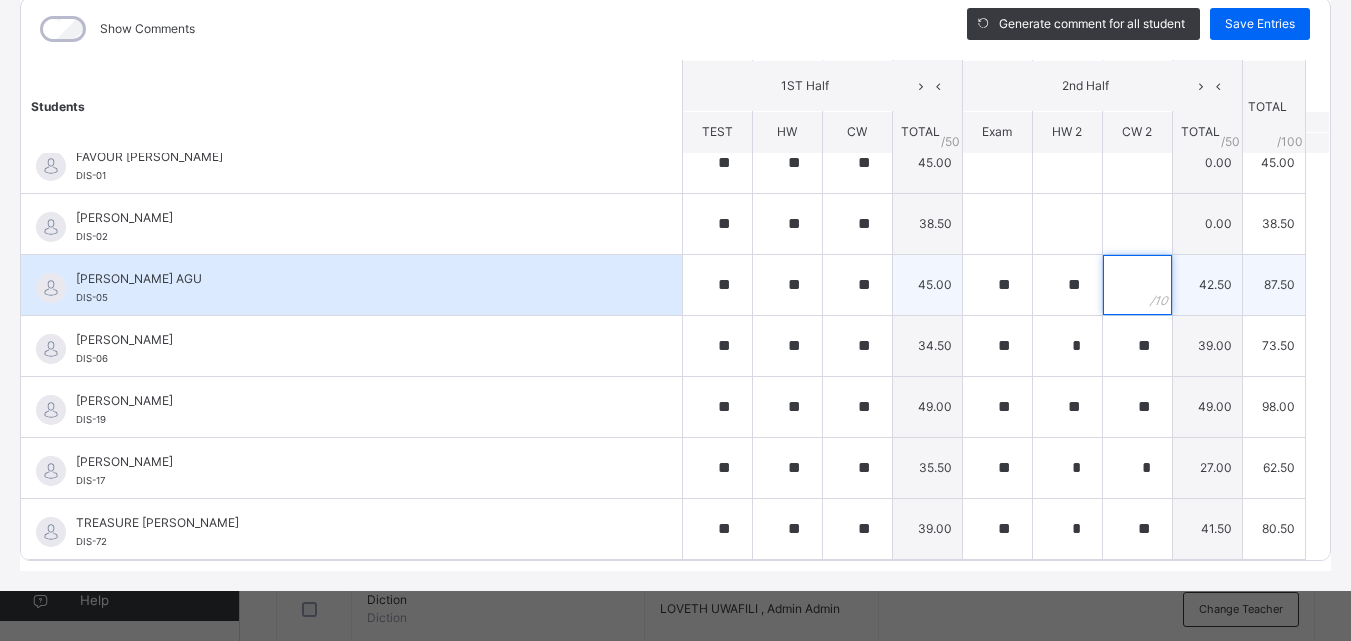 click at bounding box center [1137, 285] 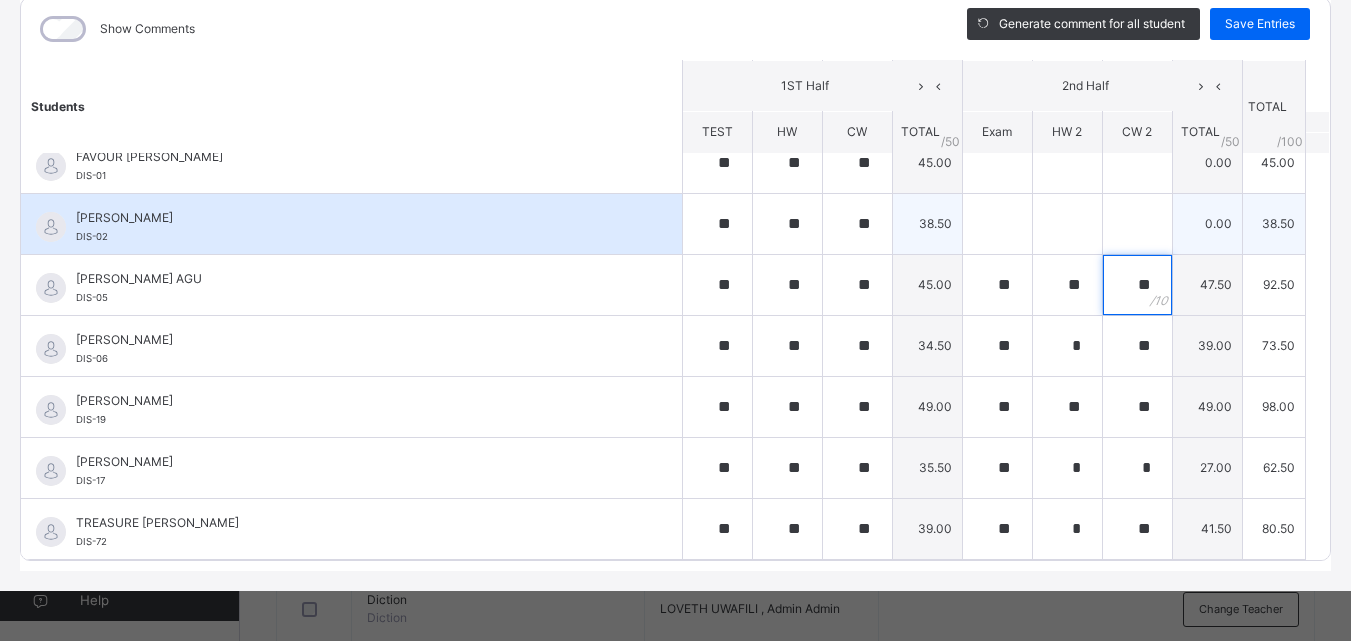 type on "**" 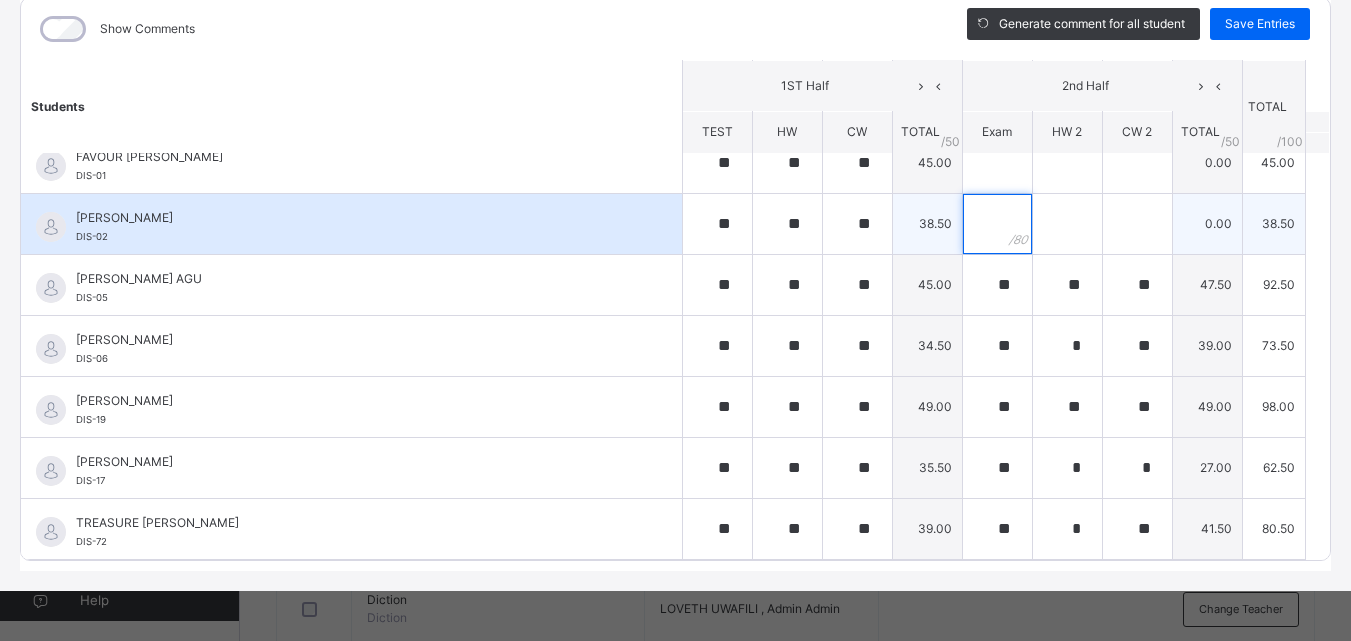 click at bounding box center (997, 224) 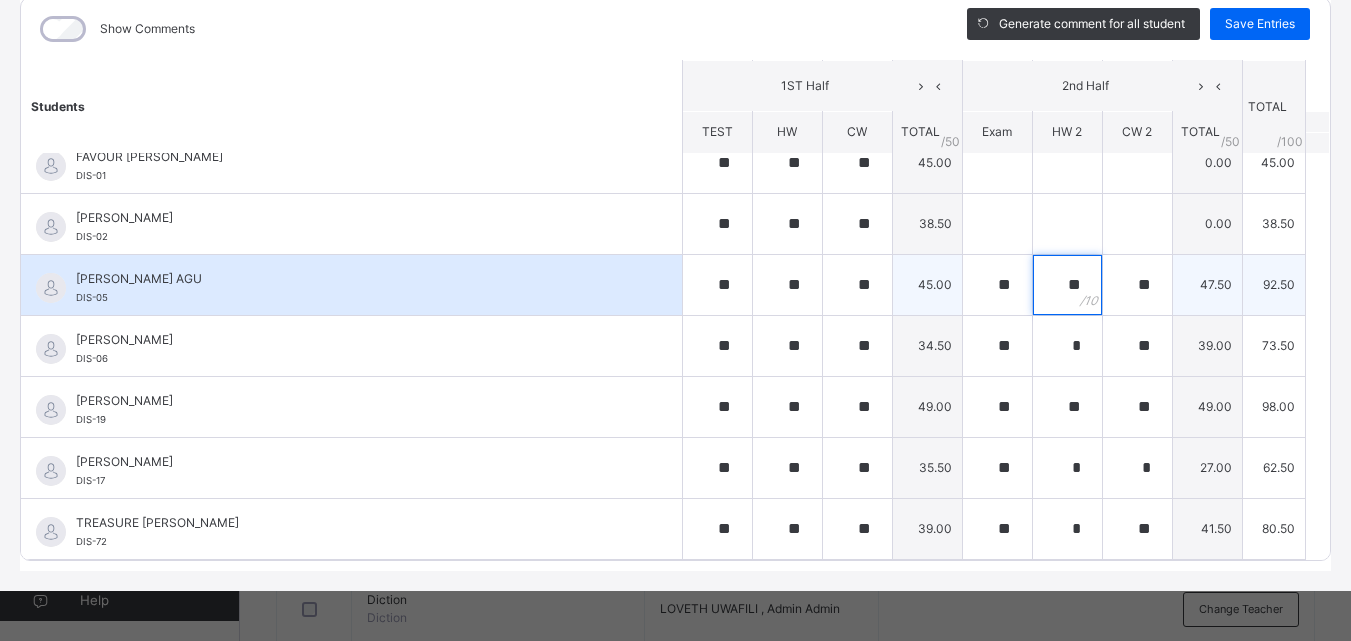 click on "**" at bounding box center [1067, 285] 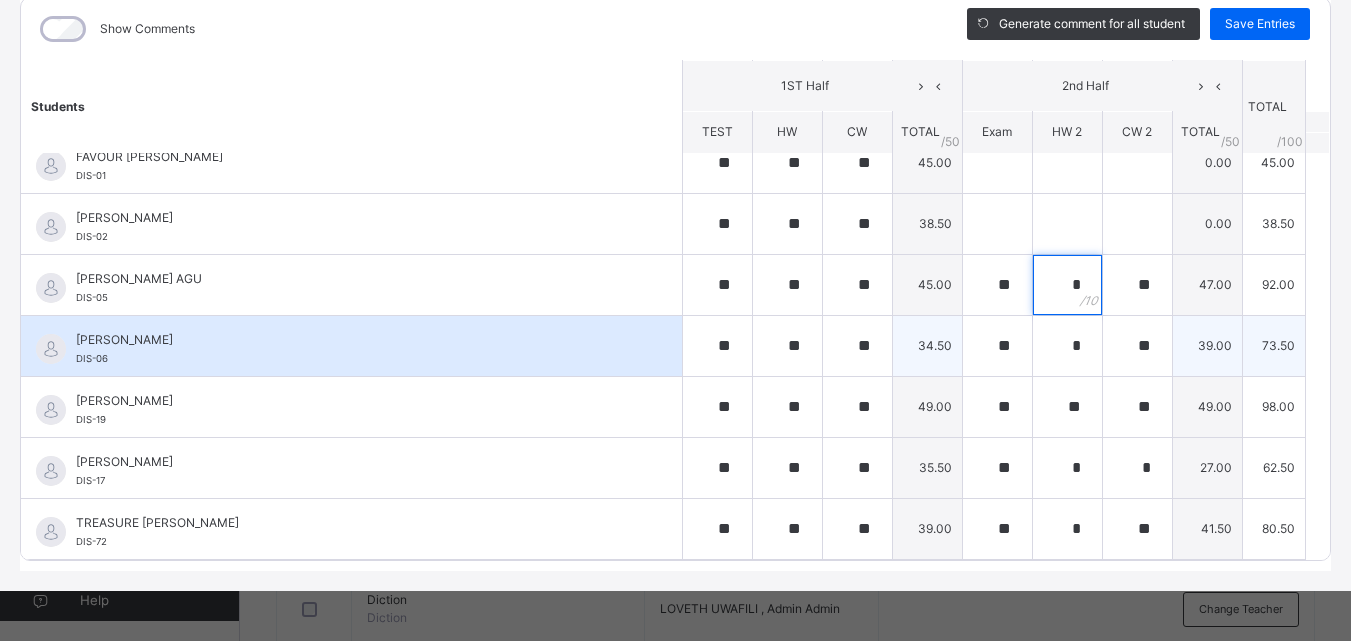 type on "*" 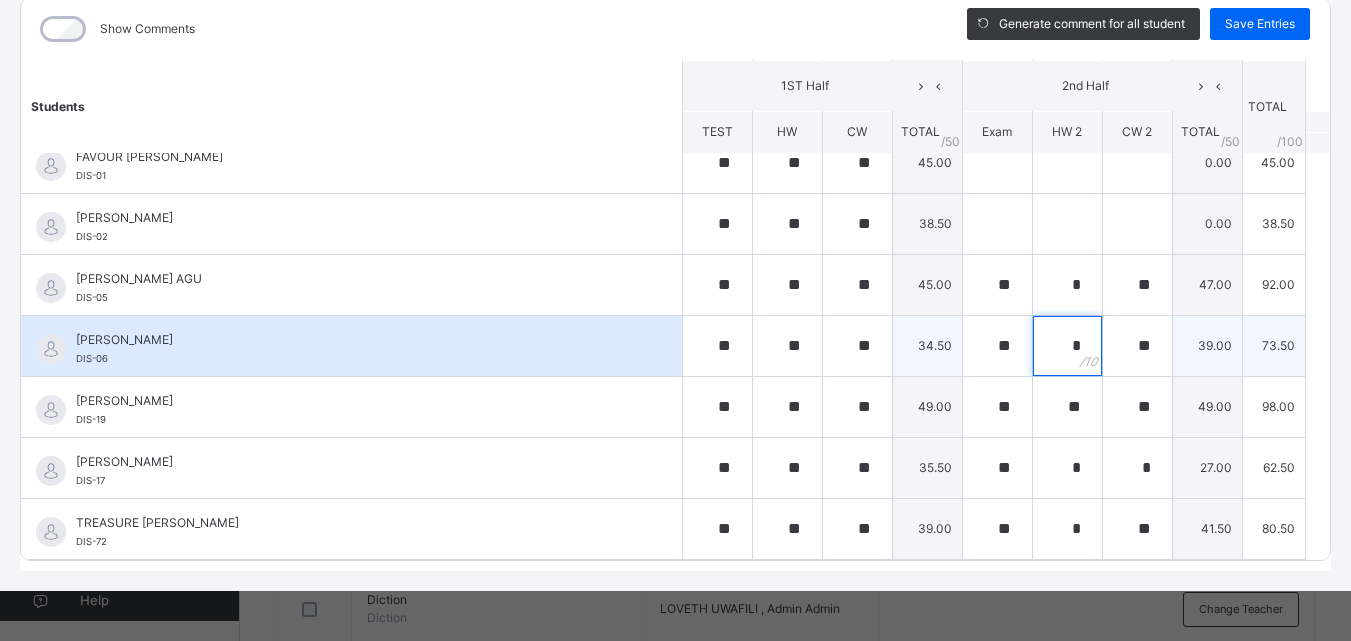 click on "*" at bounding box center [1067, 346] 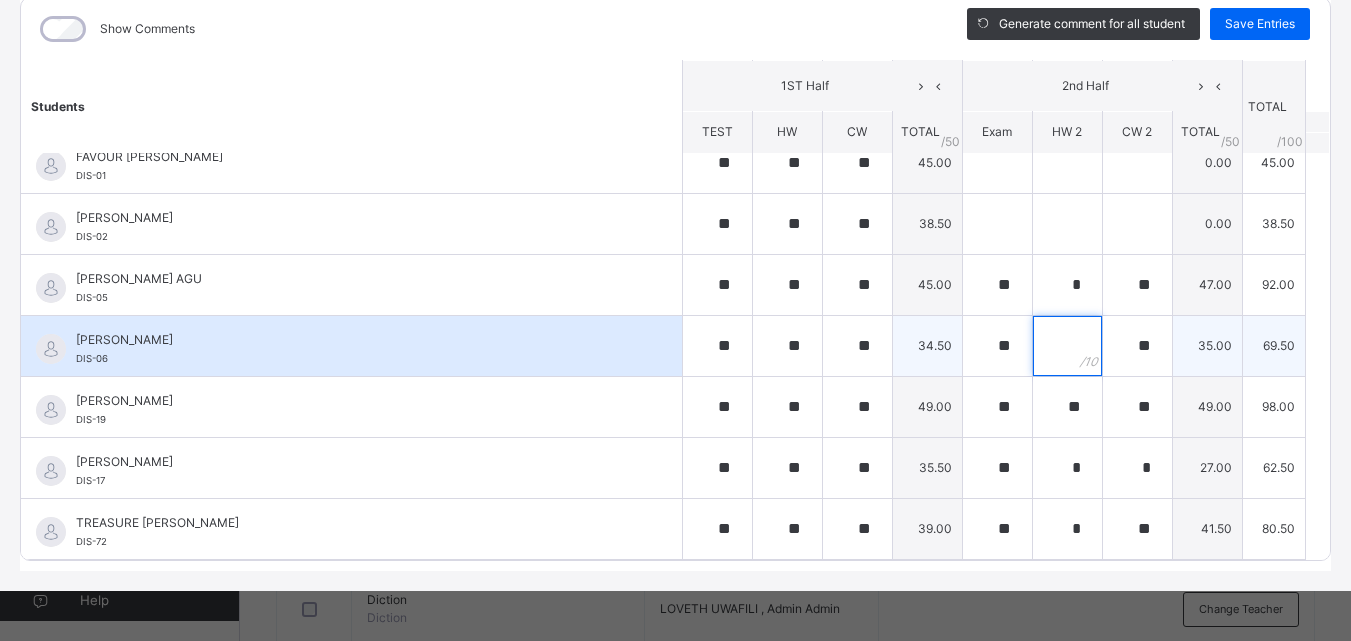 type on "*" 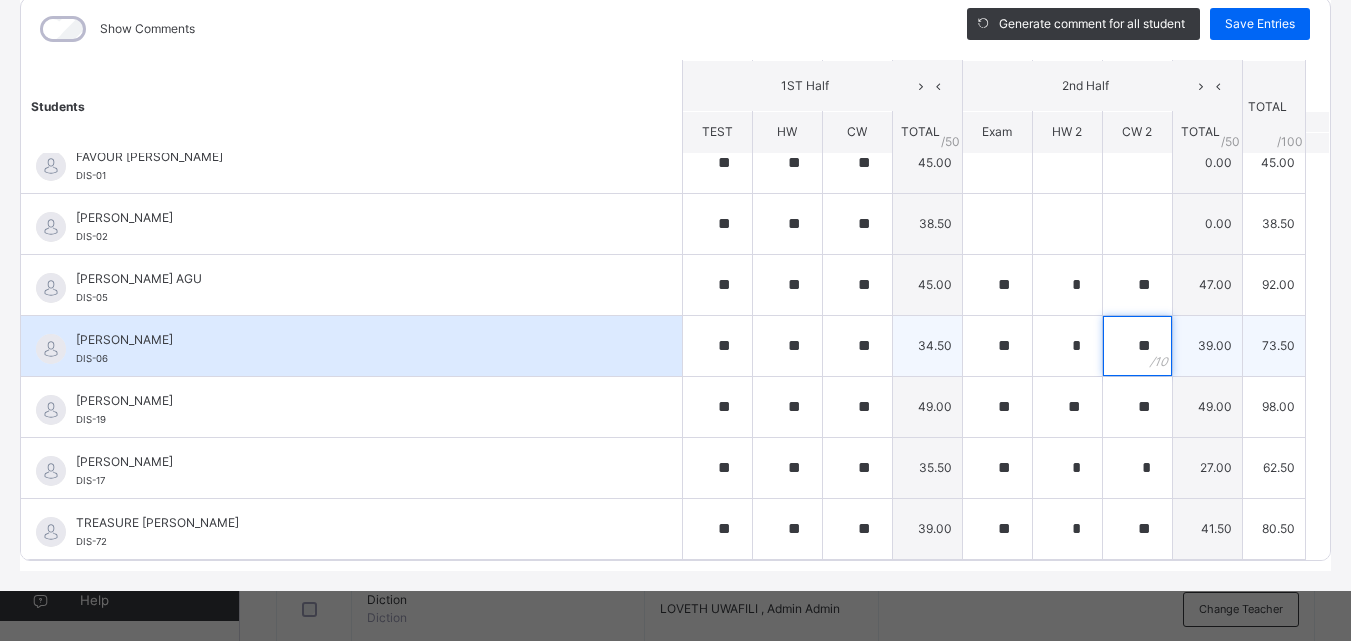 click on "**" at bounding box center [1137, 346] 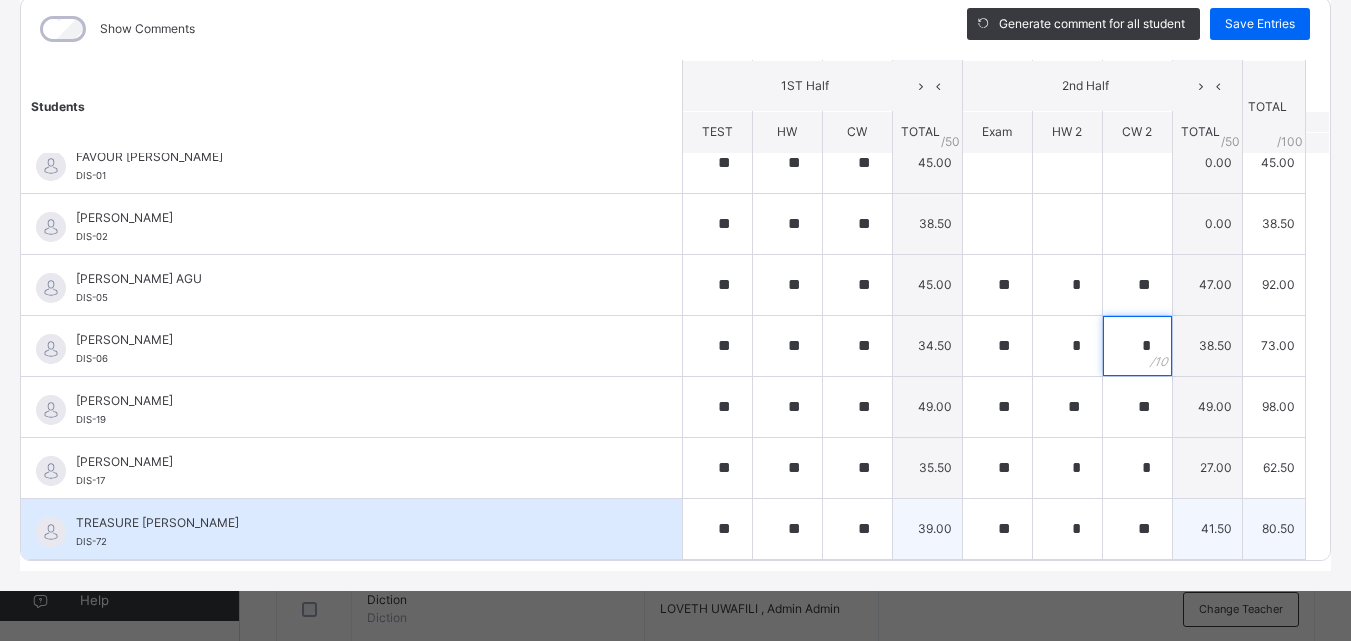 type on "*" 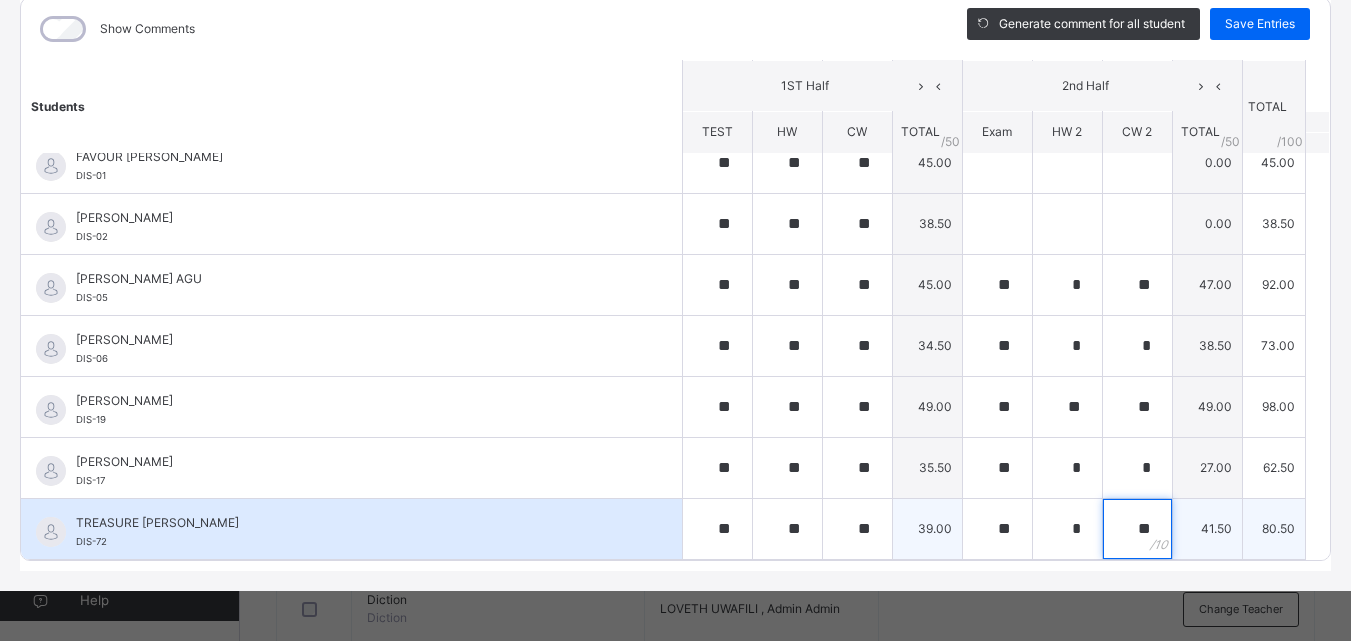 click on "**" at bounding box center (1137, 529) 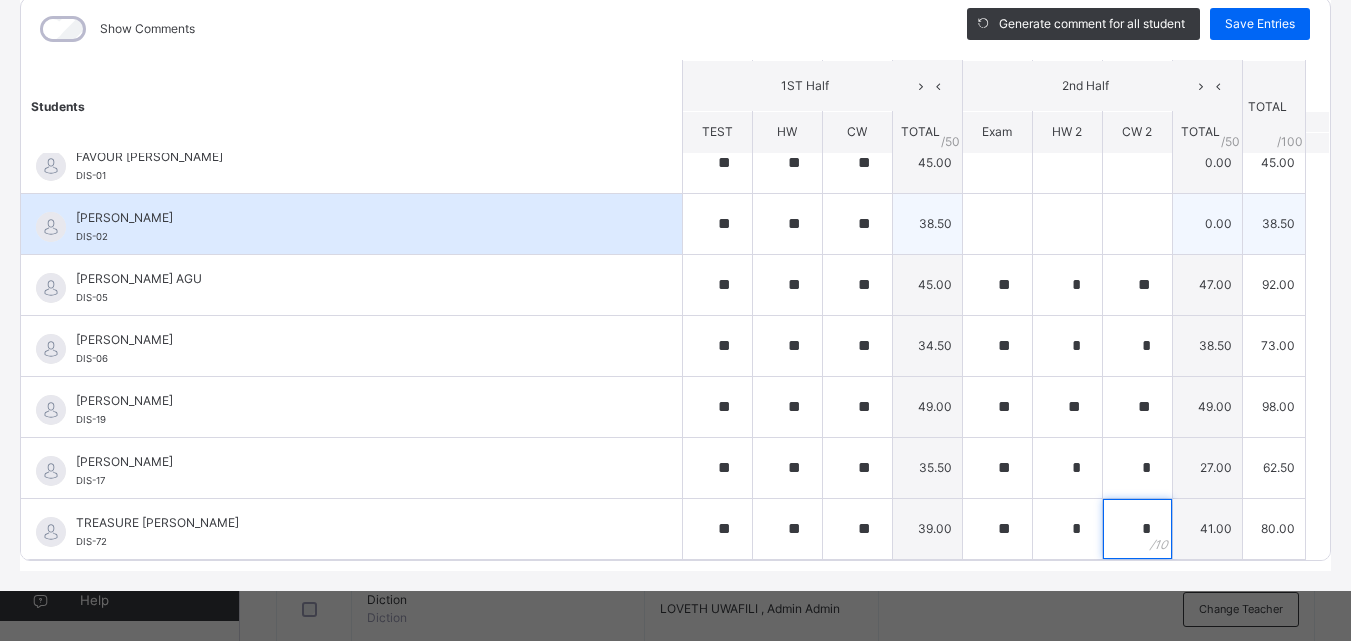 type on "*" 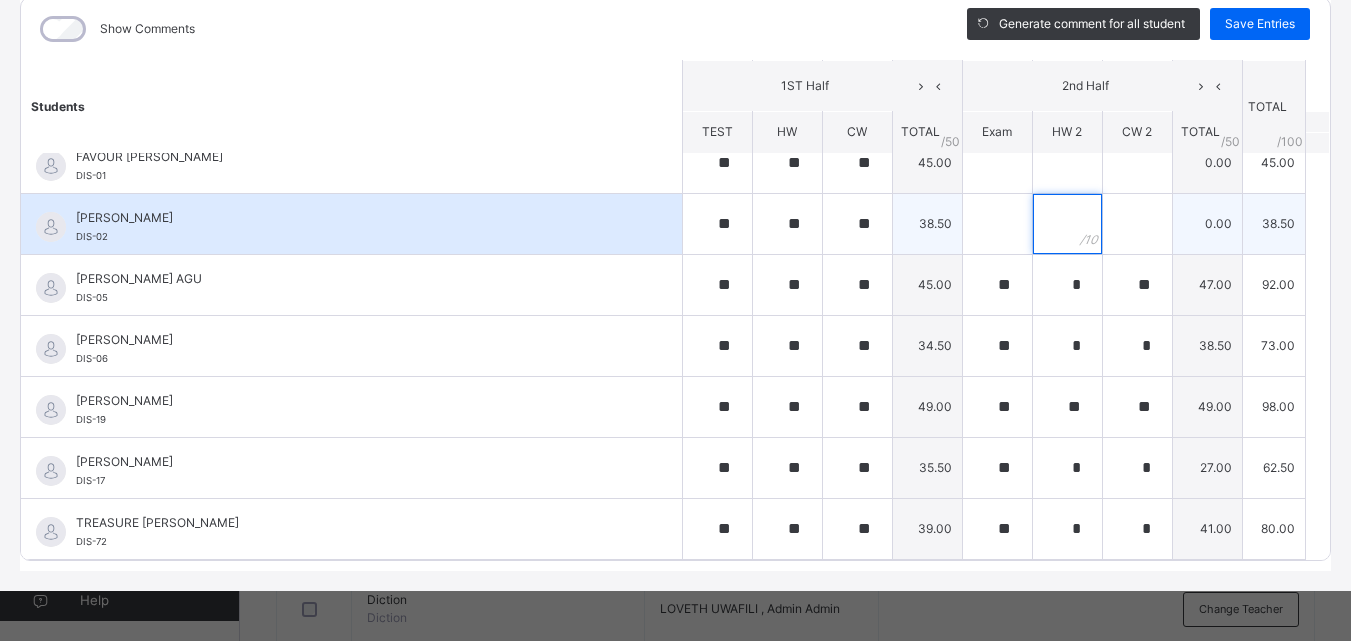 click at bounding box center (1067, 224) 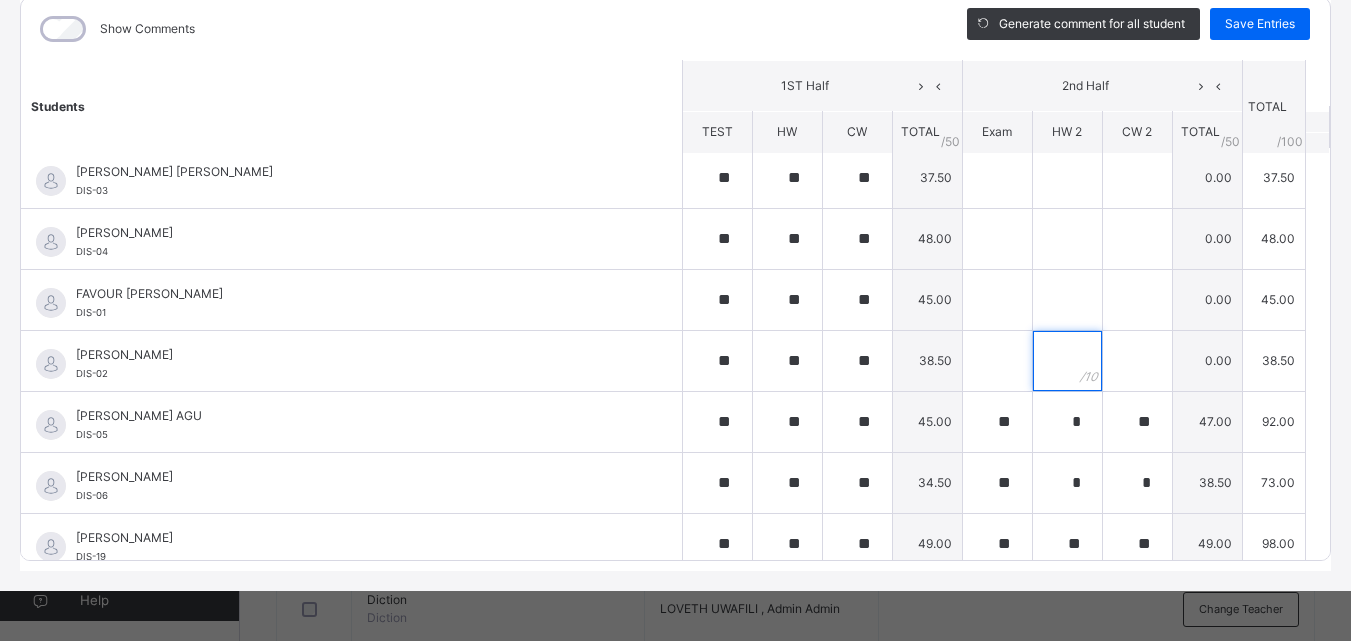 scroll, scrollTop: 0, scrollLeft: 0, axis: both 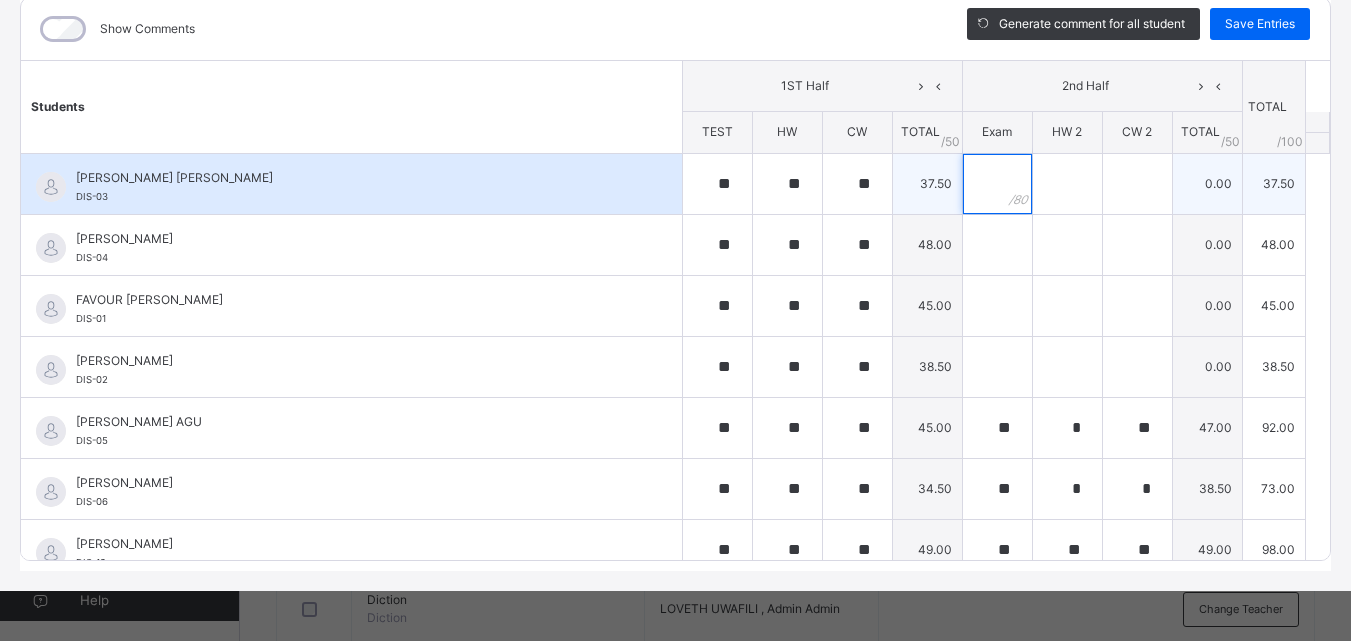 click at bounding box center (997, 184) 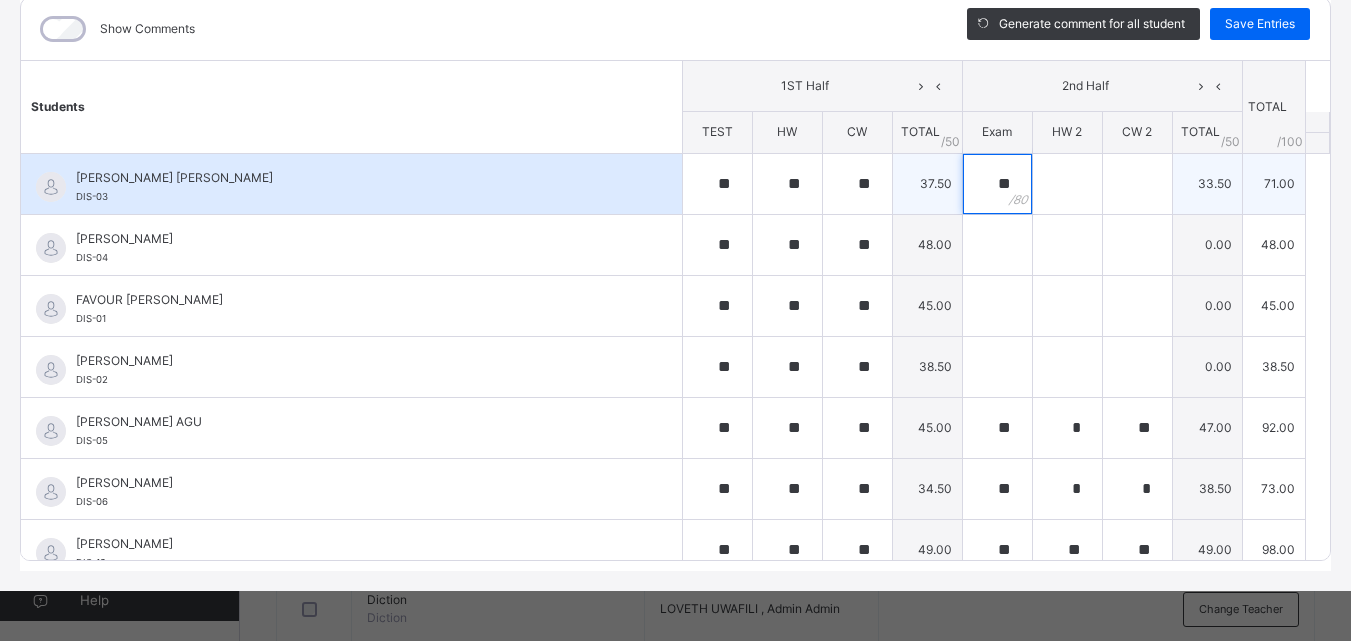 type on "**" 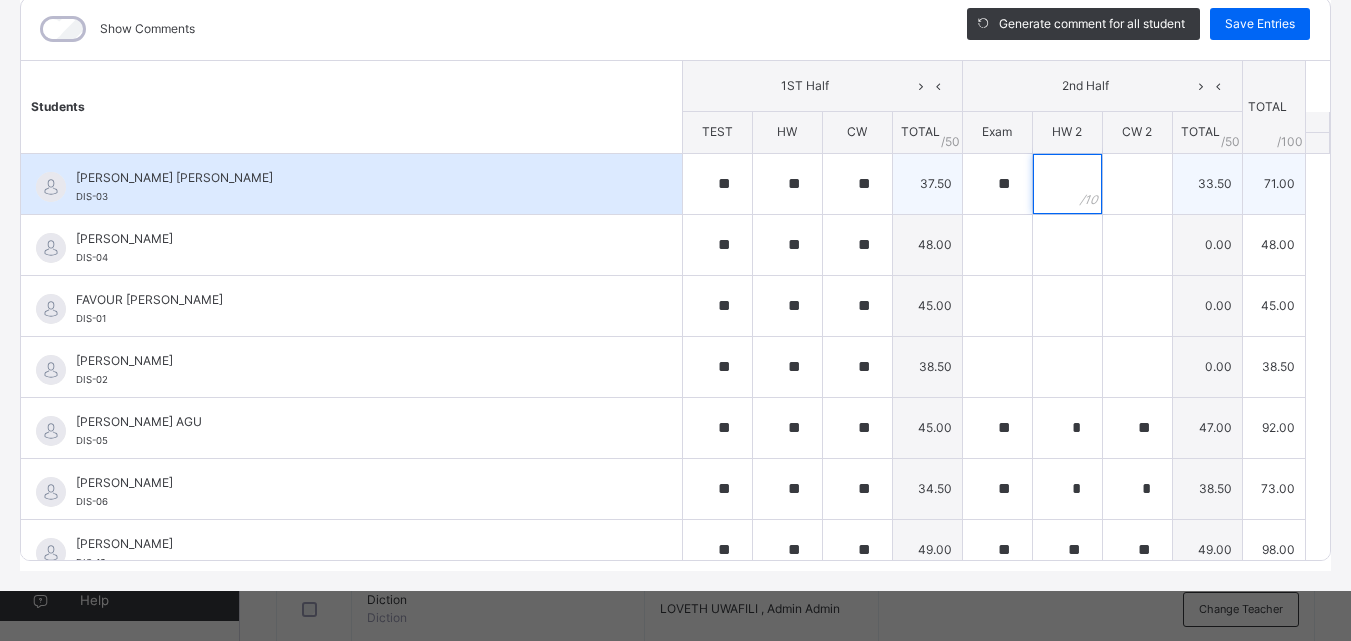 click at bounding box center (1067, 184) 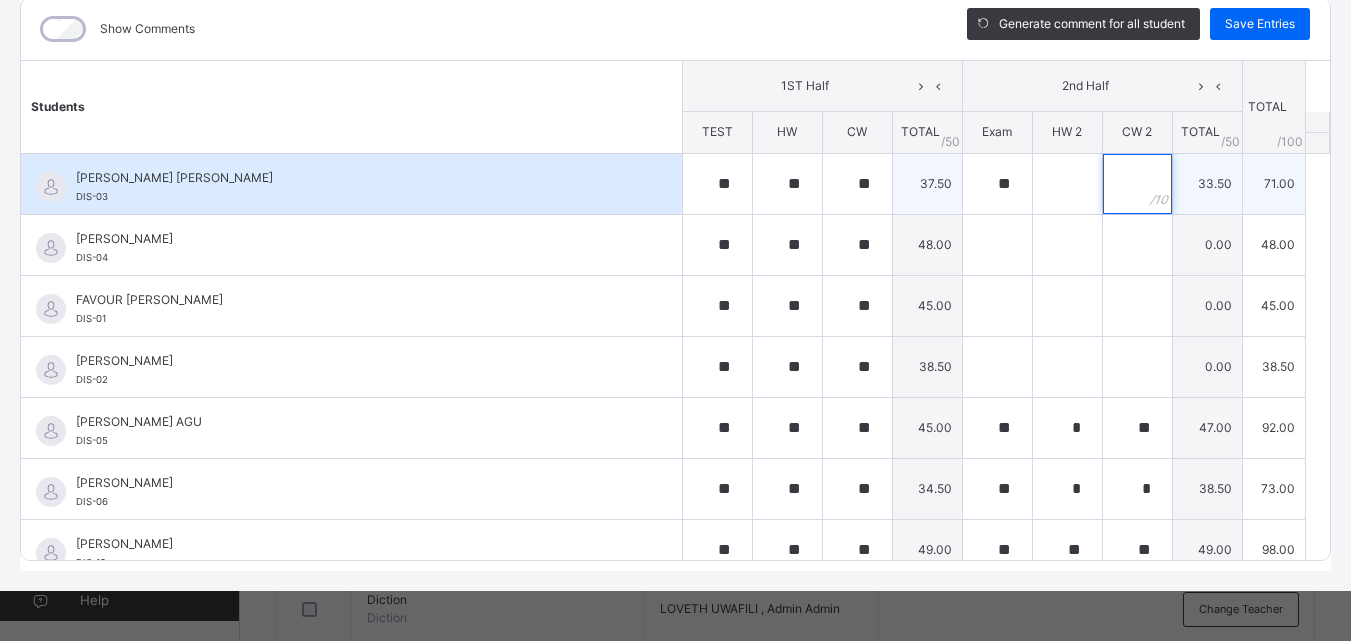 click at bounding box center (1137, 184) 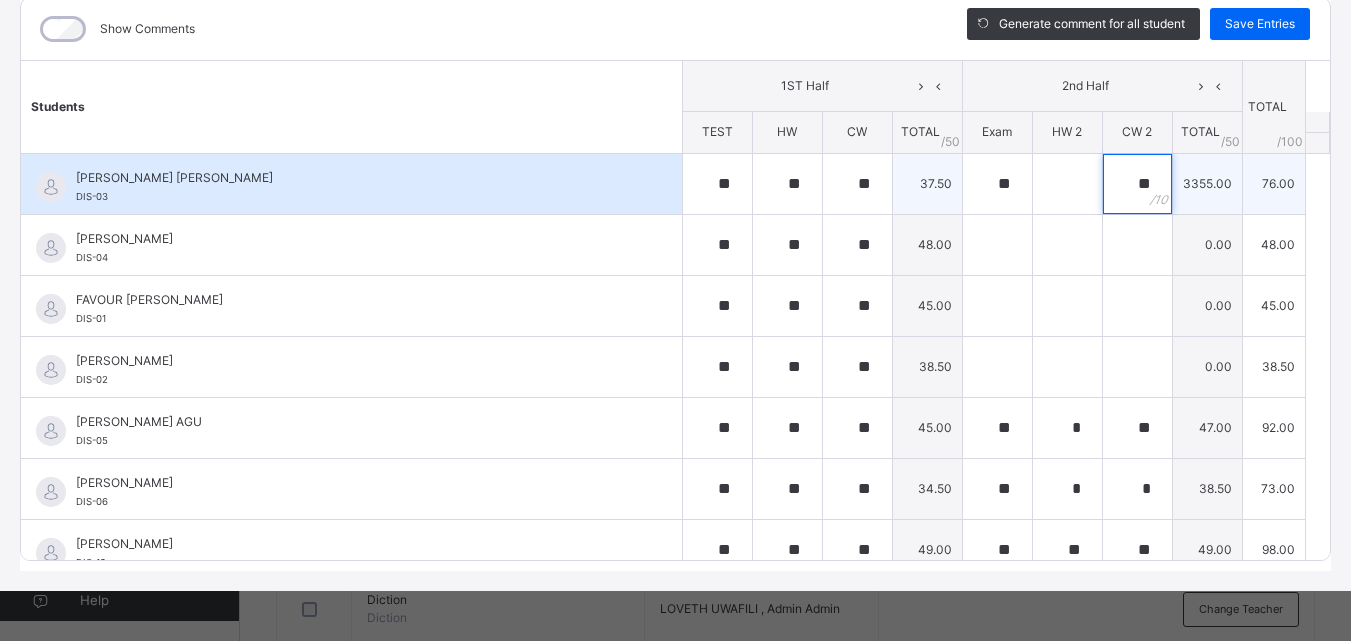 type on "**" 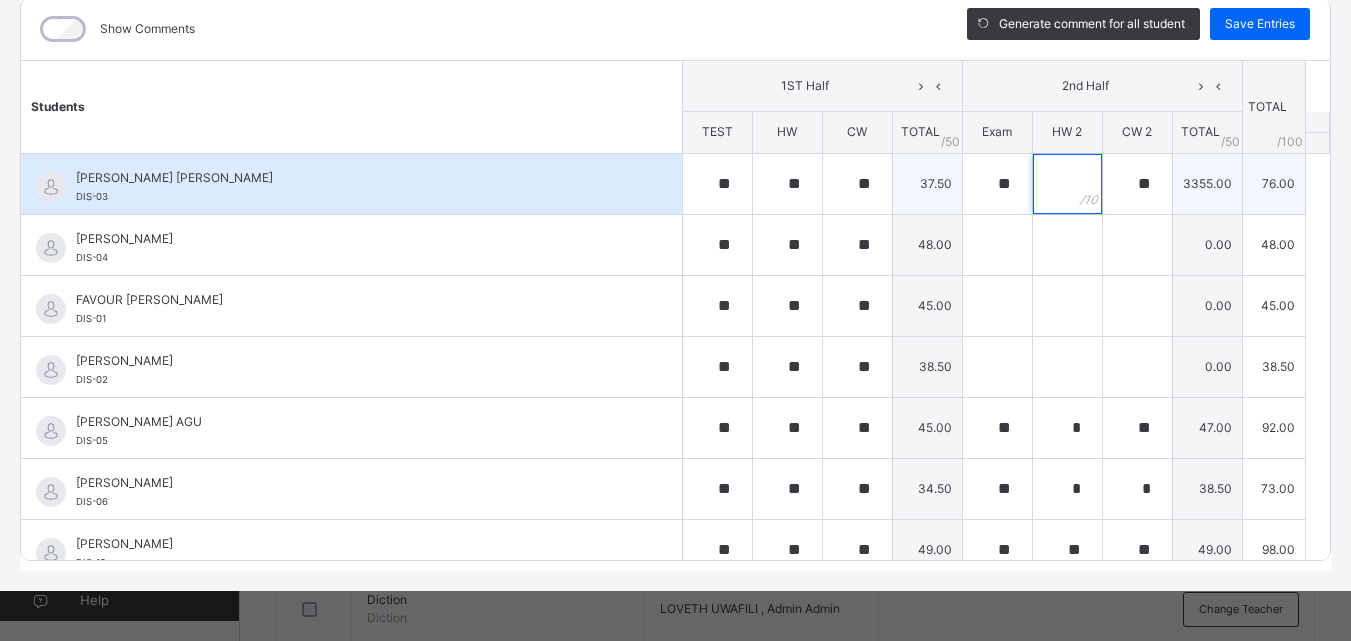 click at bounding box center (1067, 184) 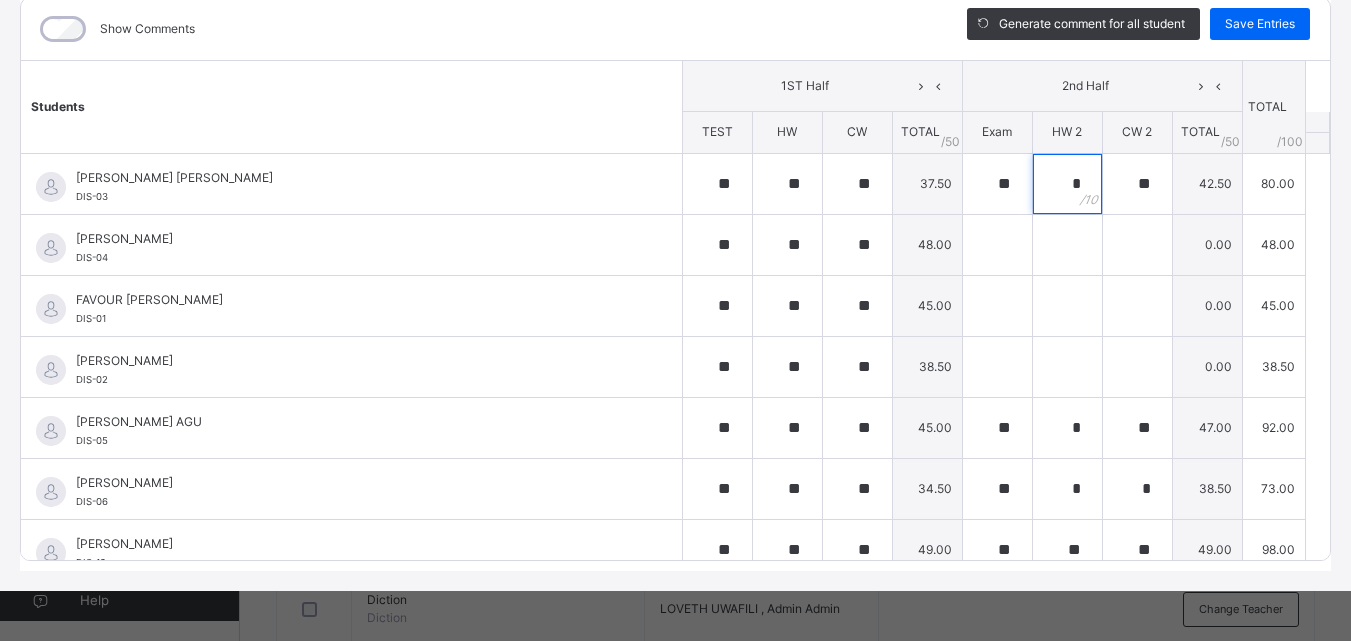 type on "*" 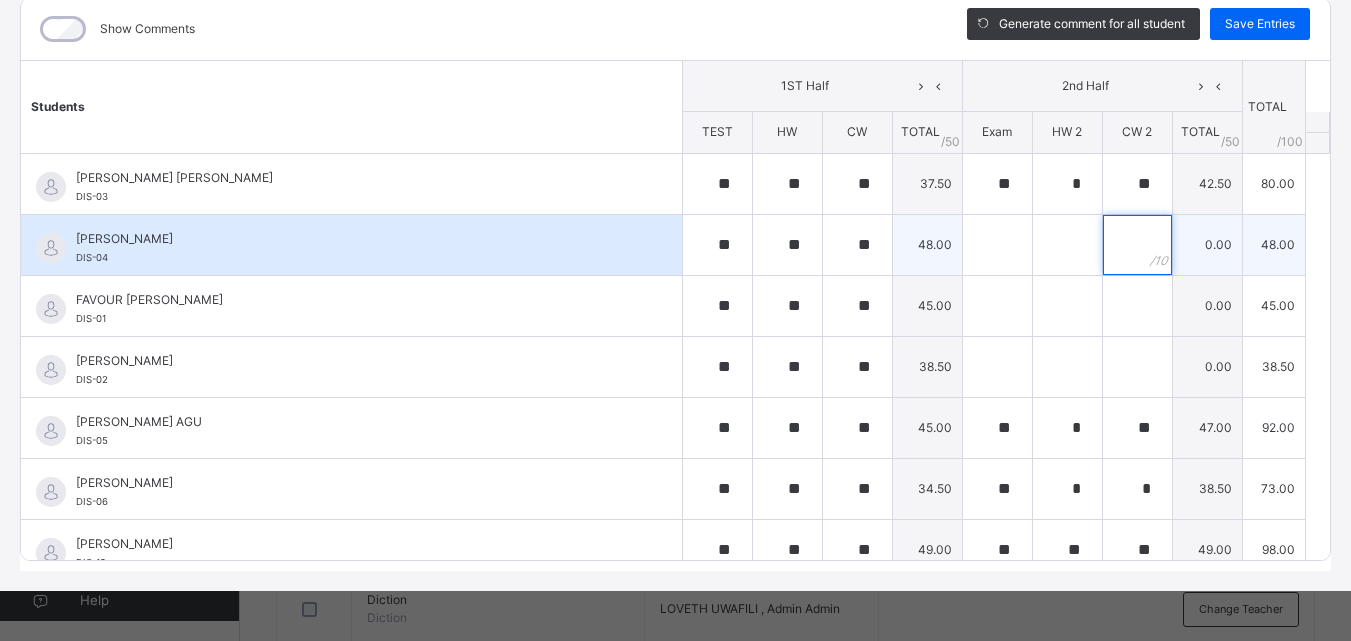click at bounding box center (1137, 245) 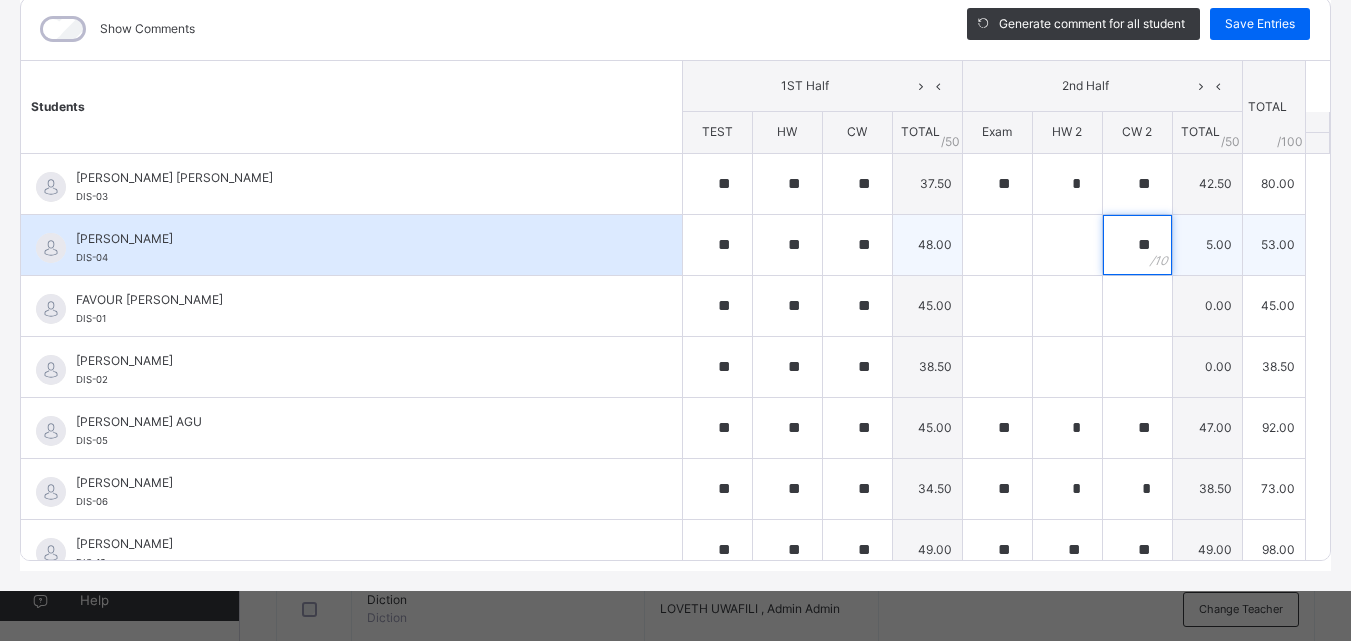 type on "**" 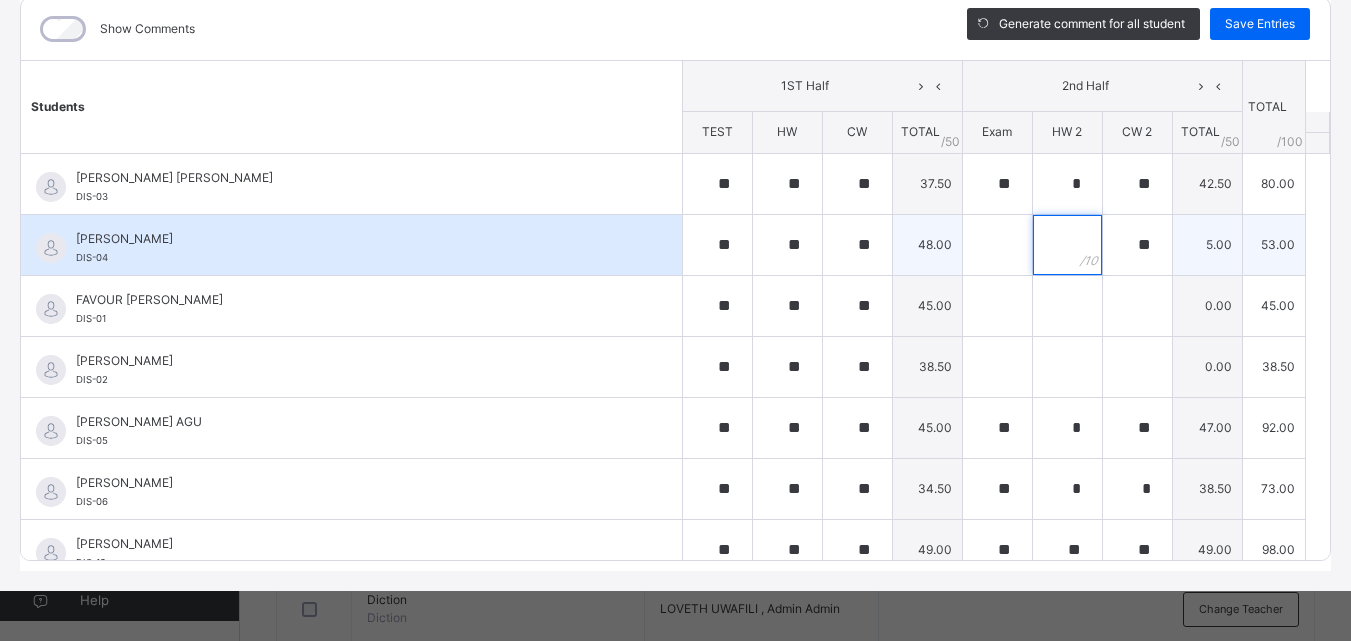 click at bounding box center [1067, 245] 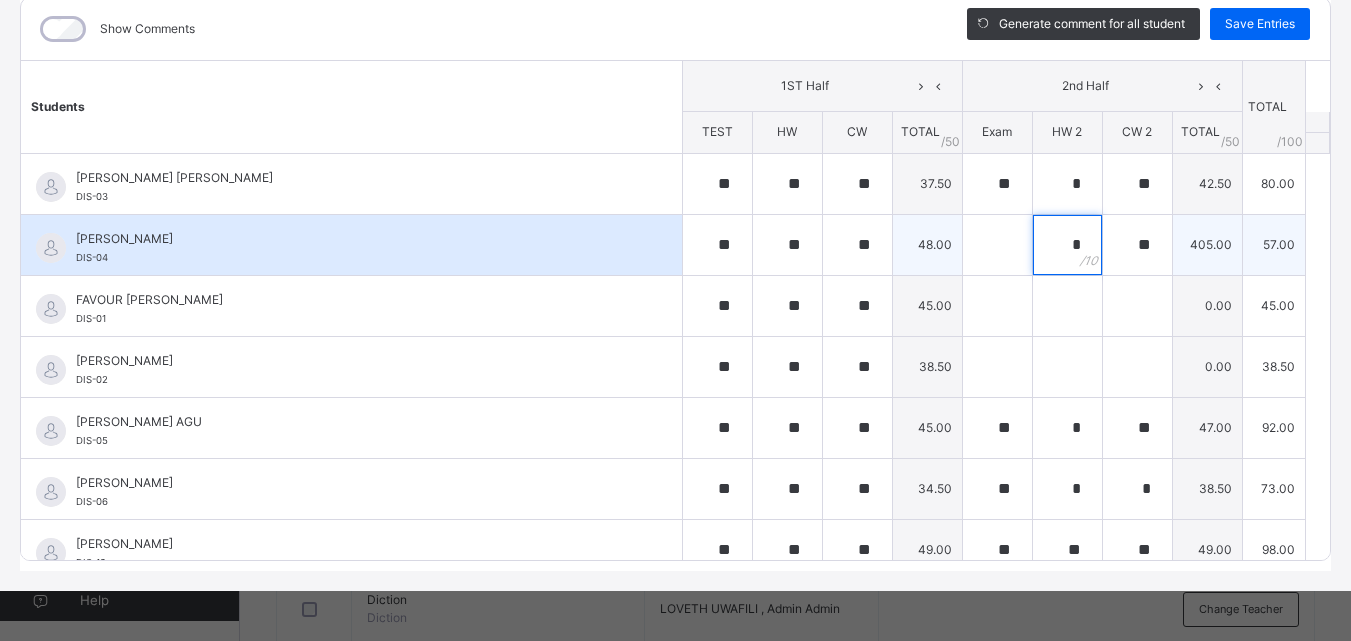 type on "*" 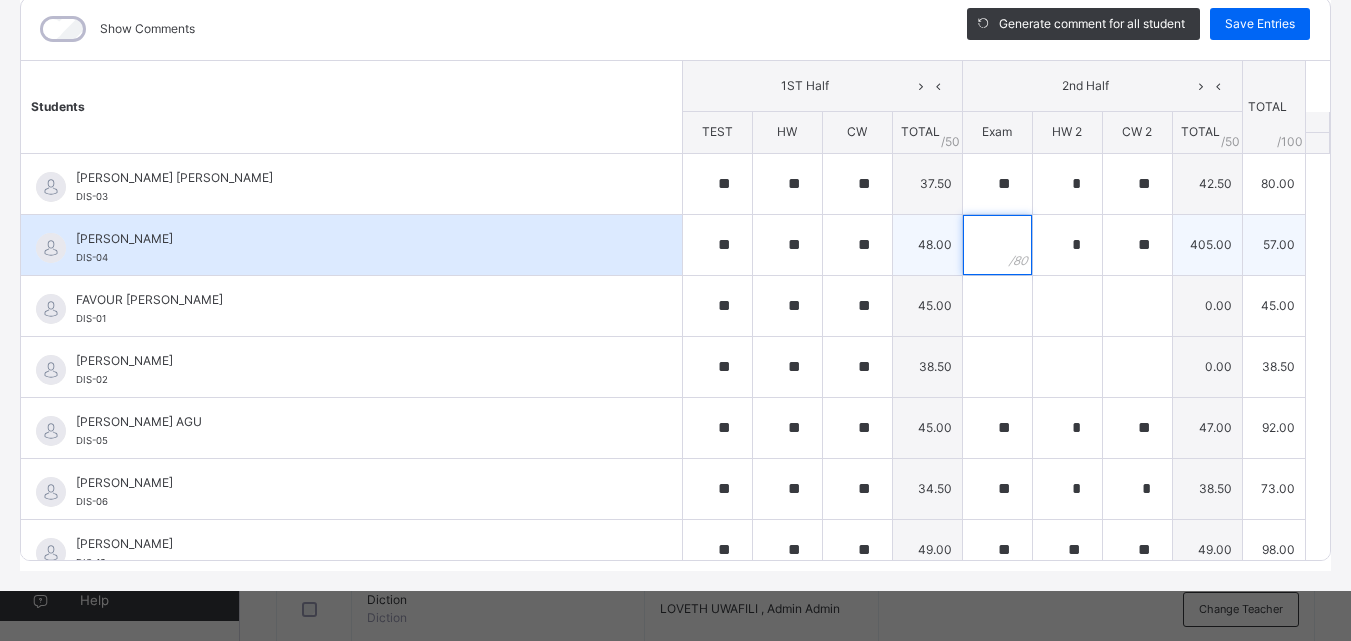 click at bounding box center (997, 245) 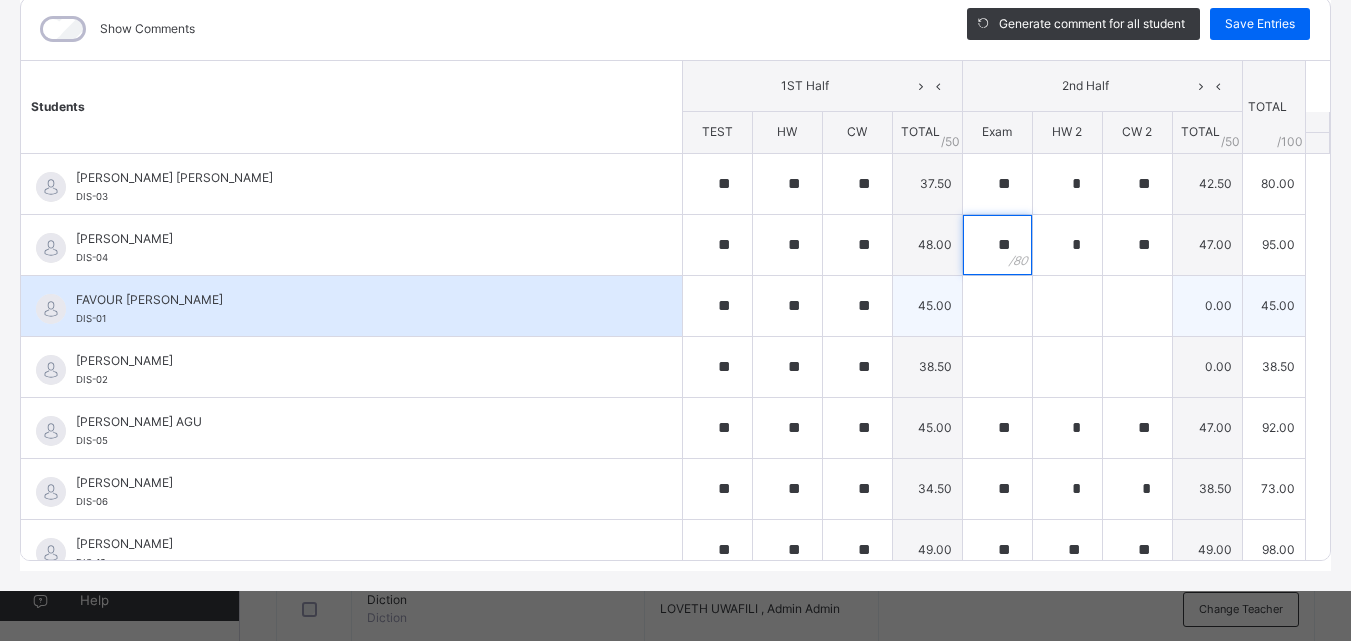 type on "**" 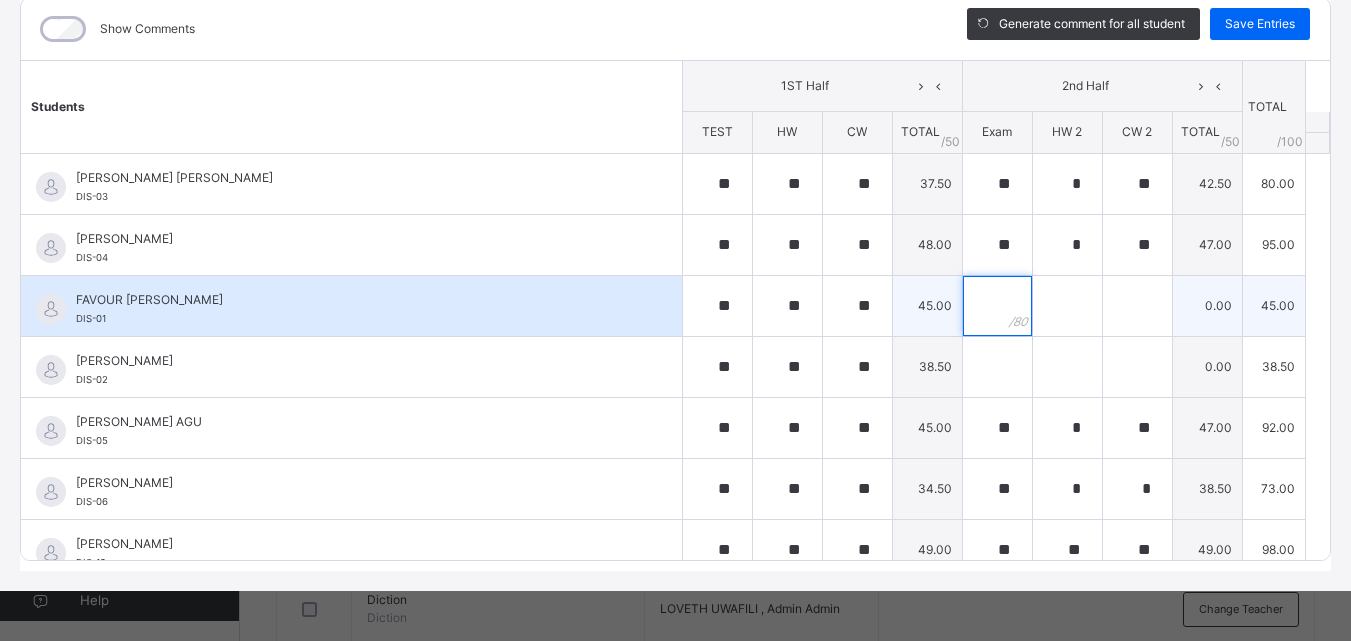 click at bounding box center [997, 306] 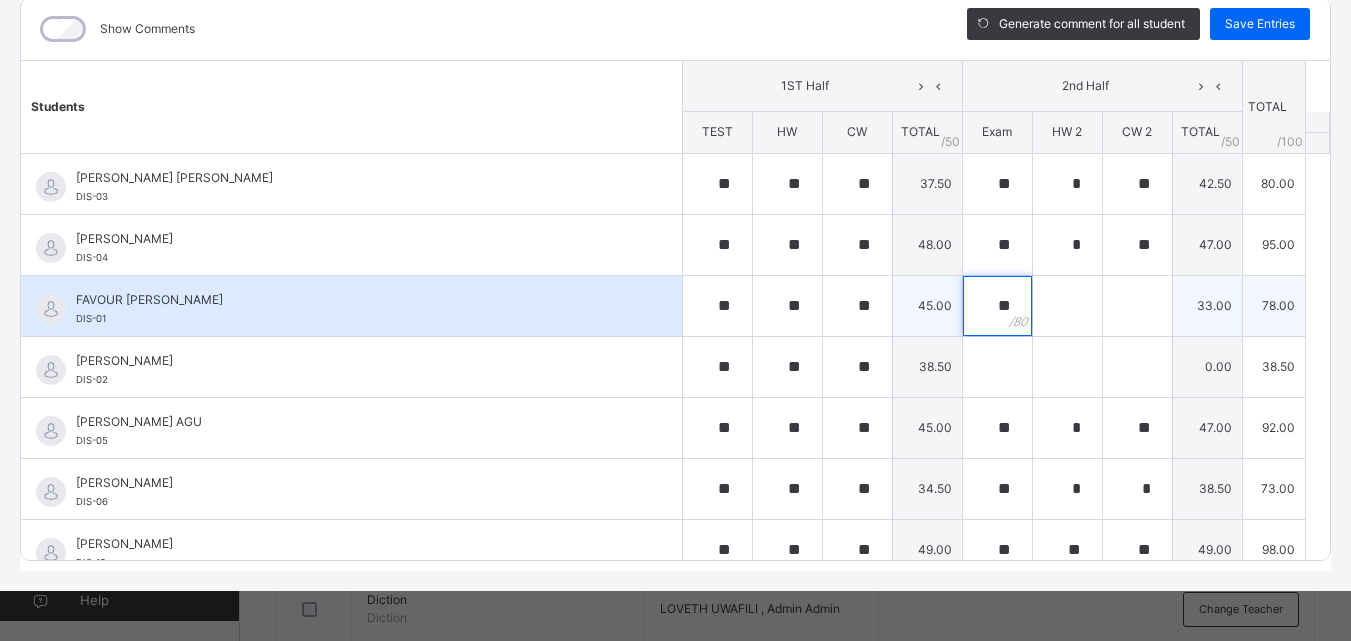 type on "**" 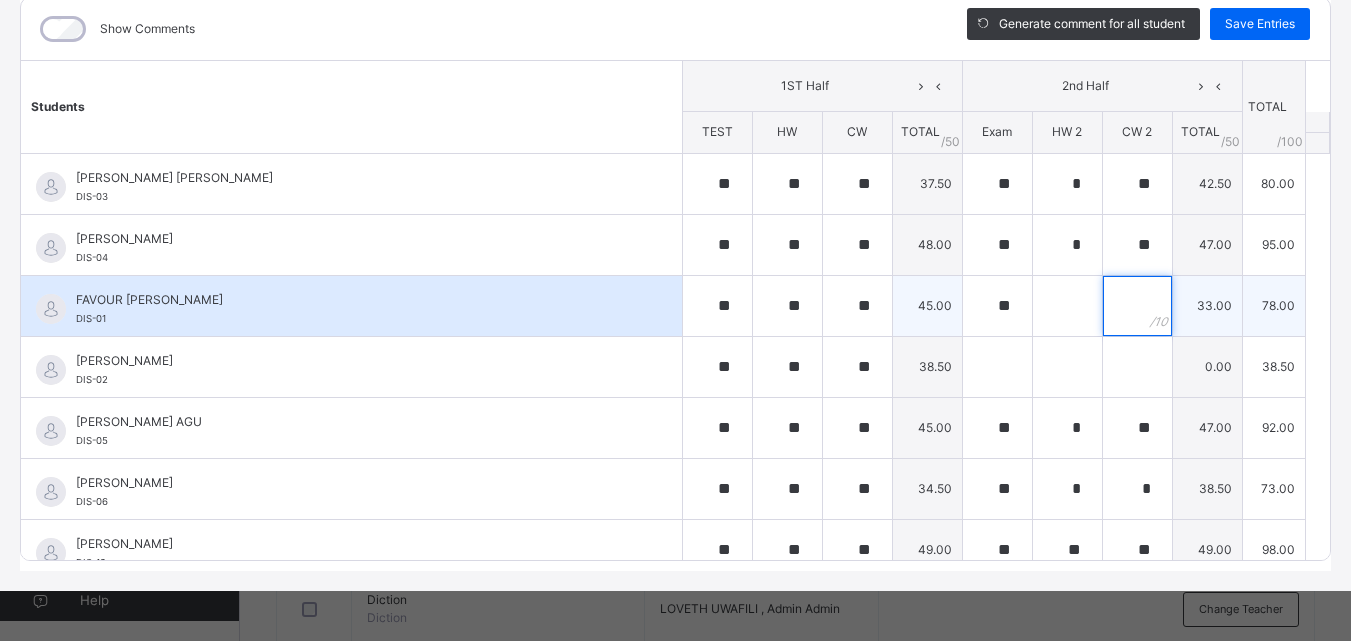 click at bounding box center [1137, 306] 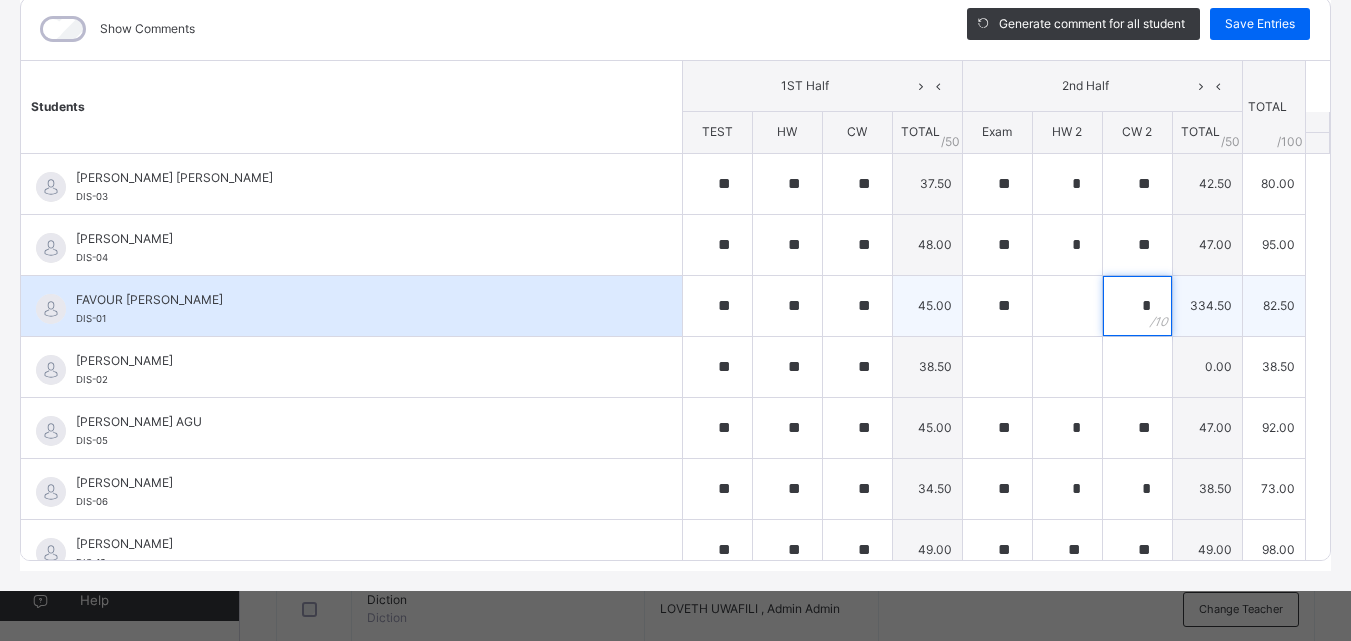 type on "*" 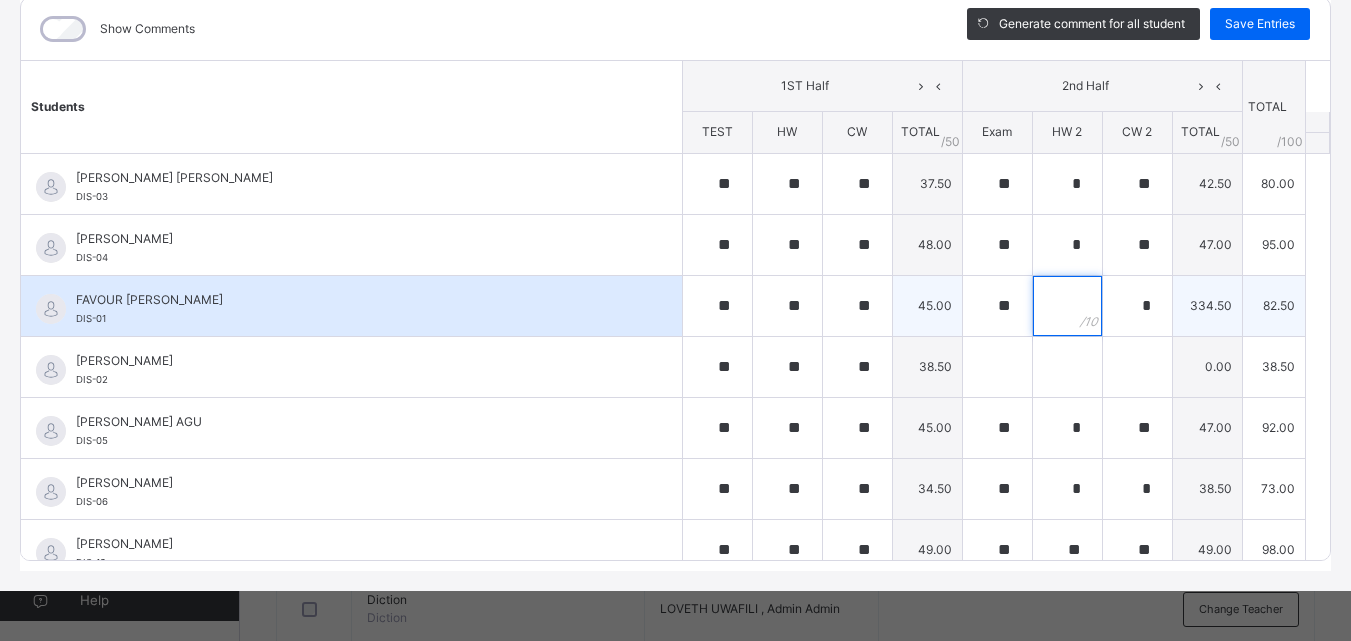 click at bounding box center [1067, 306] 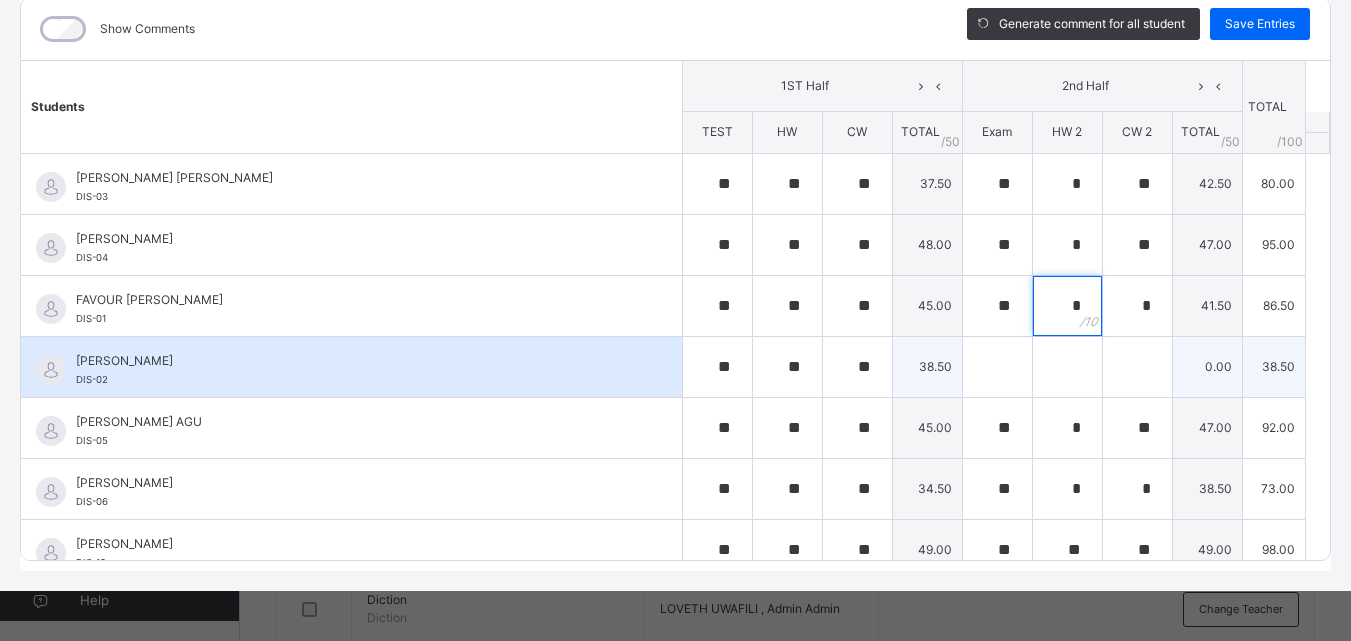type on "*" 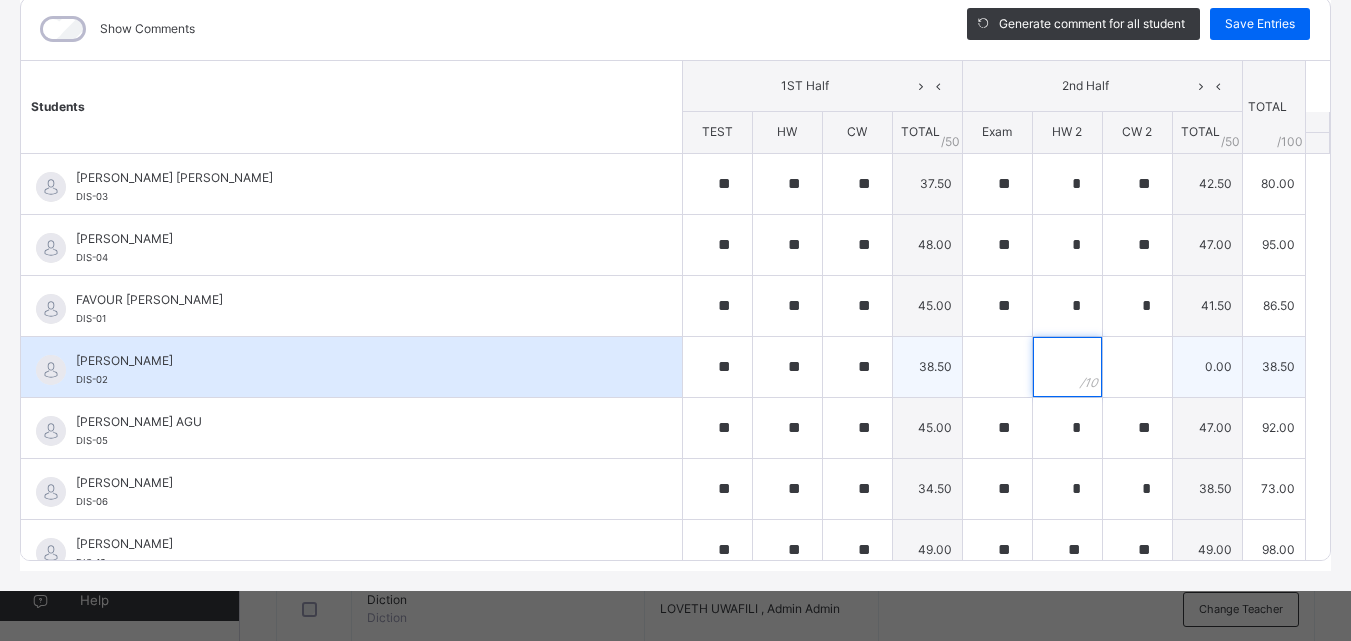 click at bounding box center (1067, 367) 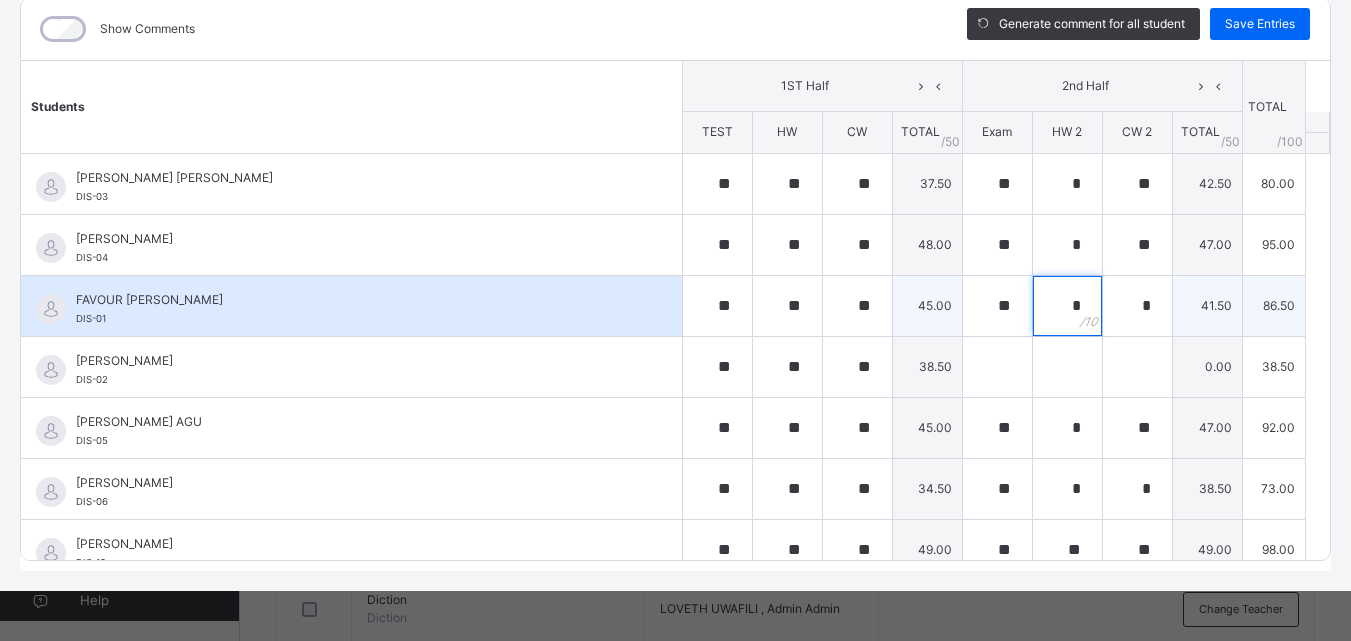 click on "*" at bounding box center (1067, 306) 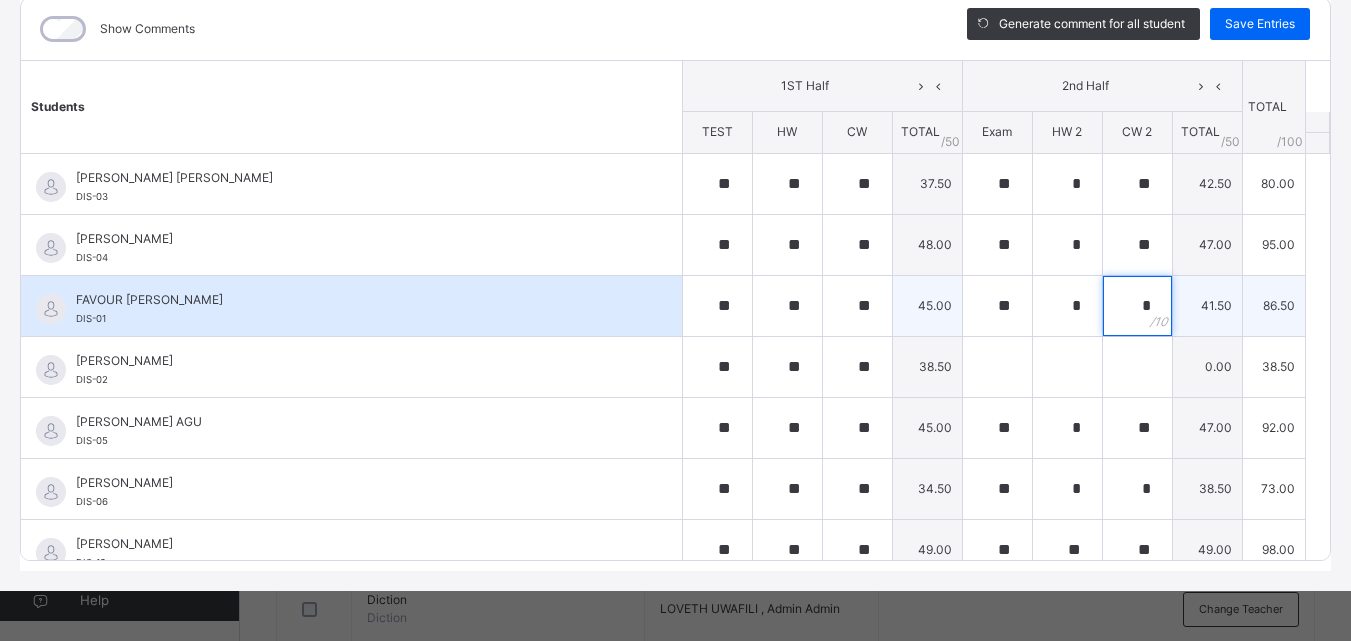 click on "*" at bounding box center [1137, 306] 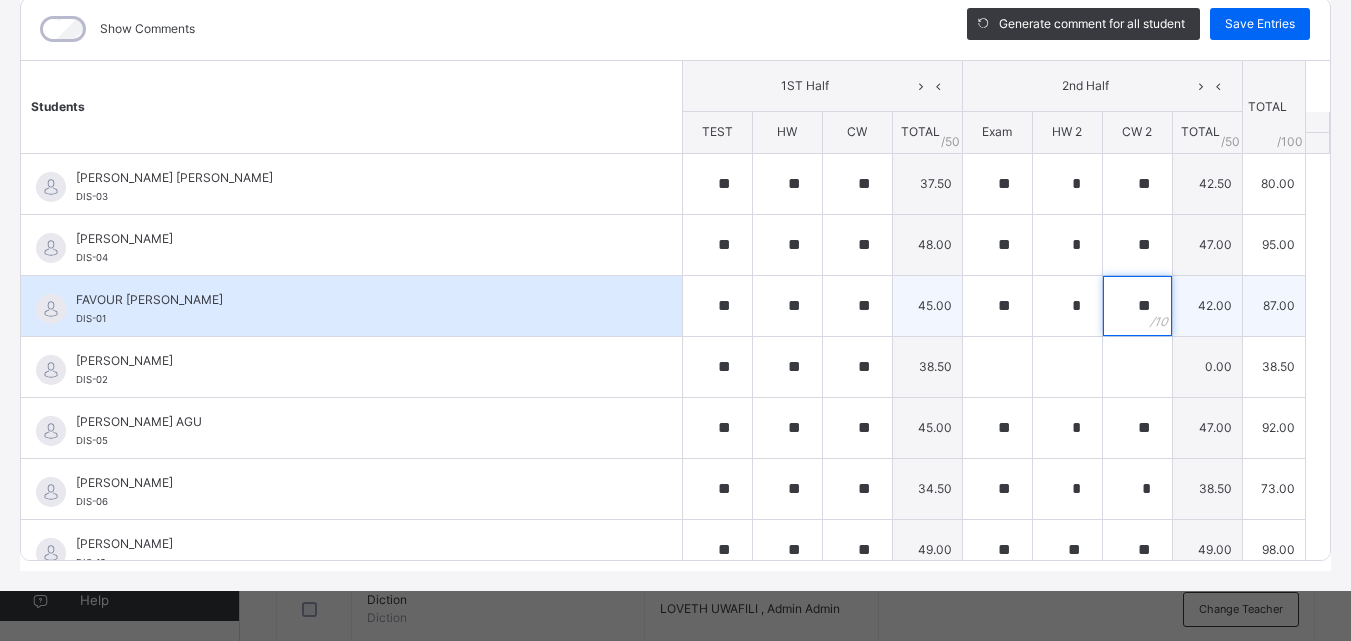 type on "*" 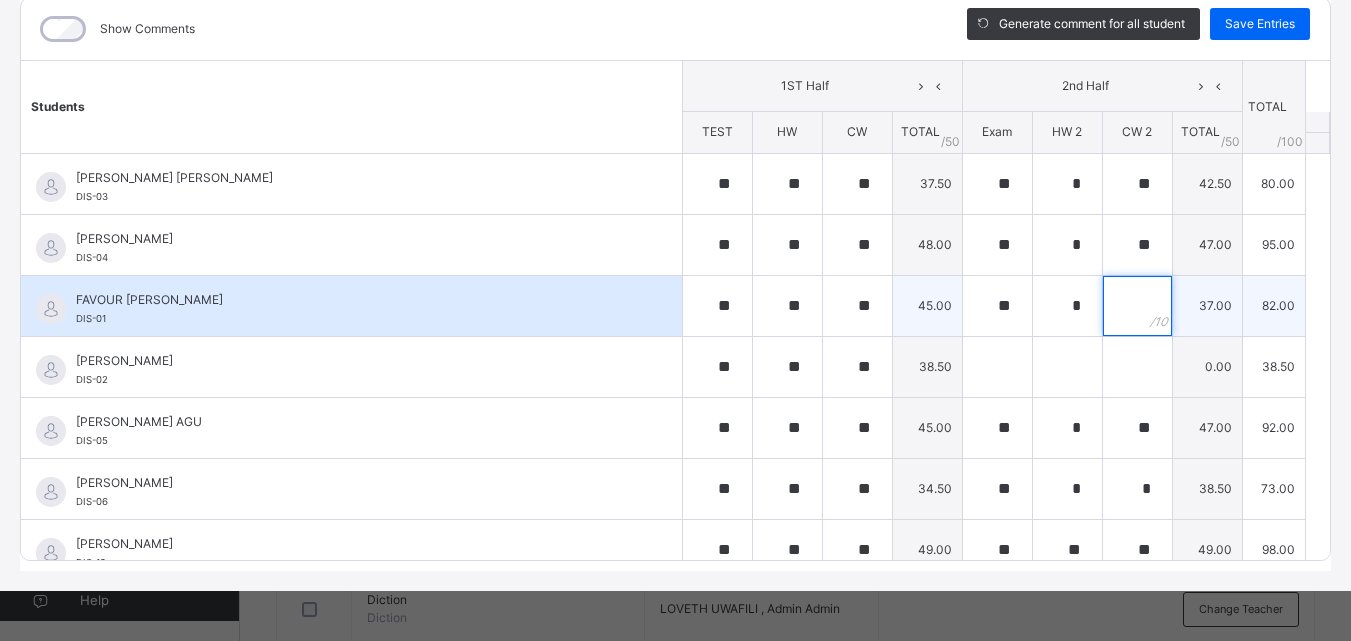 type on "*" 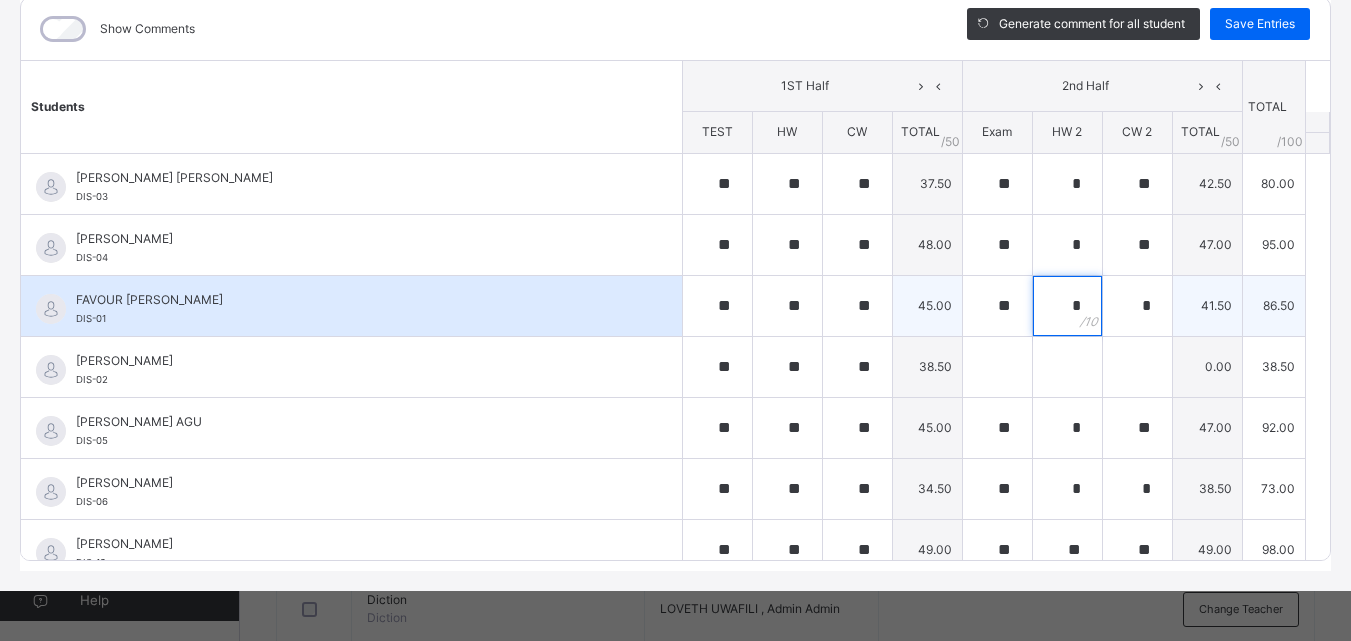 click on "*" at bounding box center [1067, 306] 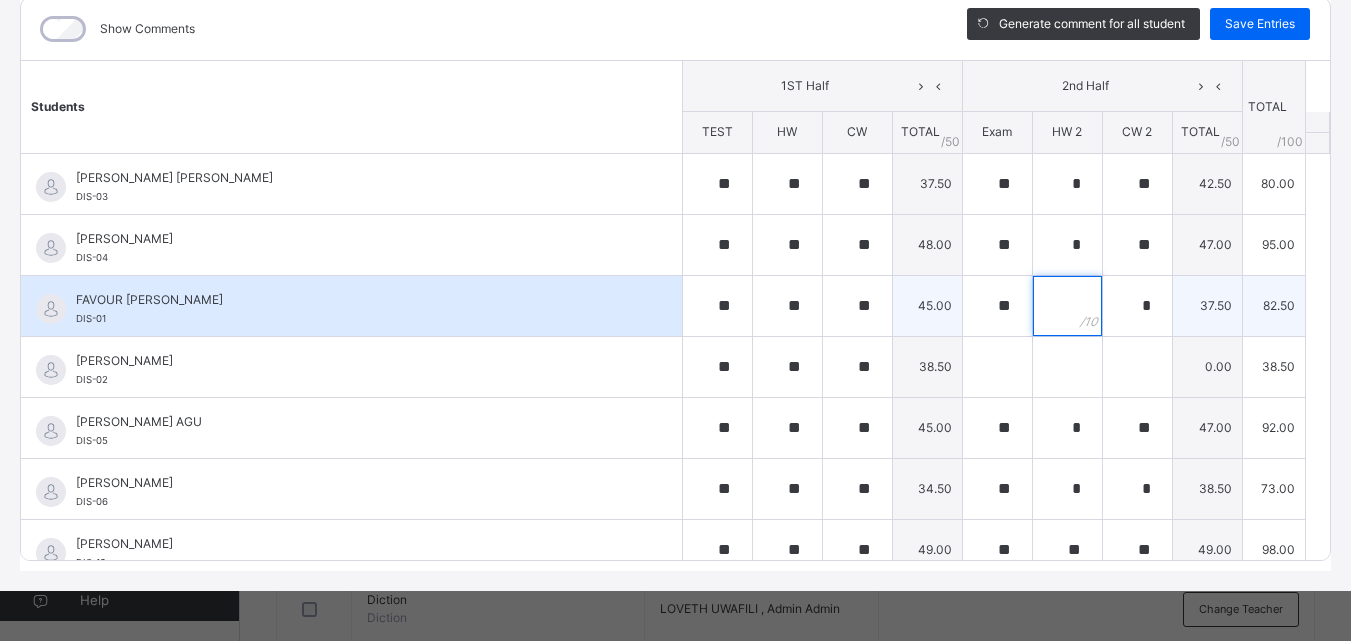 type on "*" 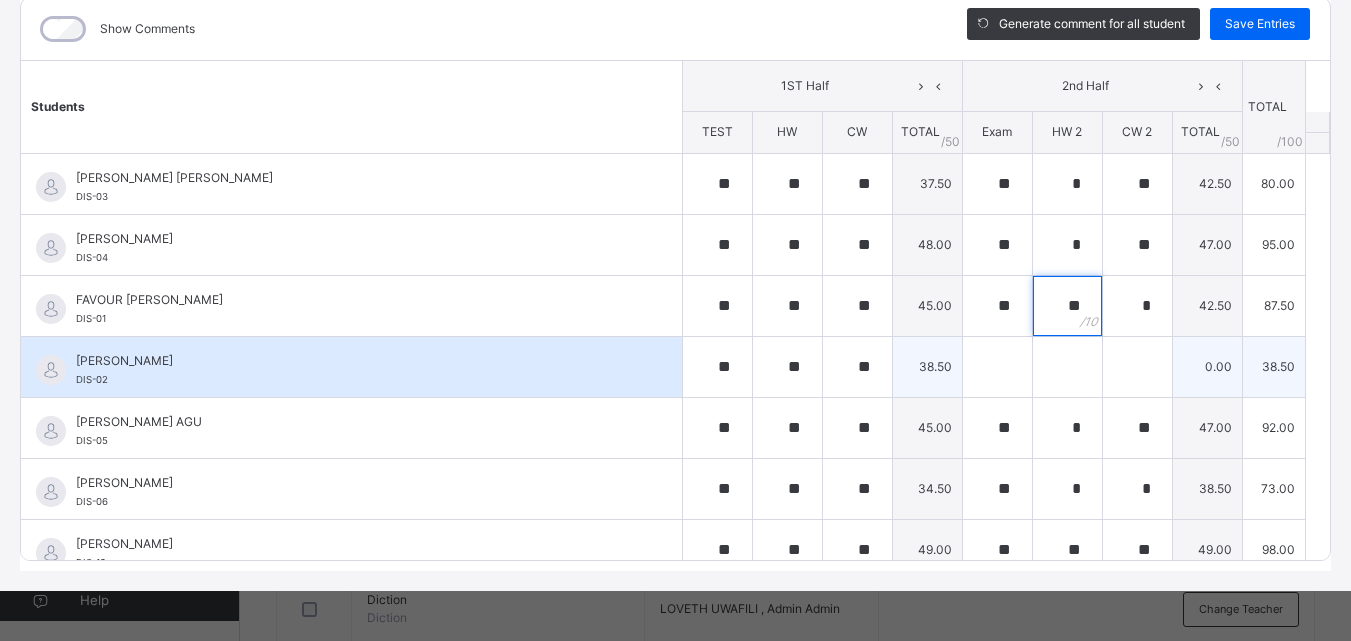 type on "**" 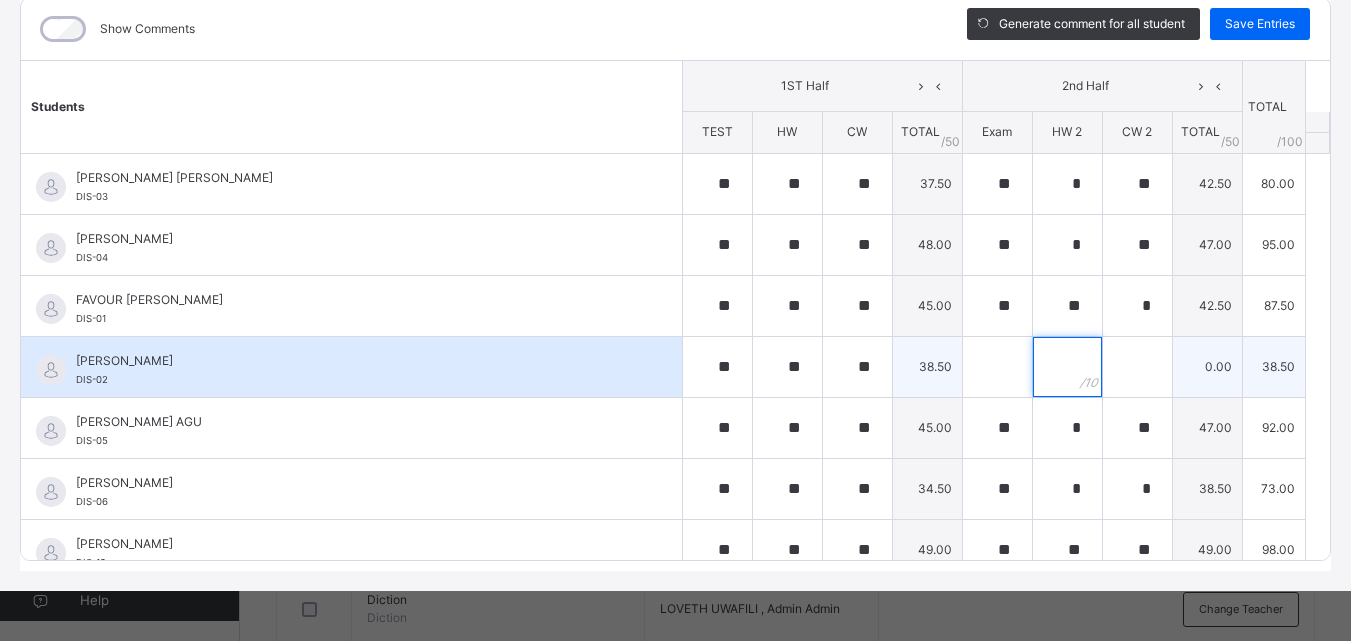 click at bounding box center (1067, 367) 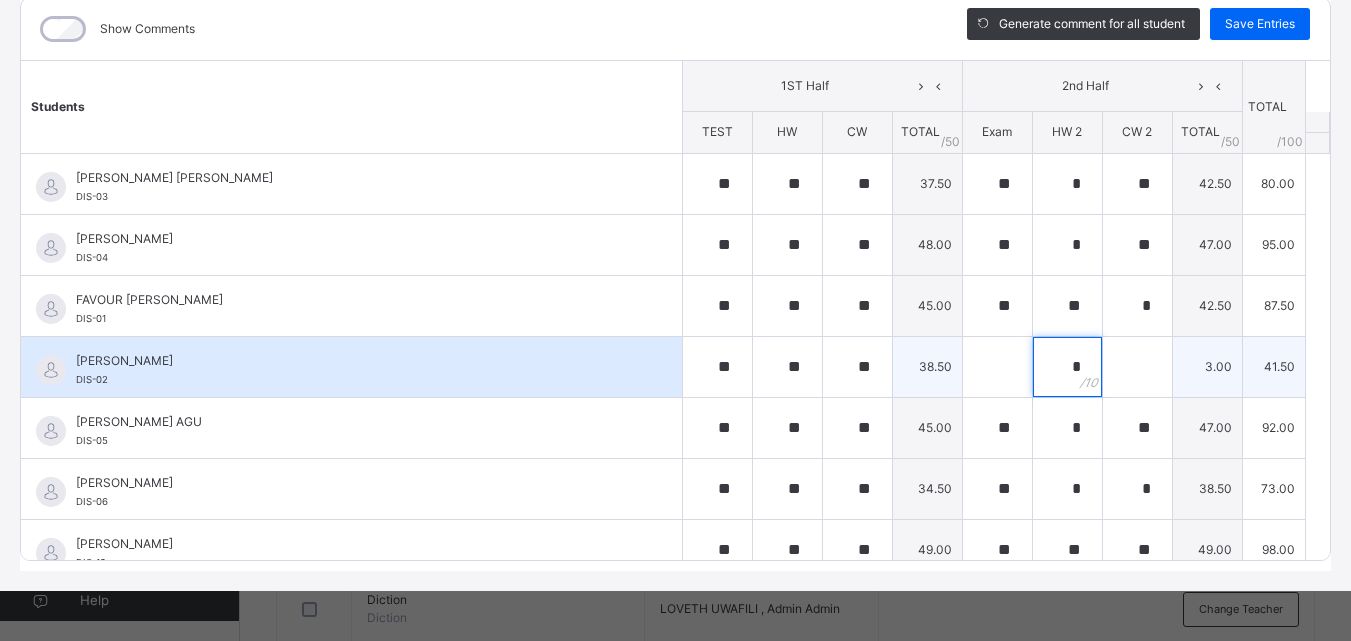 type 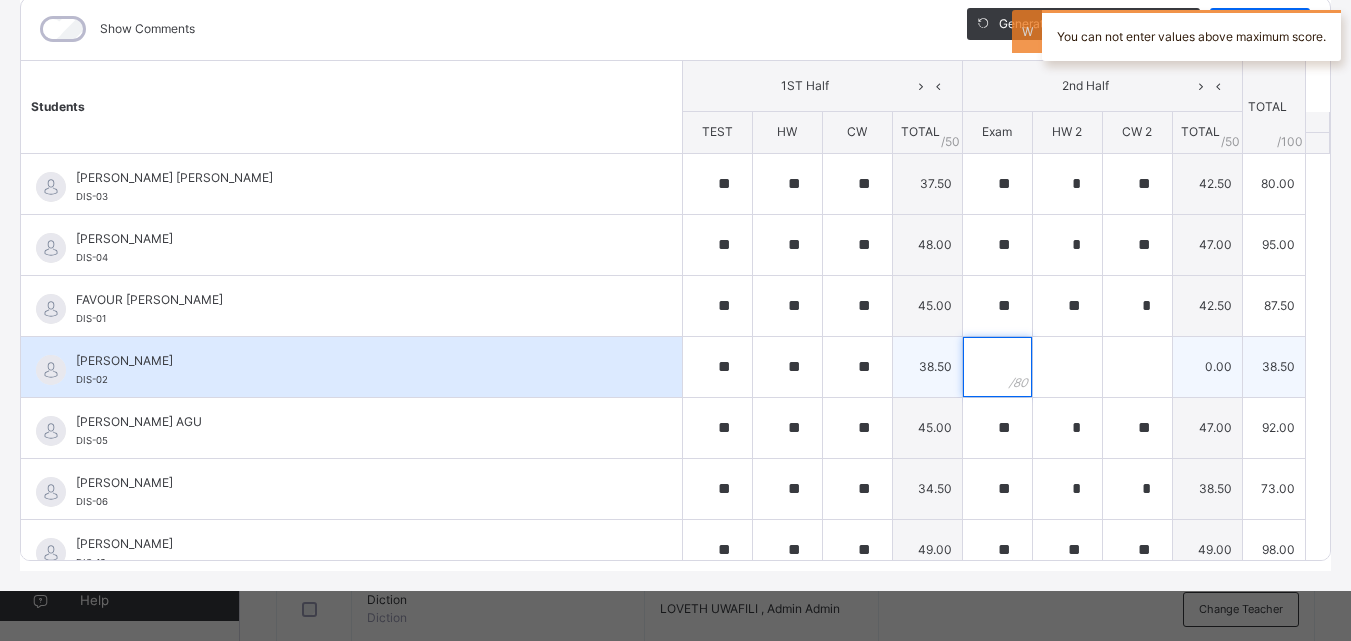 click at bounding box center [997, 367] 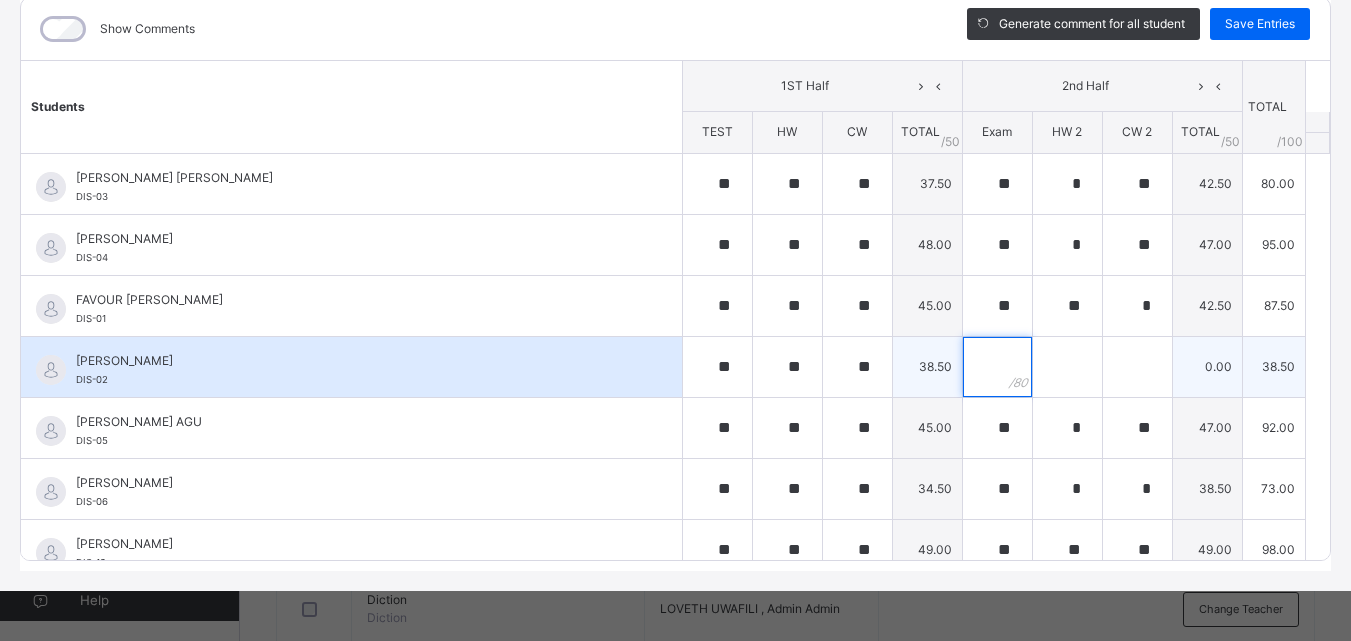 click at bounding box center (997, 367) 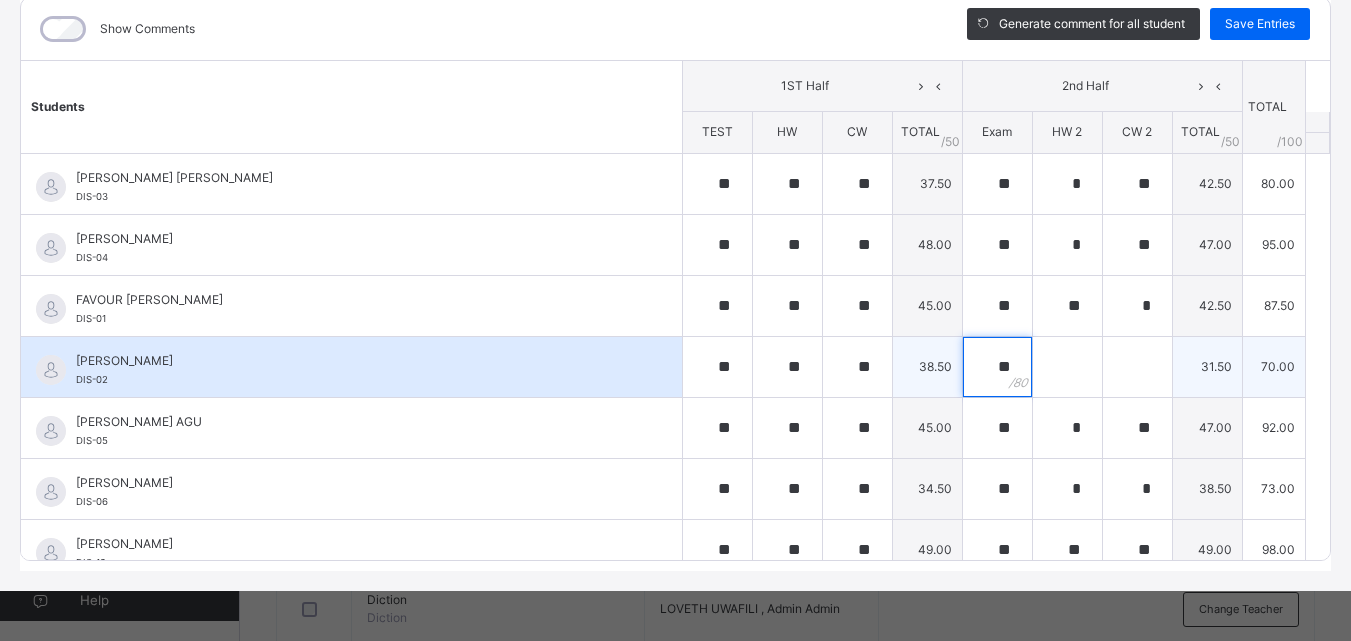 type on "**" 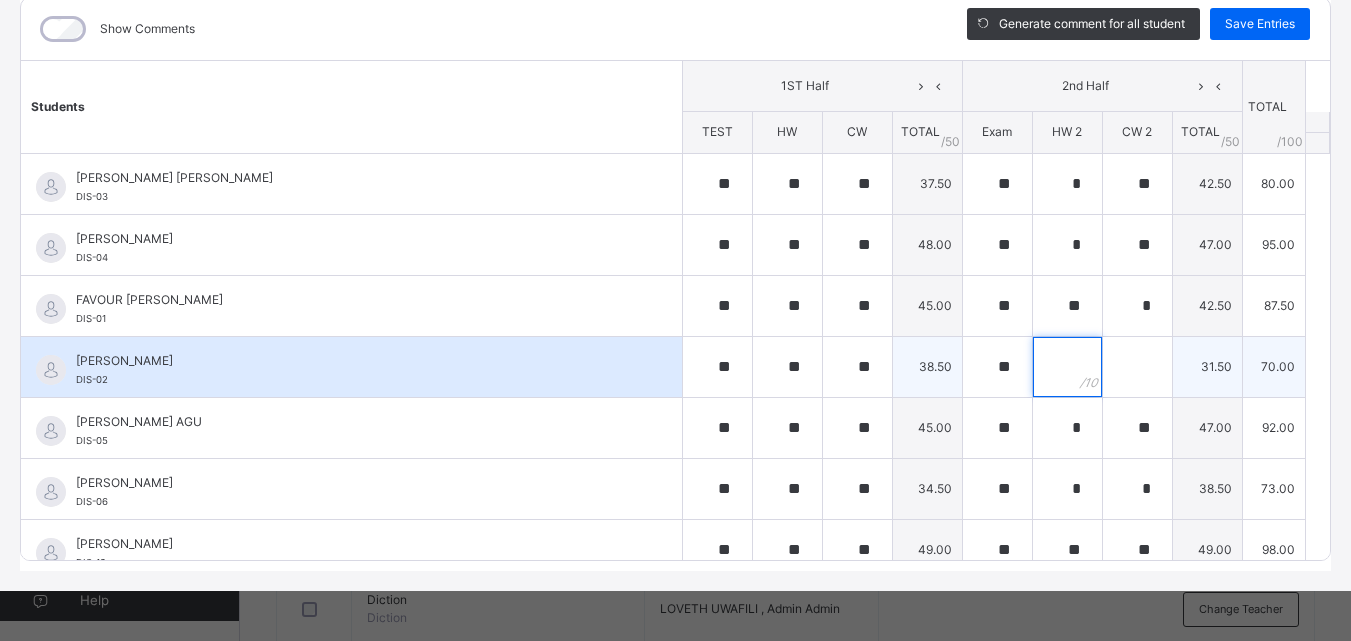 click at bounding box center (1067, 367) 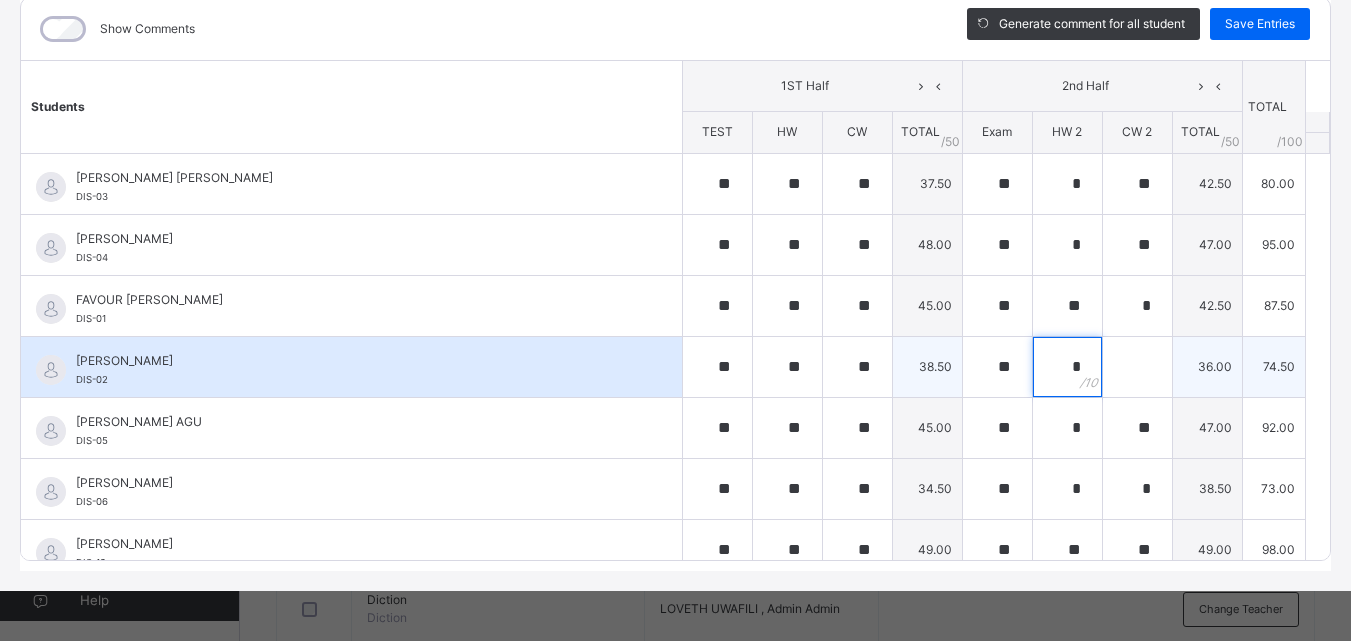 type on "*" 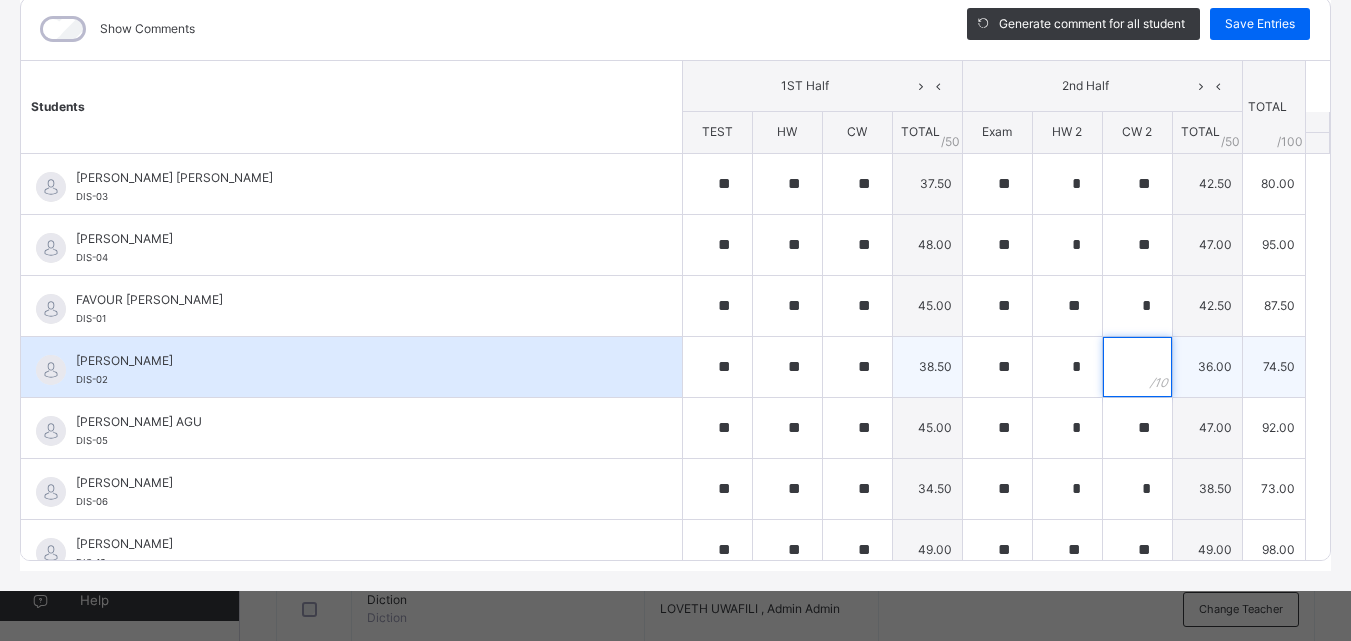click at bounding box center [1137, 367] 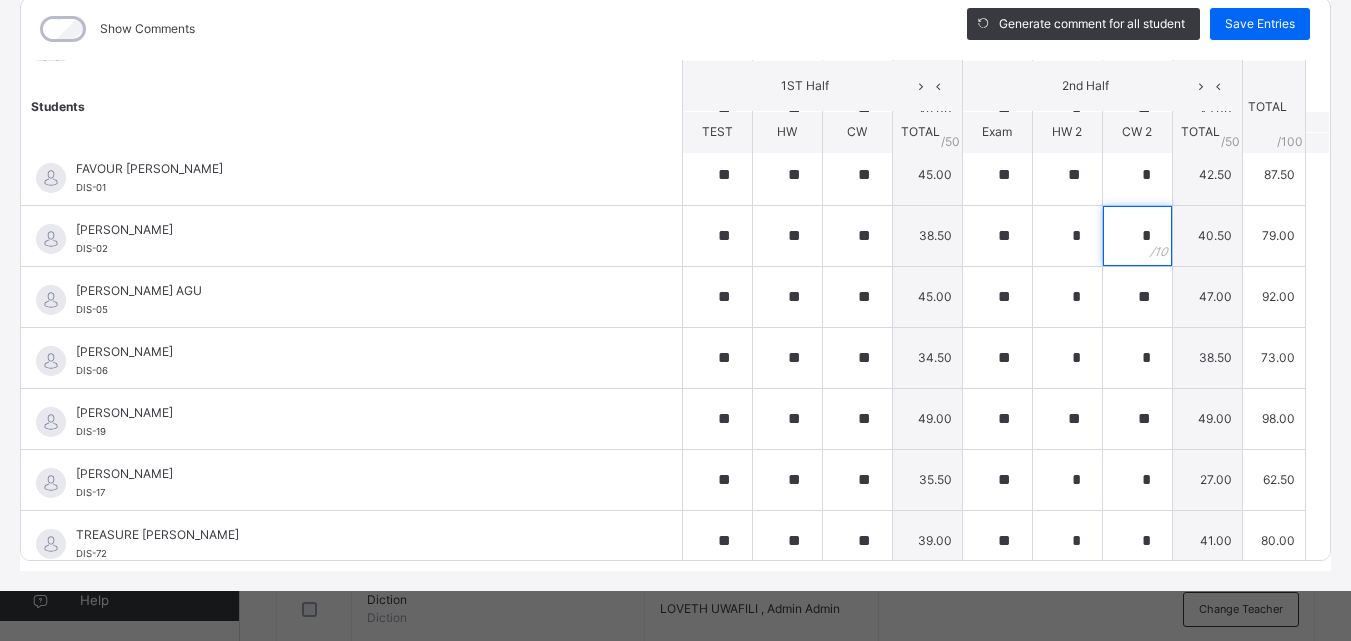 scroll, scrollTop: 143, scrollLeft: 0, axis: vertical 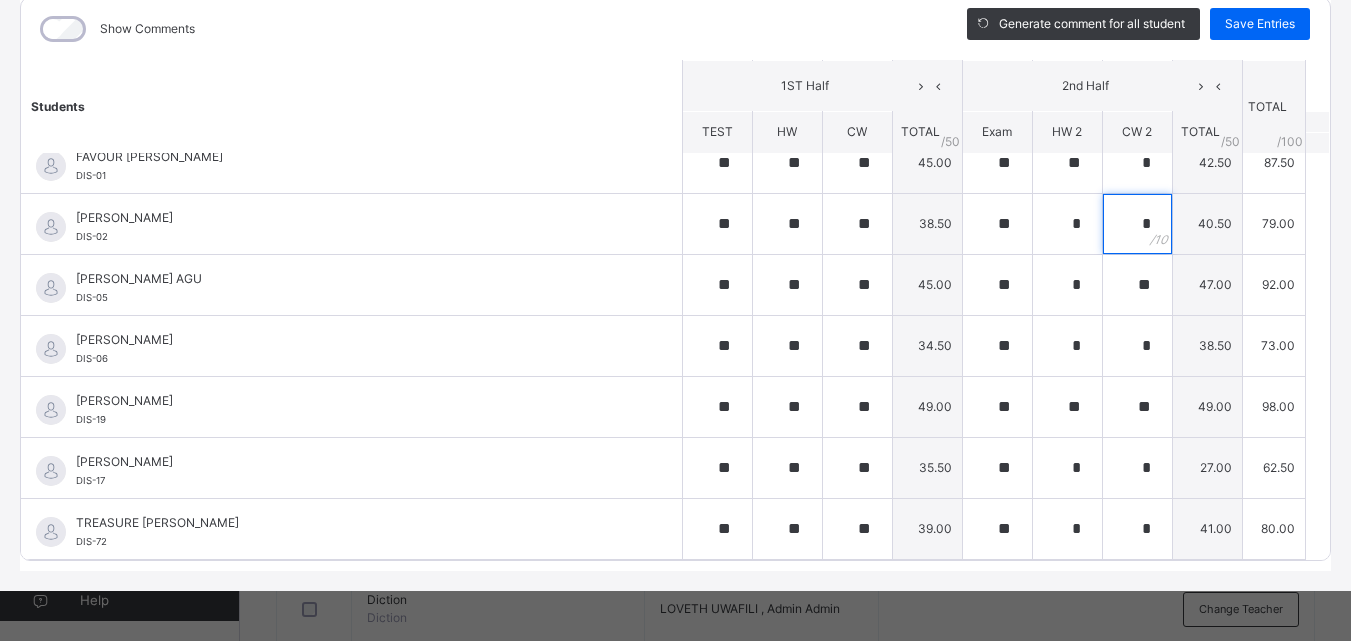 type on "*" 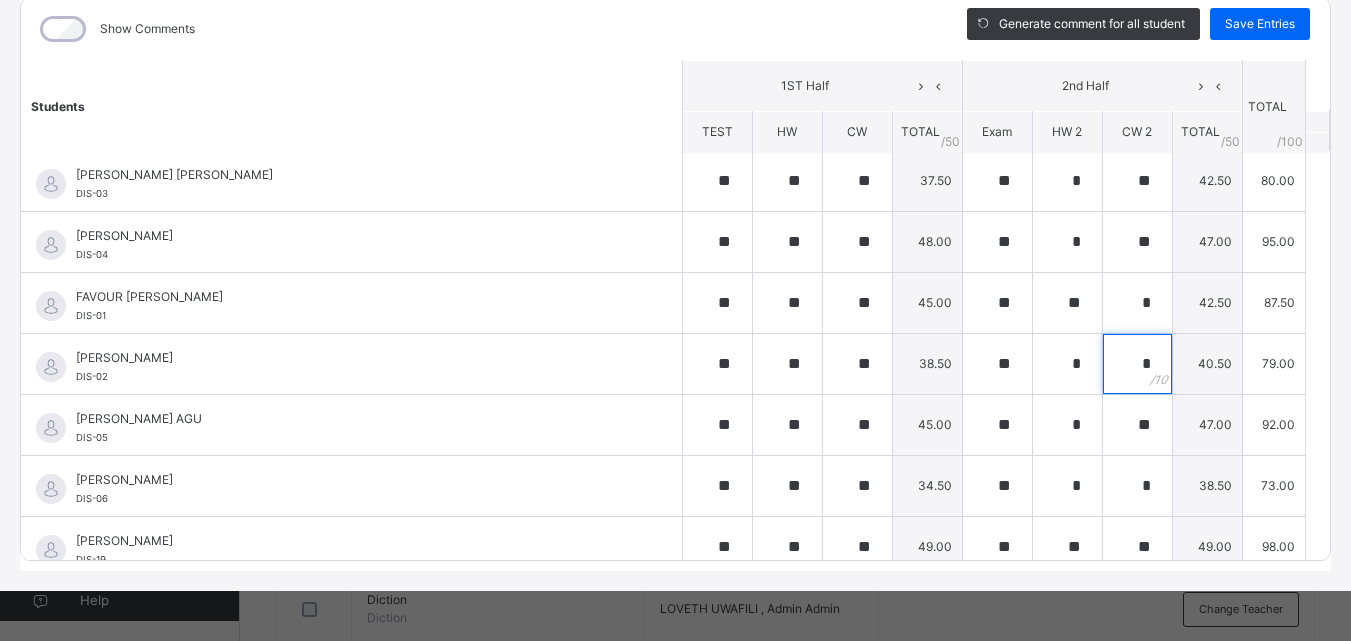 scroll, scrollTop: 0, scrollLeft: 0, axis: both 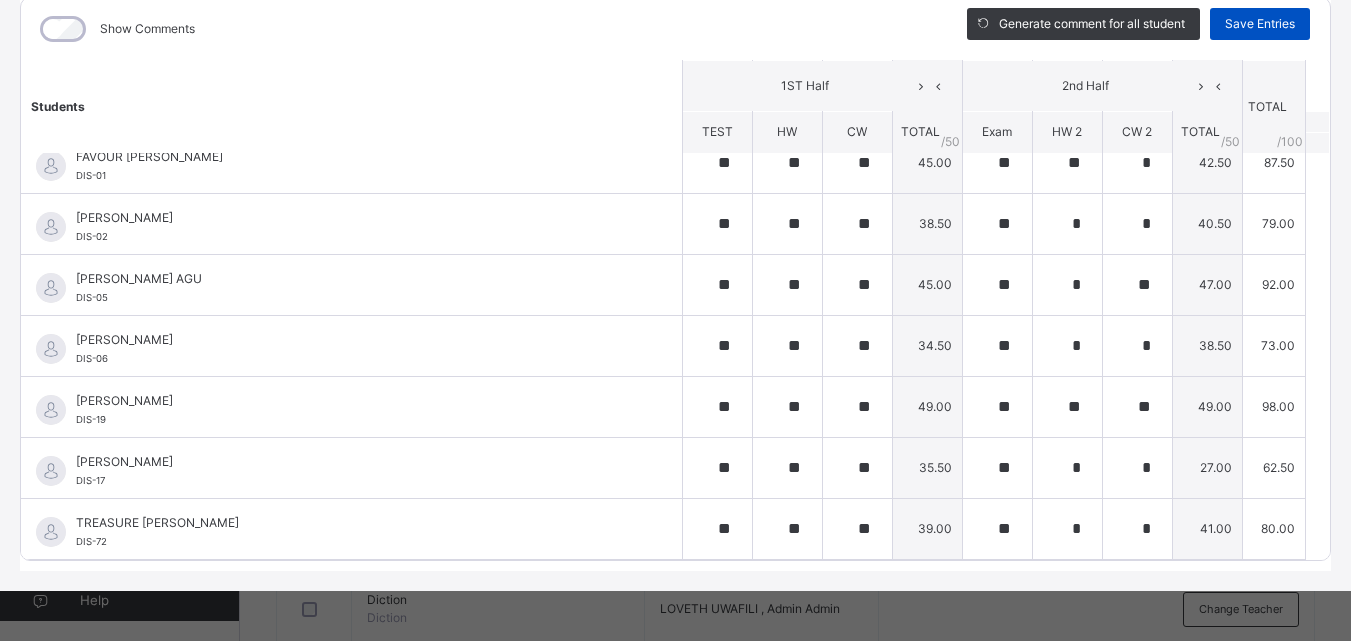click on "Save Entries" at bounding box center [1260, 24] 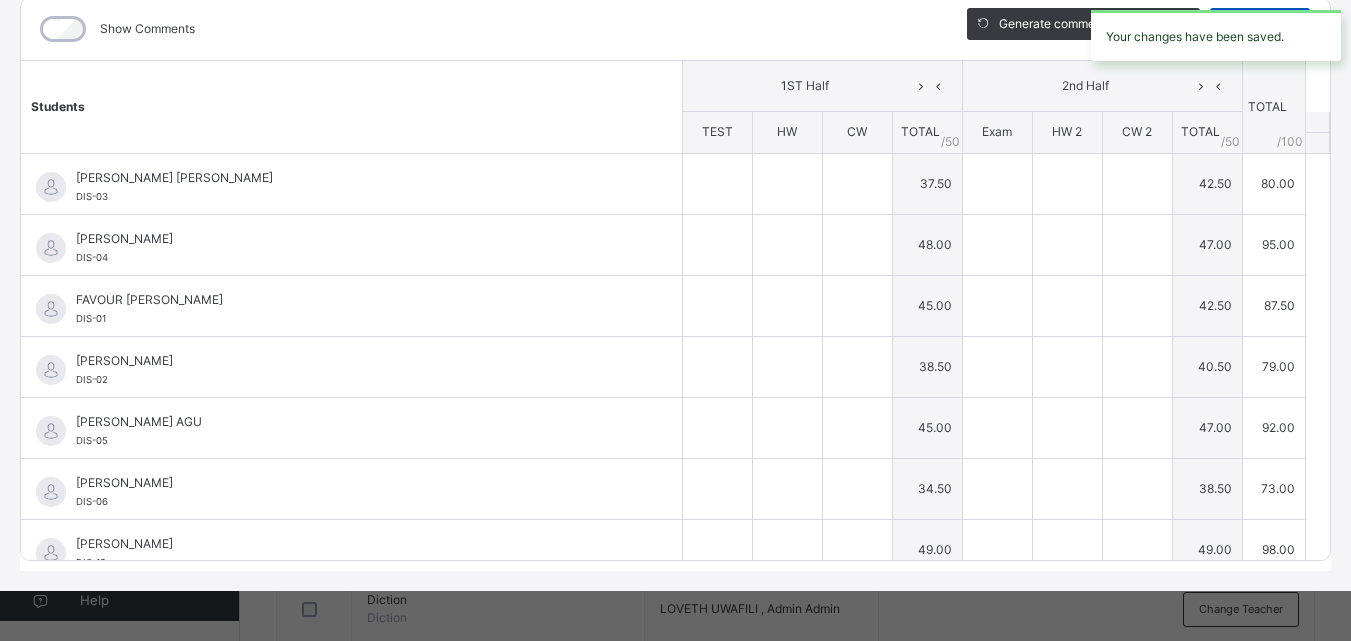 type on "**" 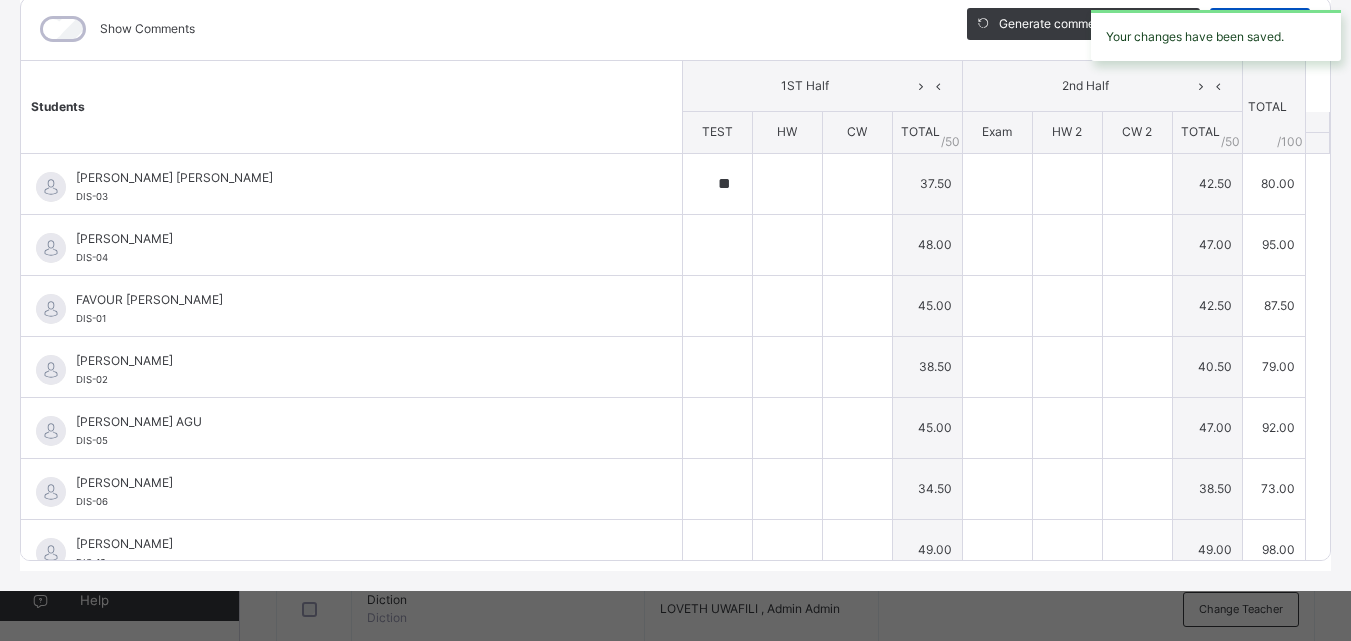 type on "**" 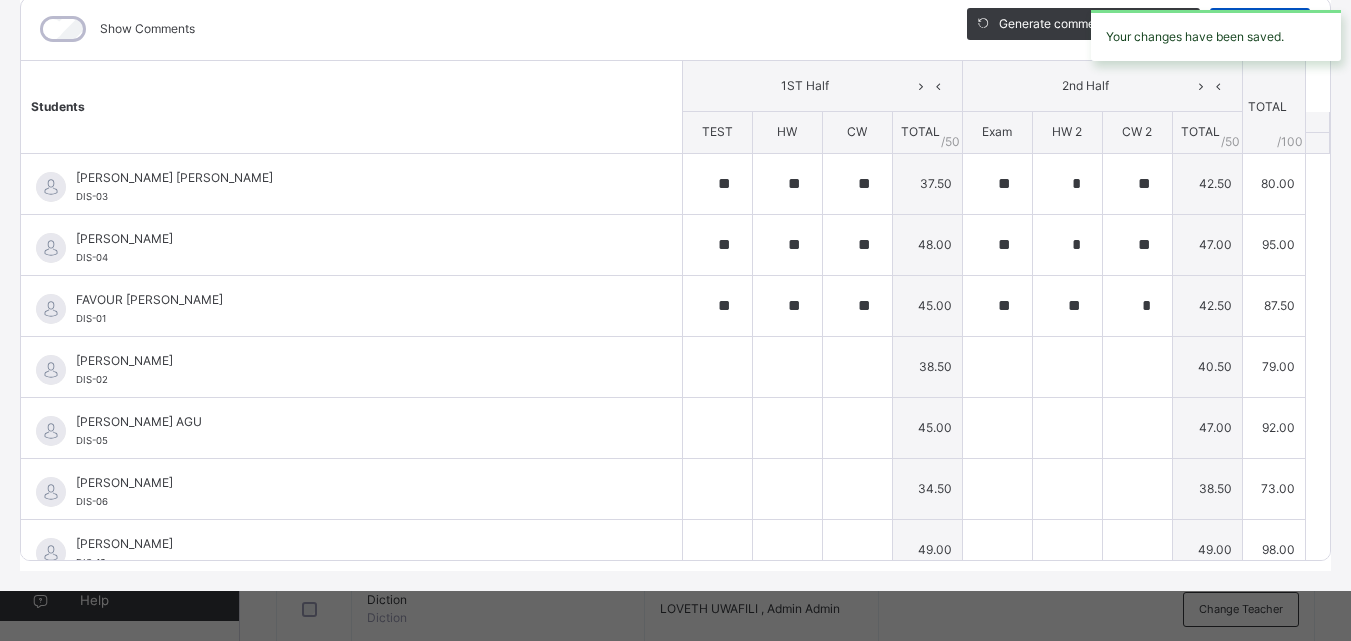type on "**" 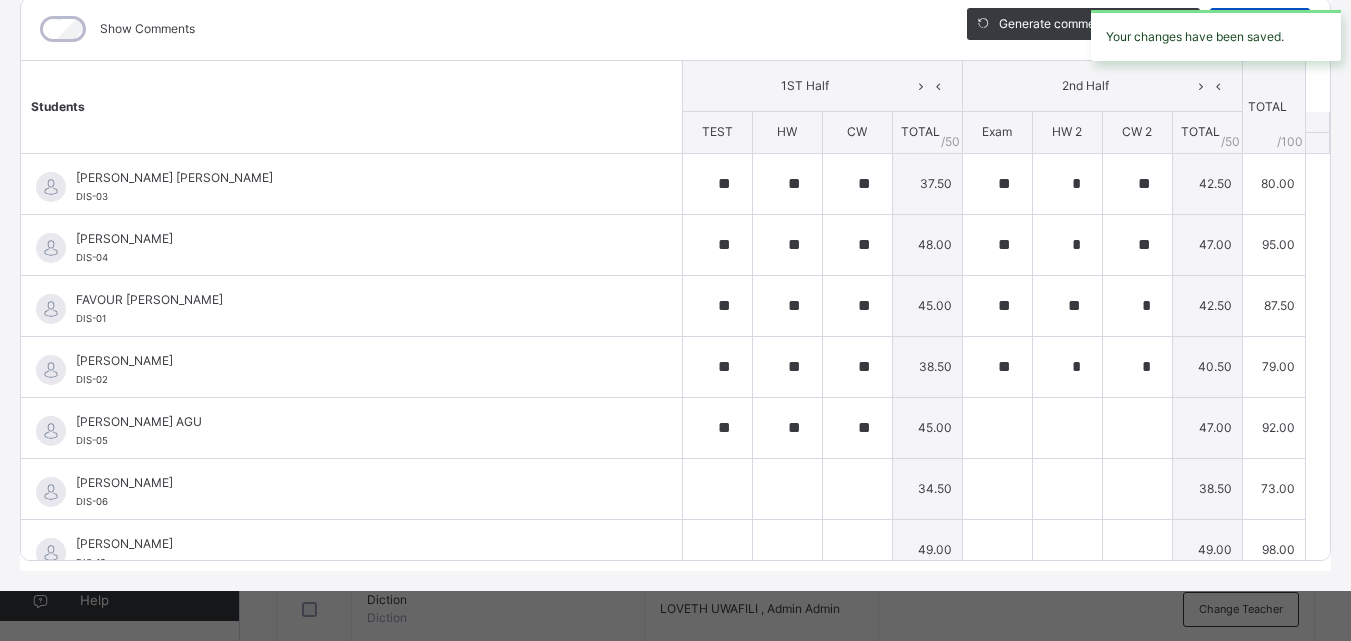 type on "**" 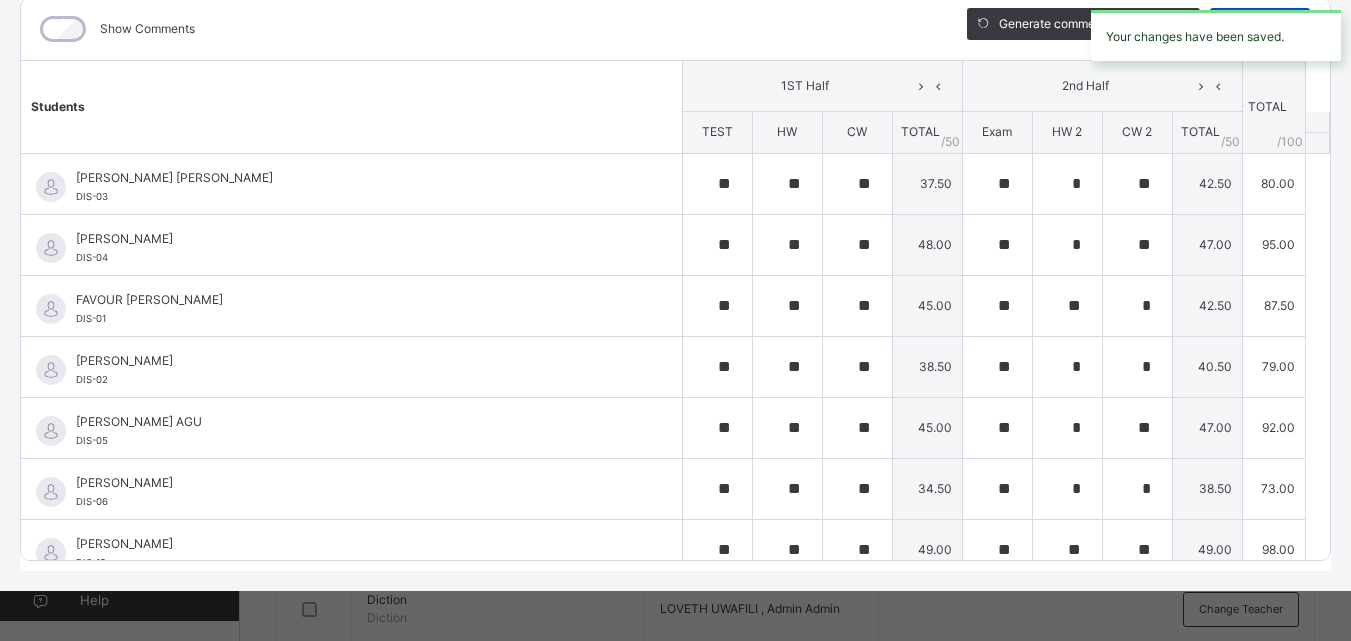 type on "**" 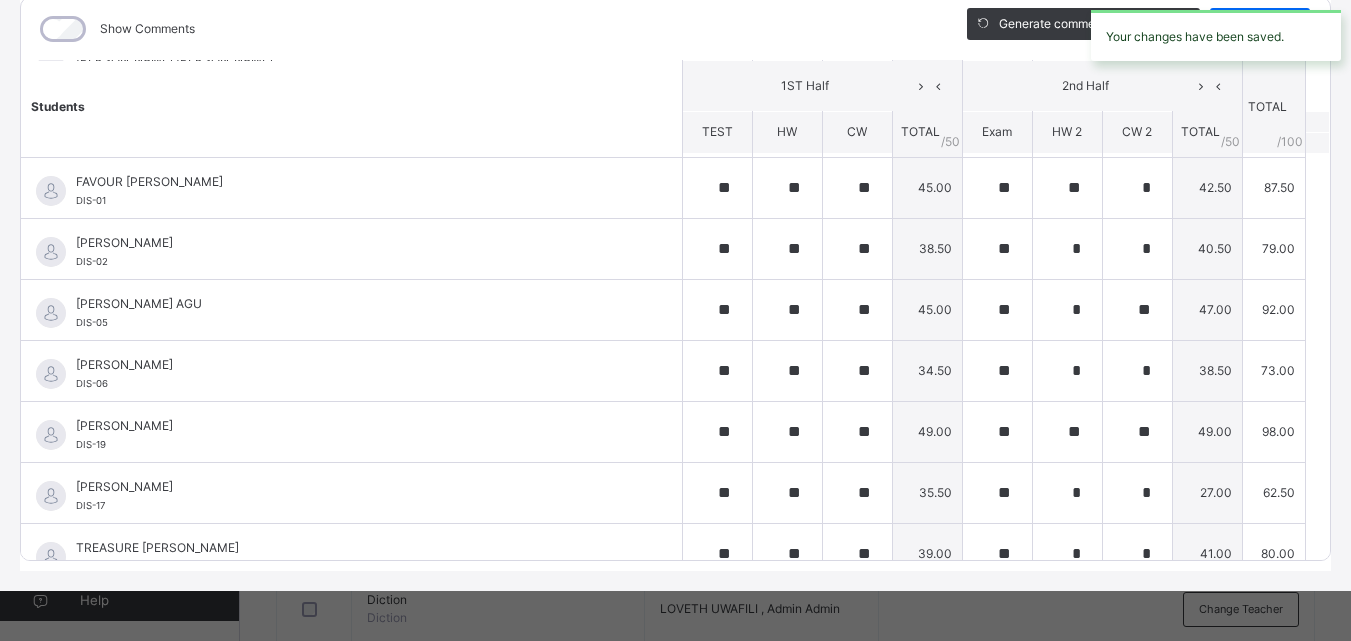 scroll, scrollTop: 143, scrollLeft: 0, axis: vertical 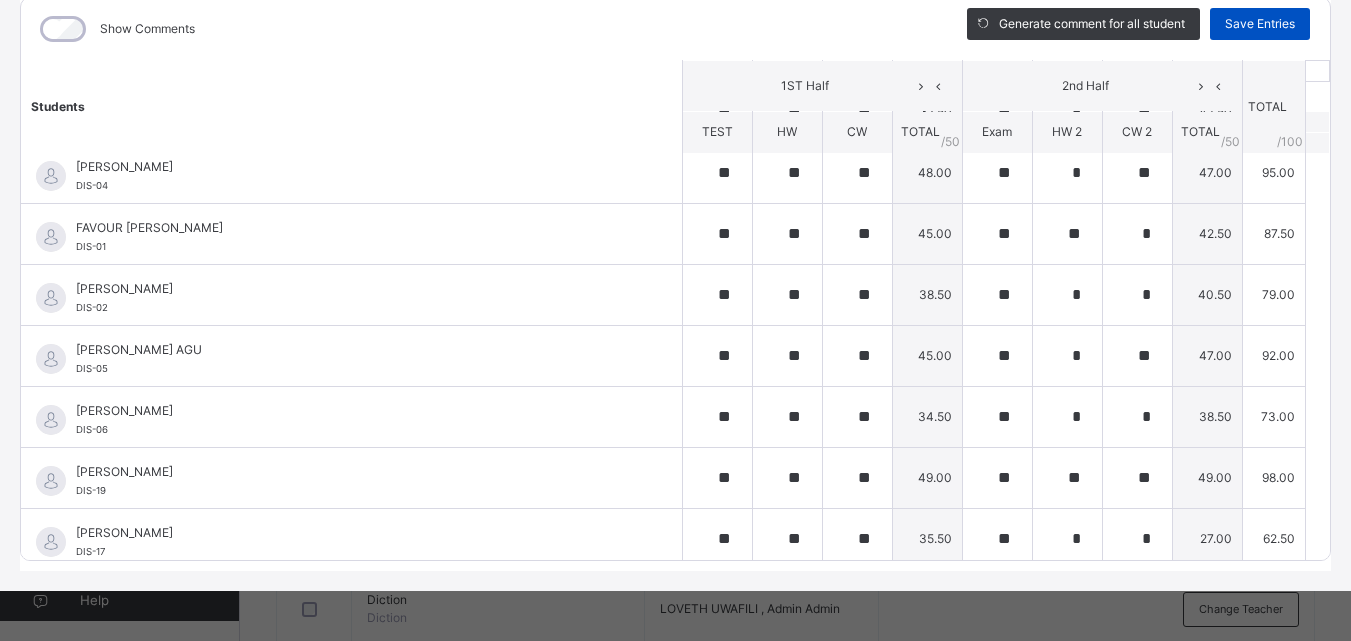 click on "Save Entries" at bounding box center (1260, 24) 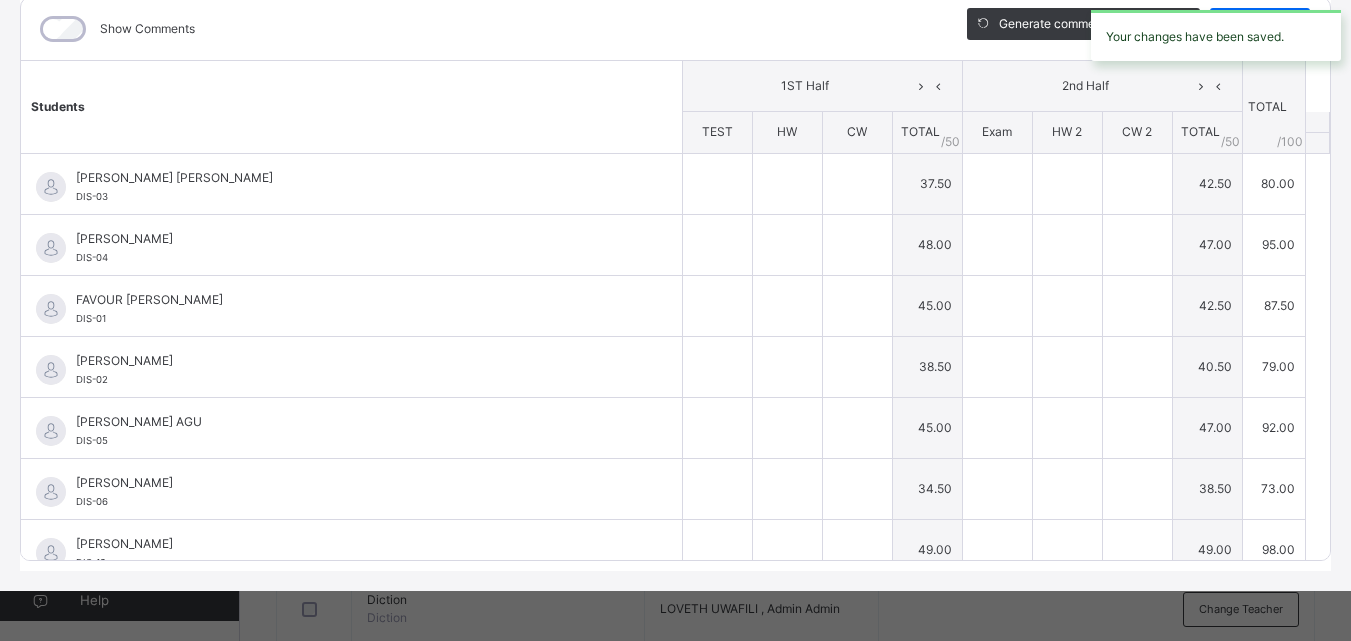 type on "**" 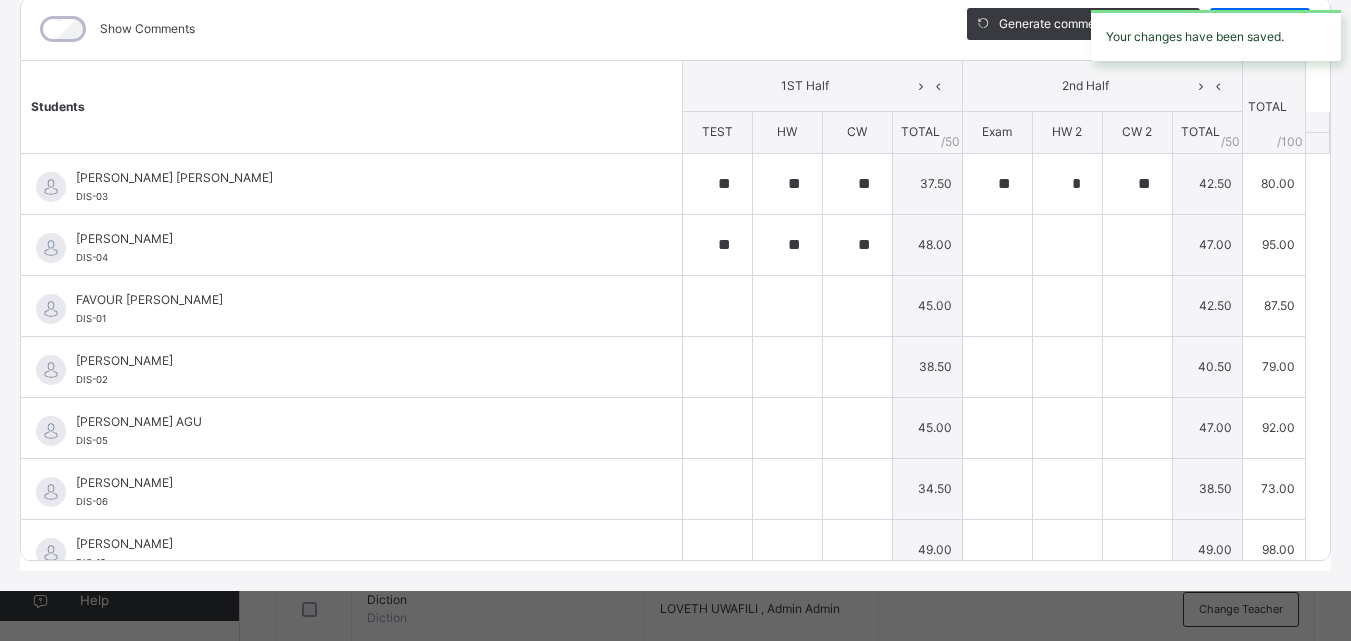 type on "**" 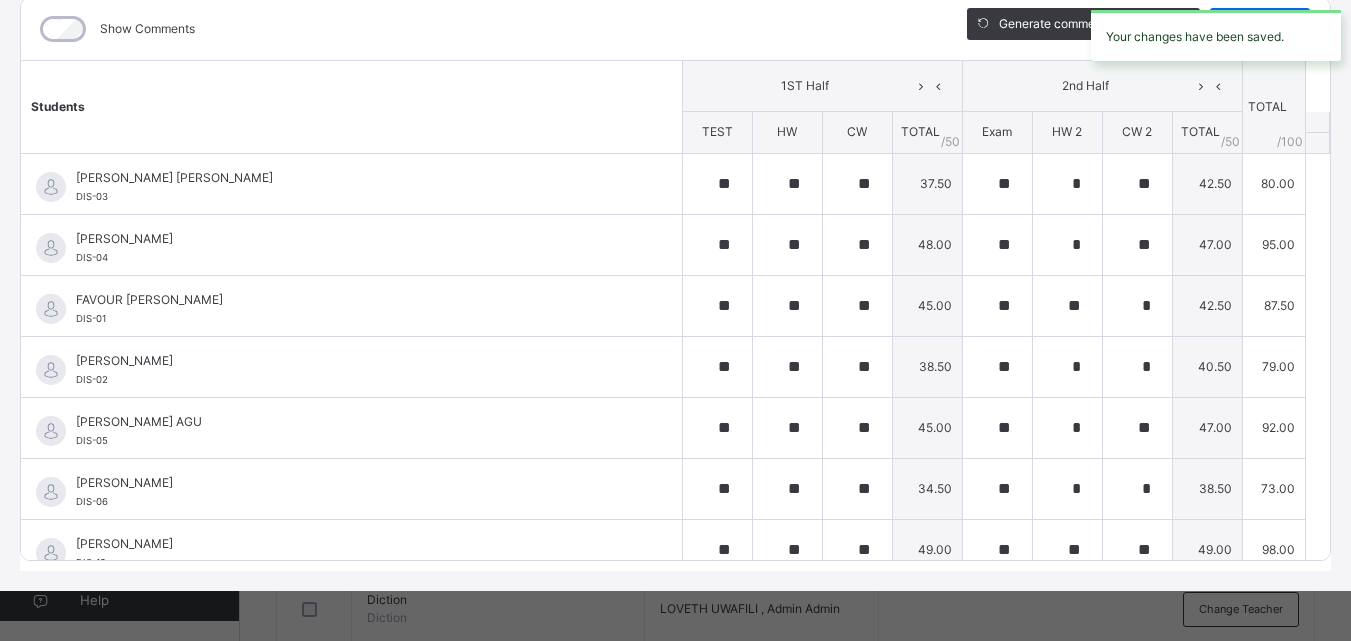 type on "**" 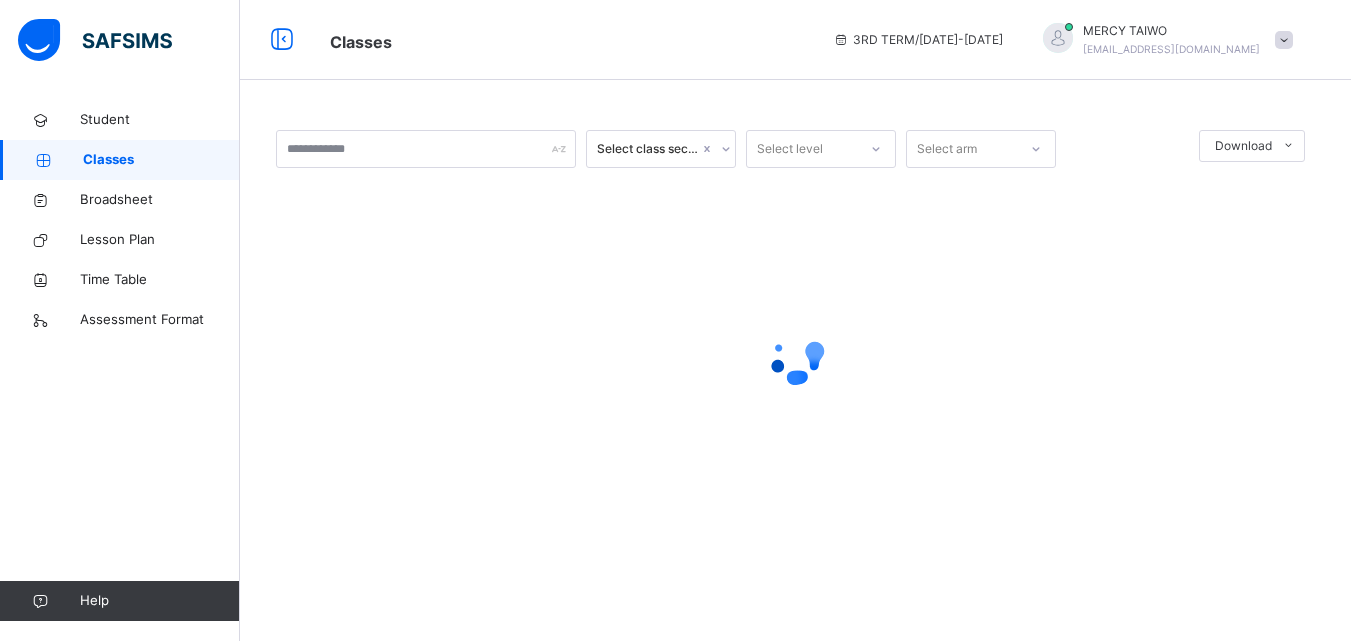 scroll, scrollTop: 0, scrollLeft: 0, axis: both 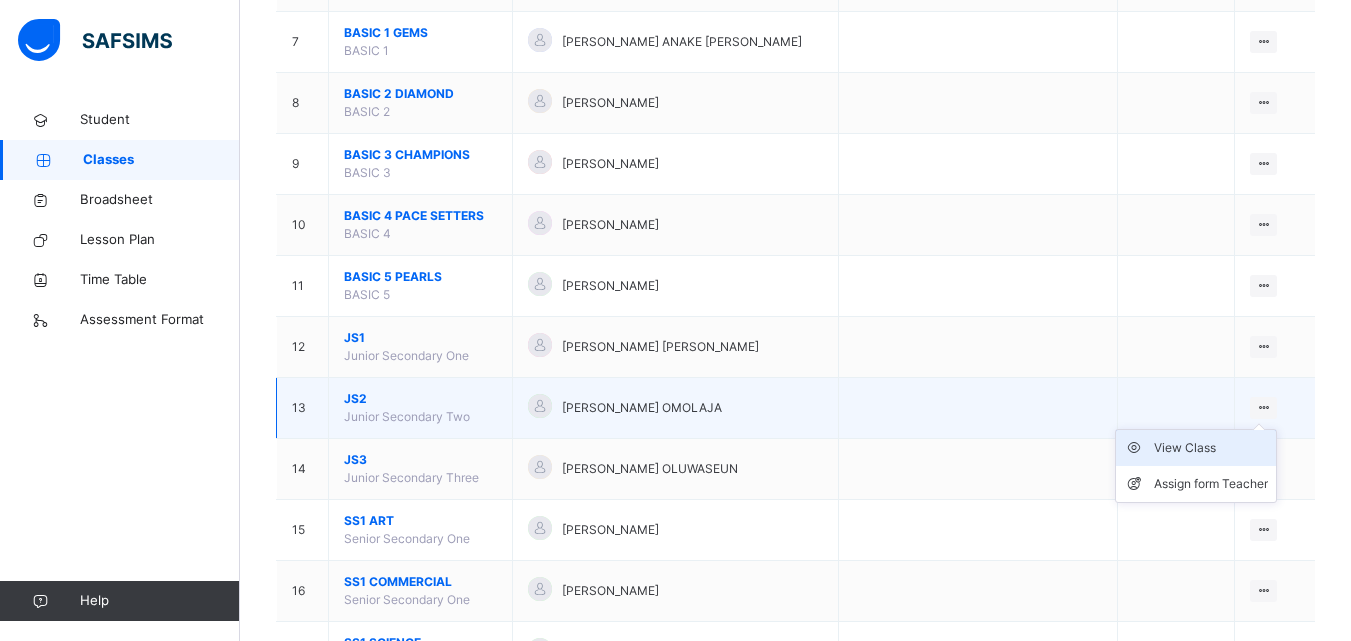 click on "View Class" at bounding box center [1211, 448] 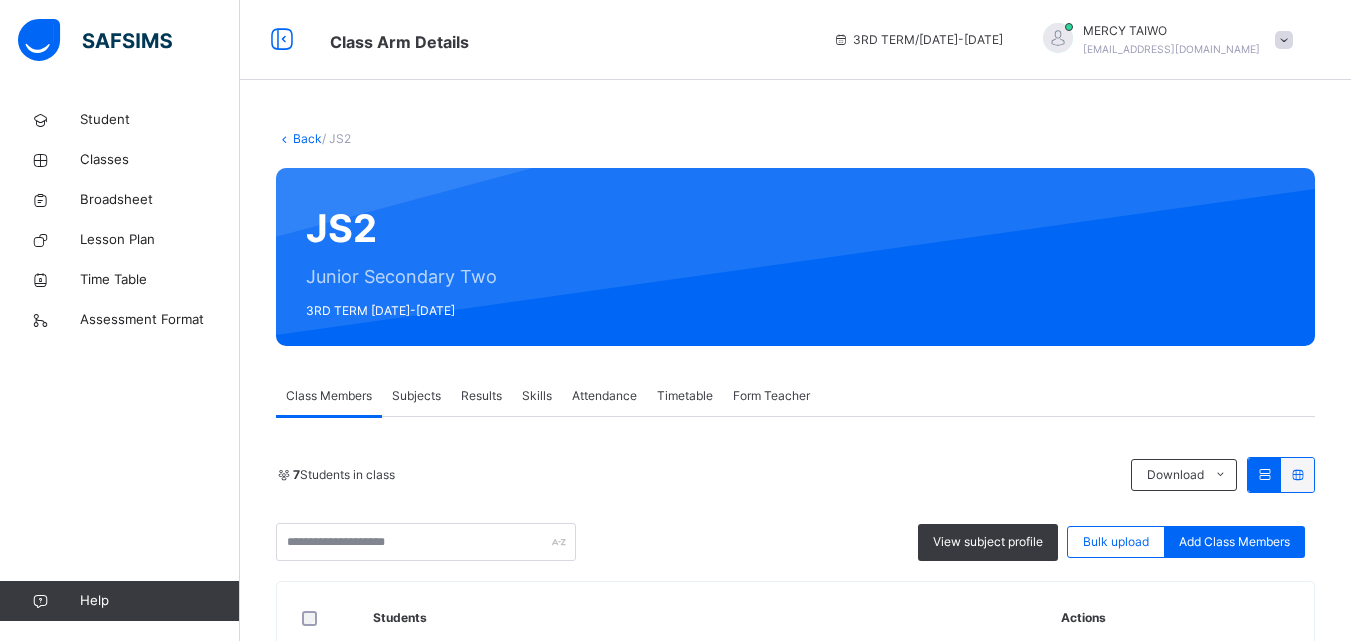 click on "Subjects" at bounding box center (416, 396) 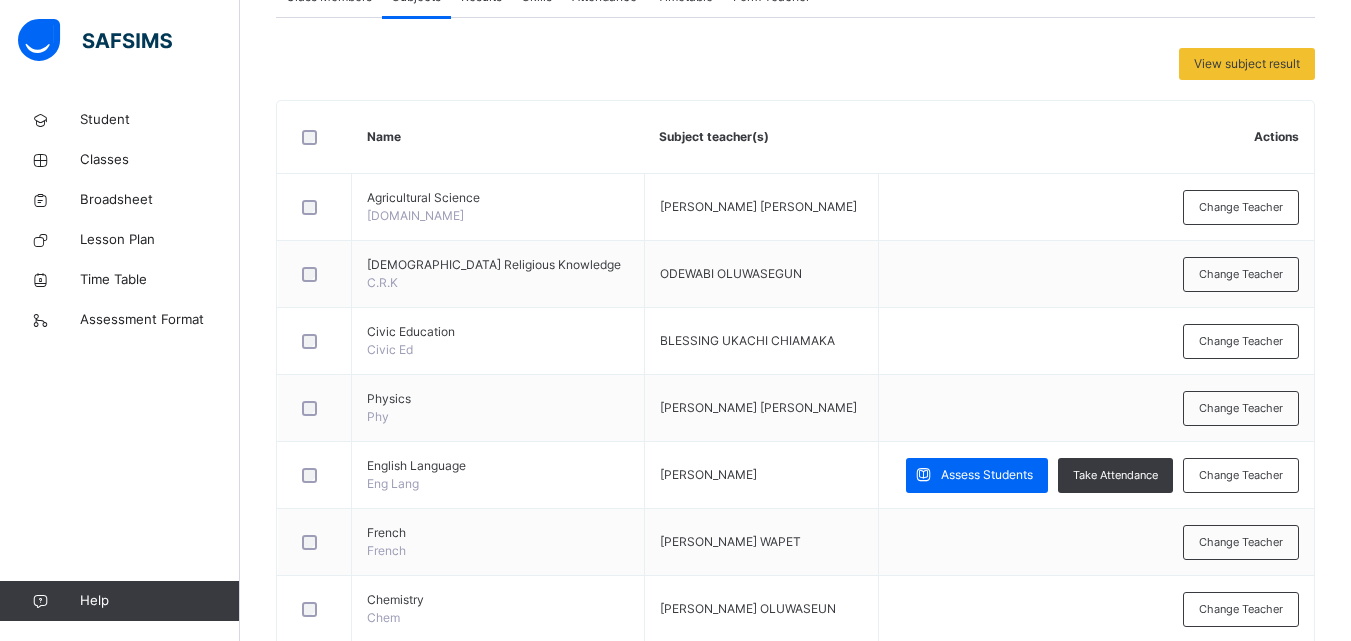 scroll, scrollTop: 419, scrollLeft: 0, axis: vertical 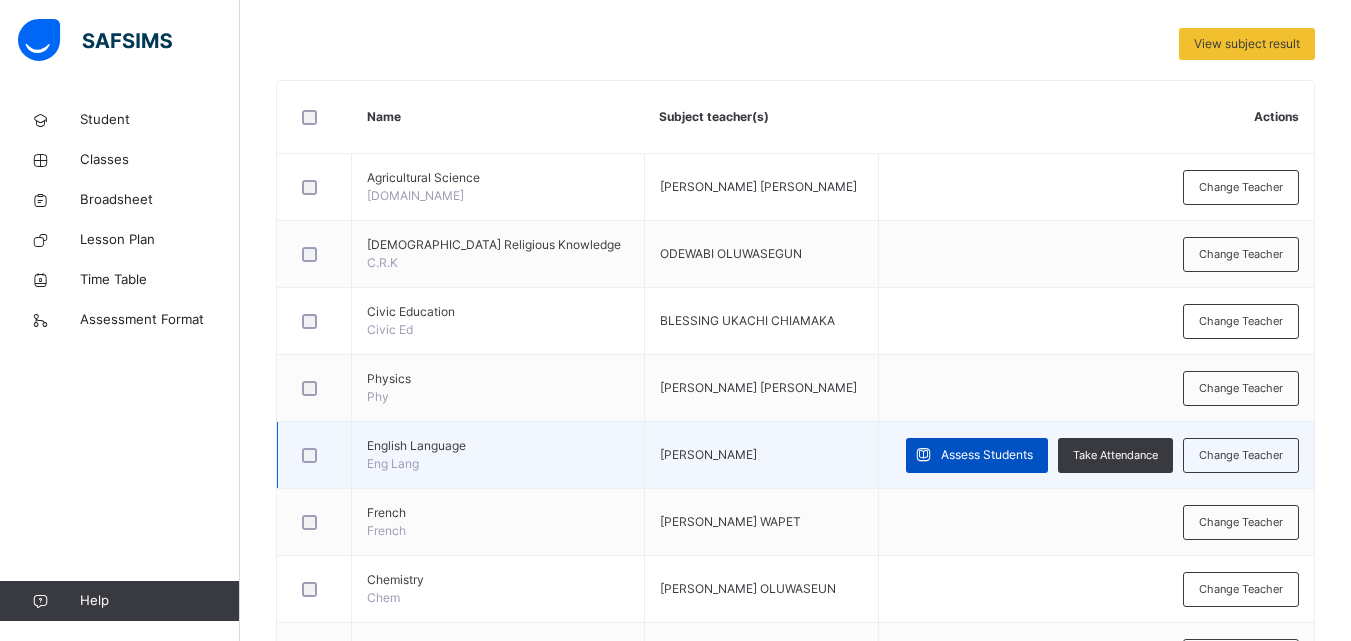 click on "Assess Students" at bounding box center (977, 455) 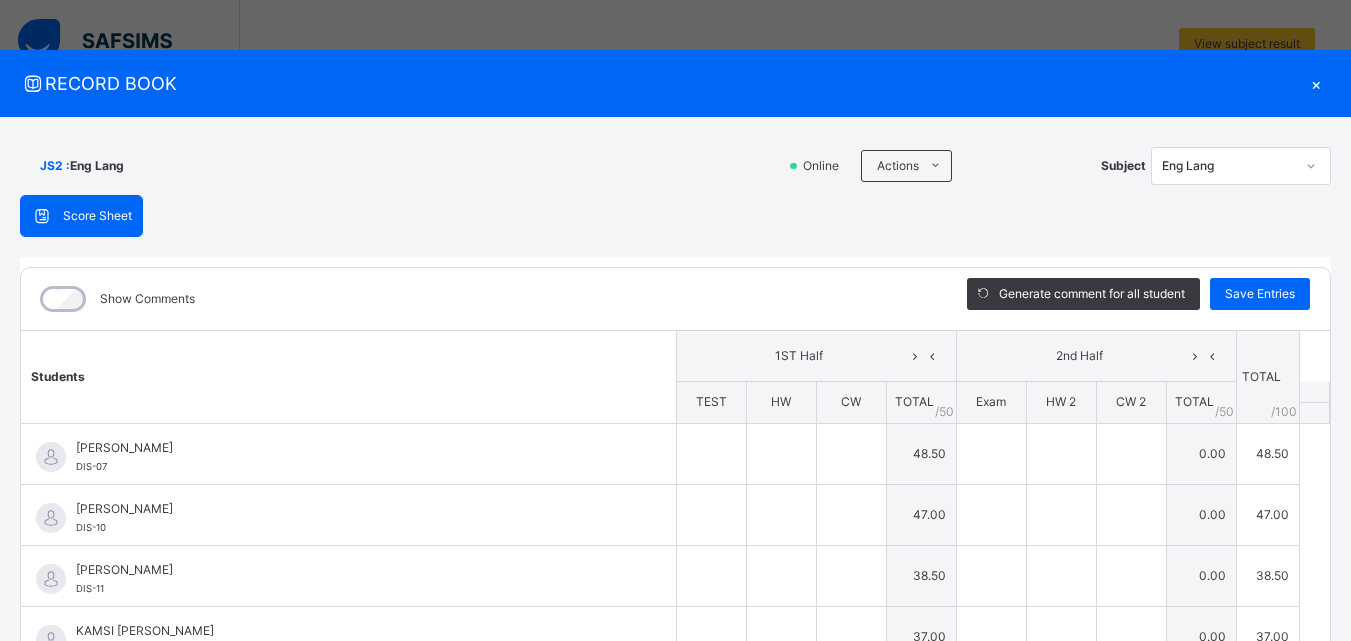 type on "**" 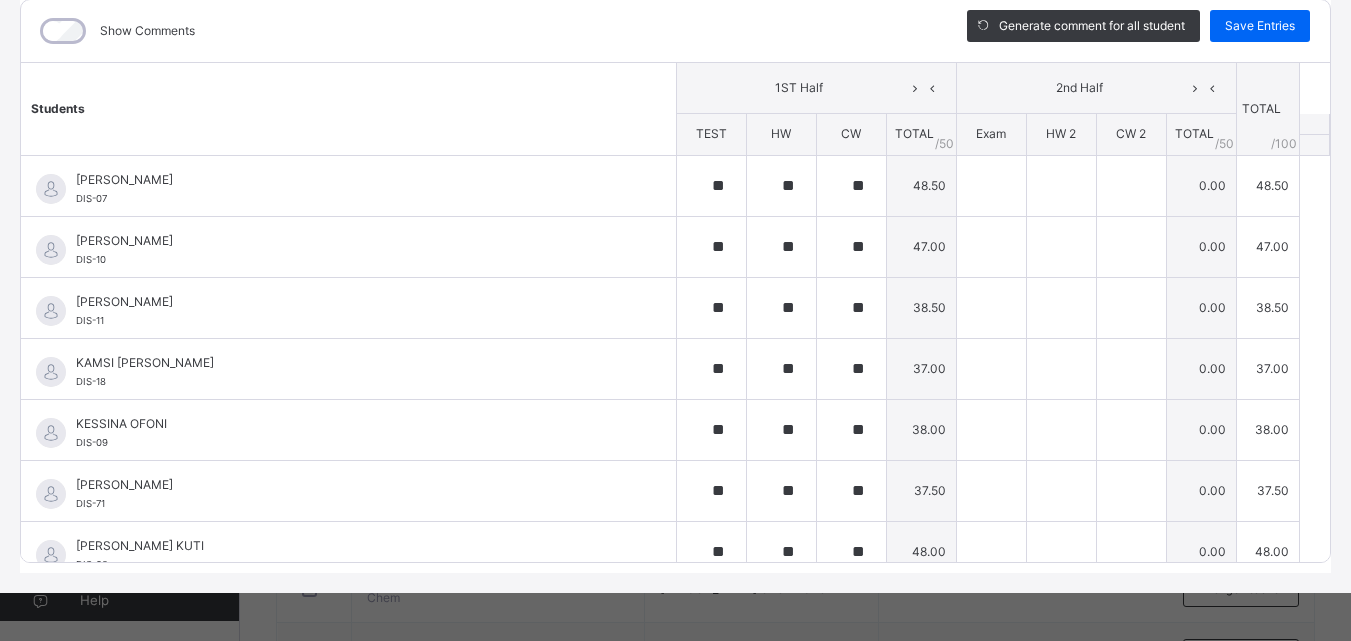 scroll, scrollTop: 270, scrollLeft: 0, axis: vertical 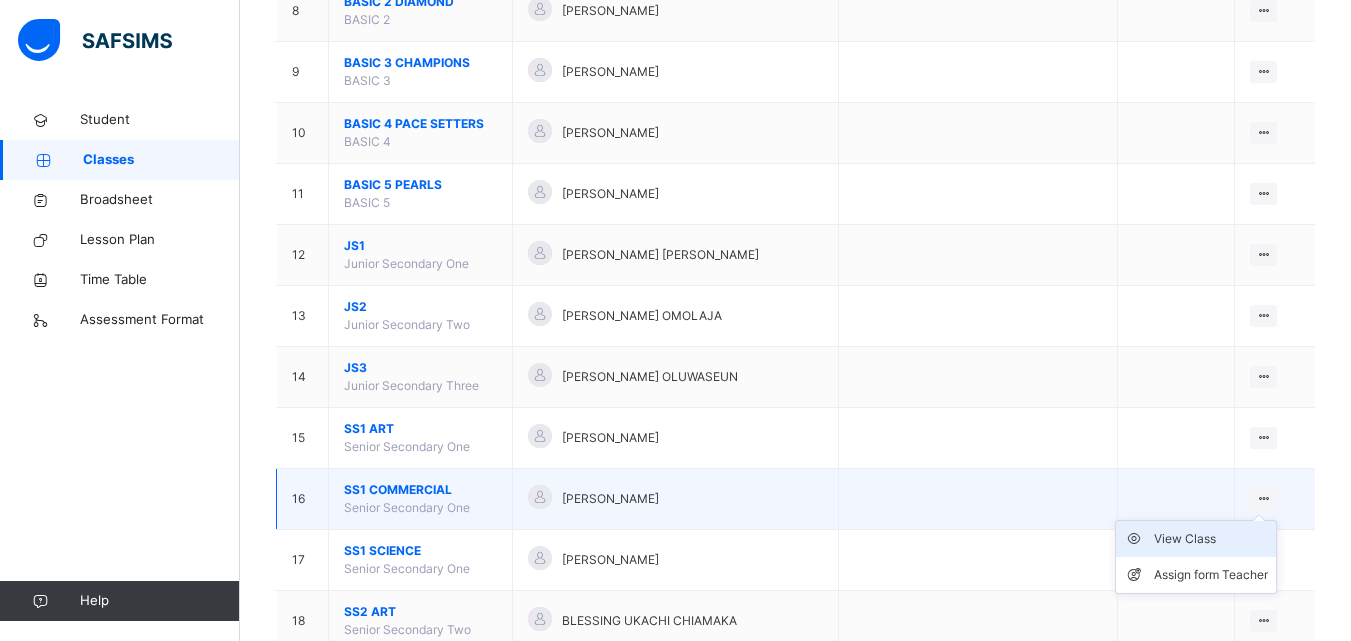 click on "View Class" at bounding box center [1211, 539] 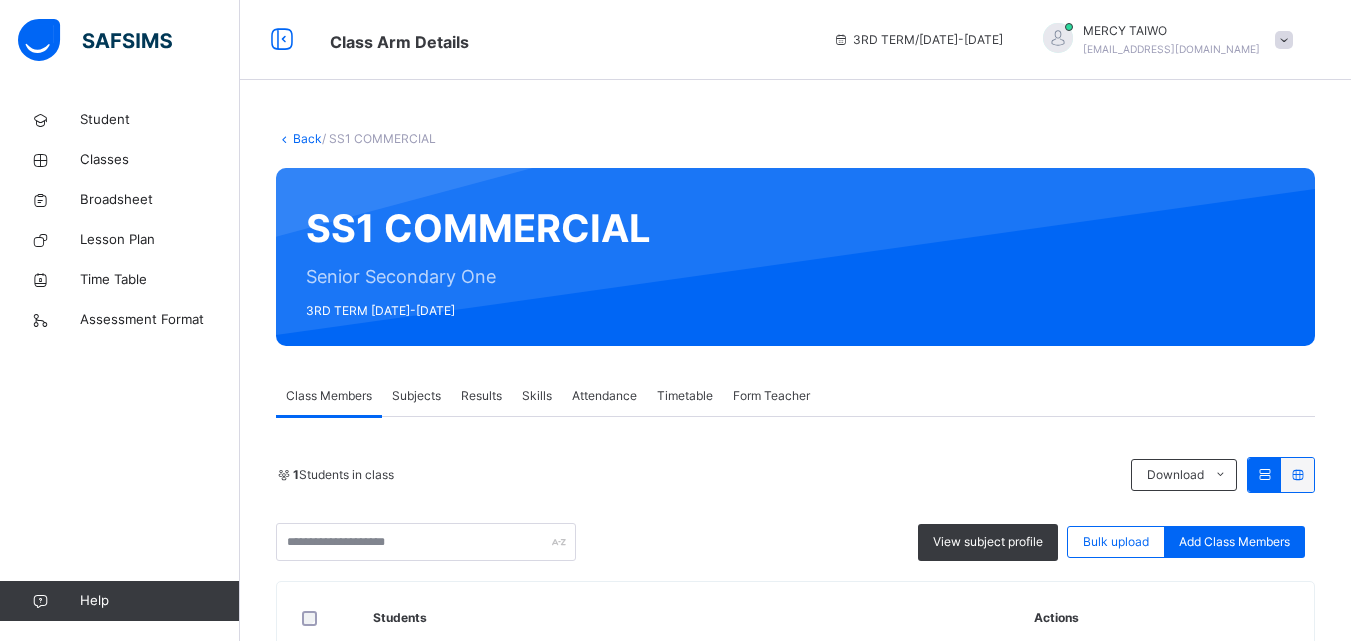 click on "Subjects" at bounding box center [416, 396] 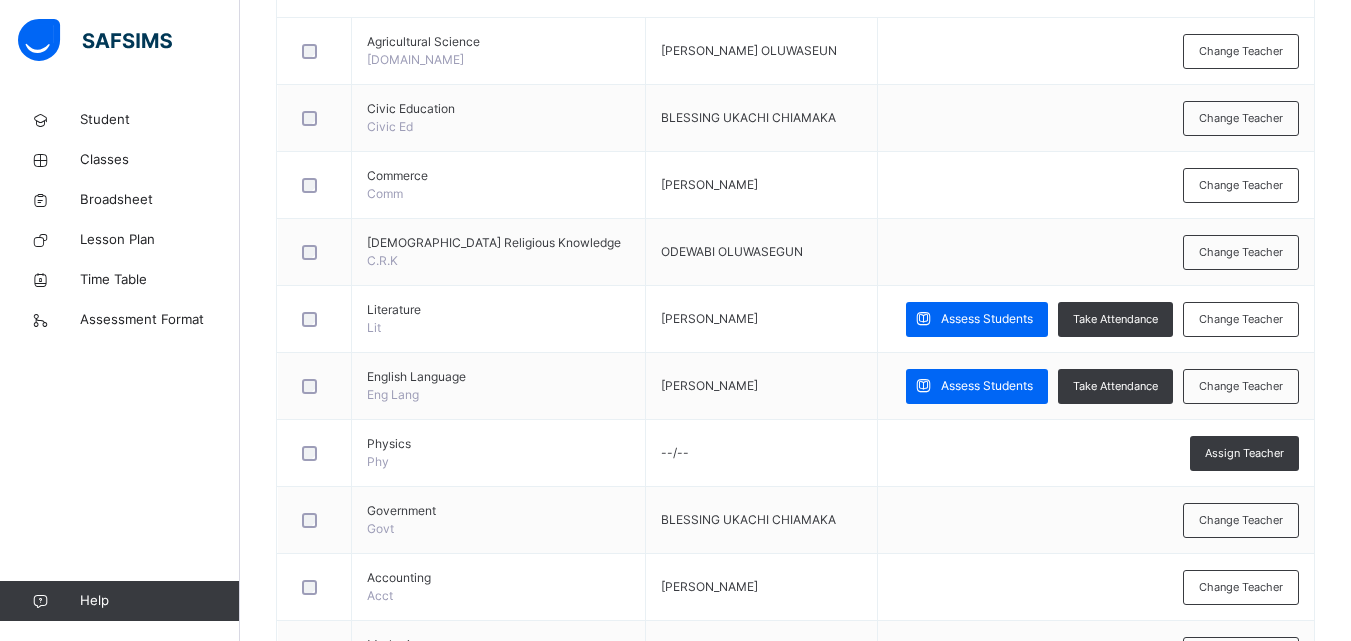 scroll, scrollTop: 578, scrollLeft: 0, axis: vertical 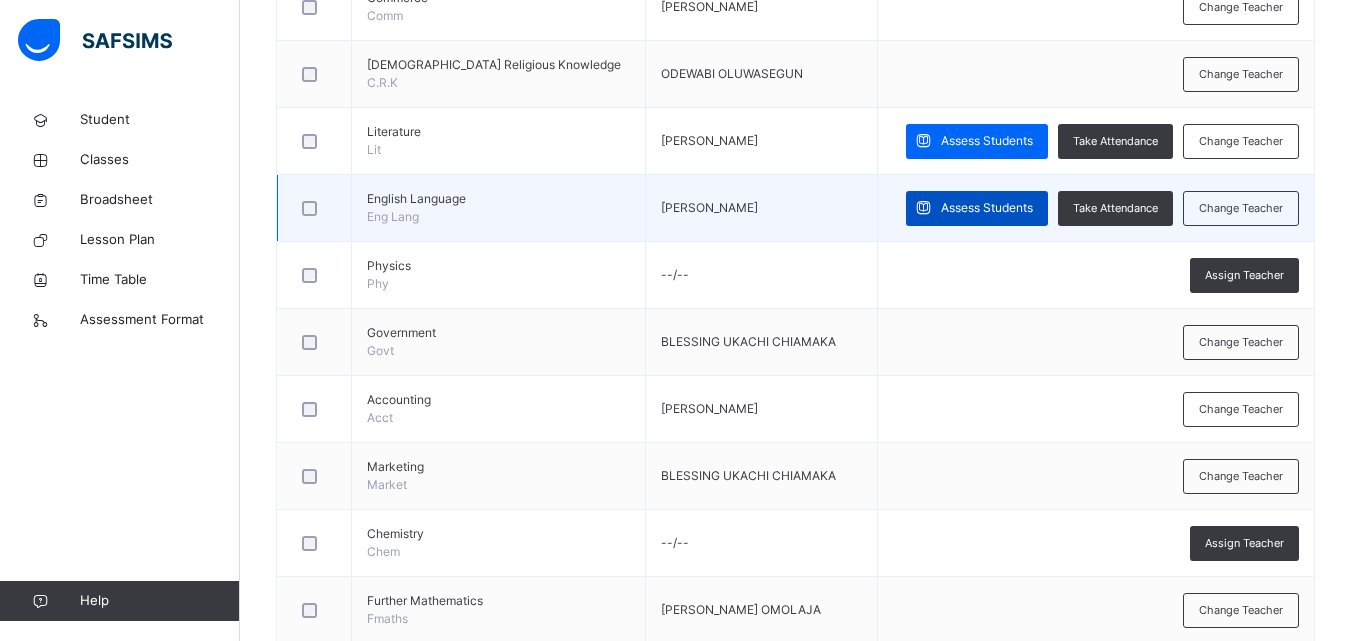 click on "Assess Students" at bounding box center [987, 208] 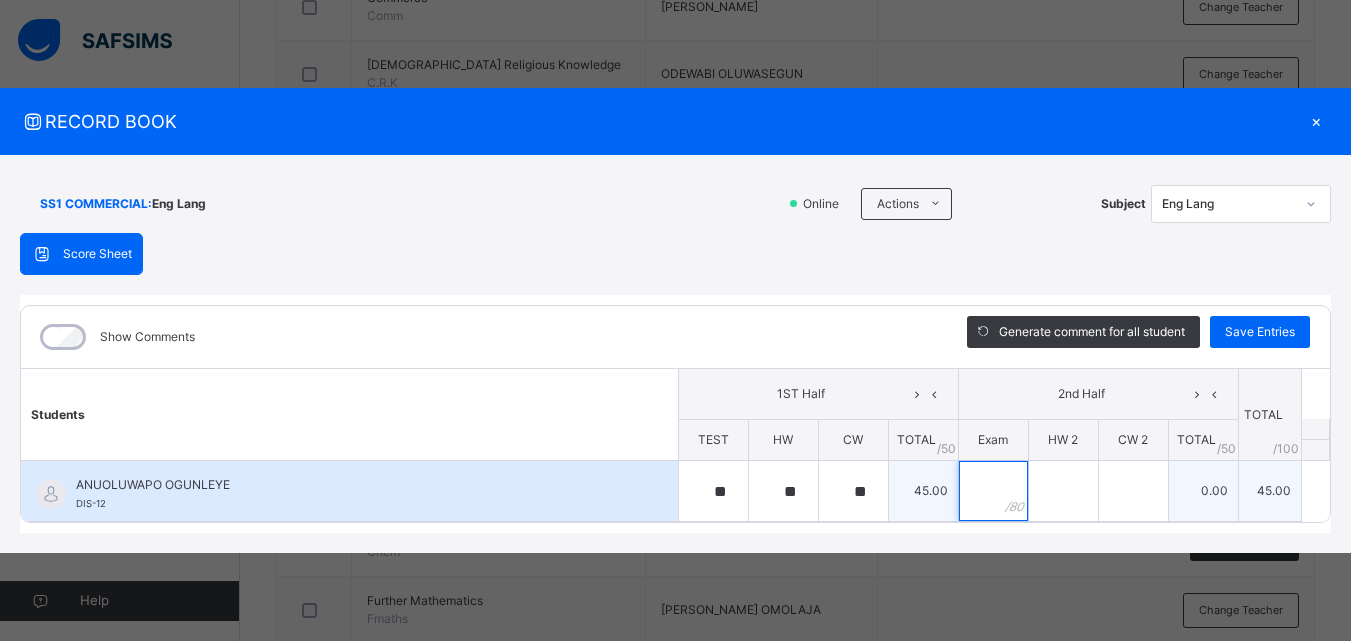 click at bounding box center (993, 491) 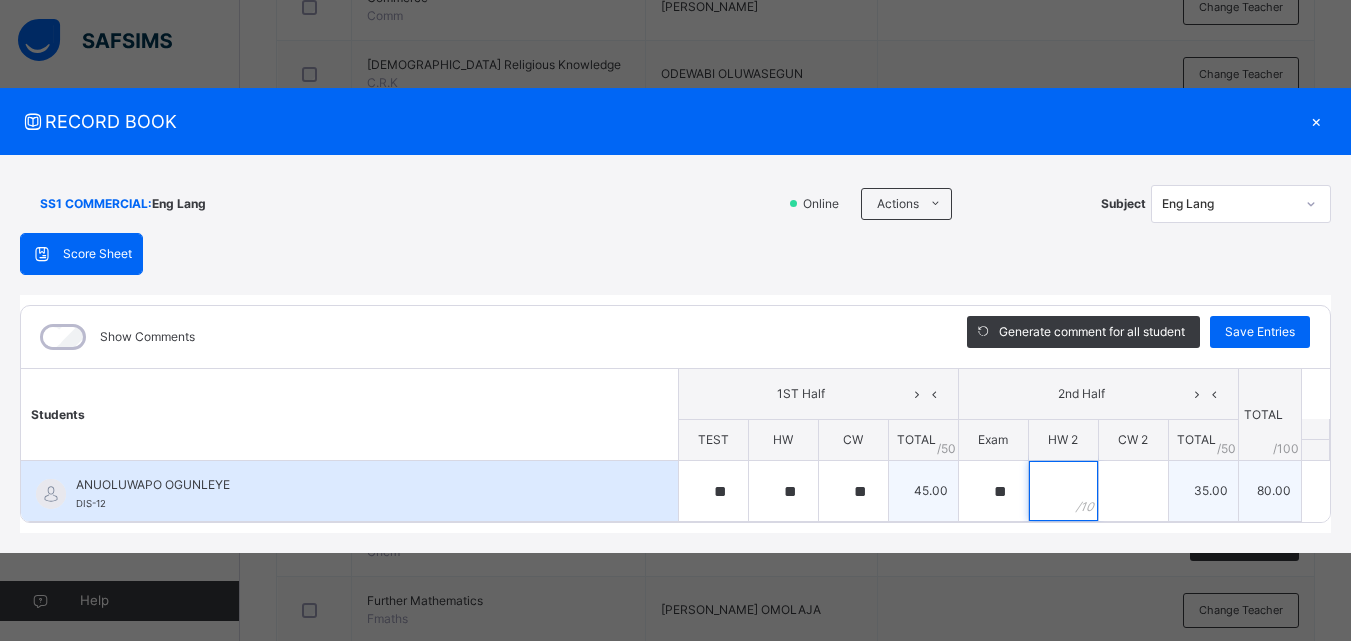 click at bounding box center [1063, 491] 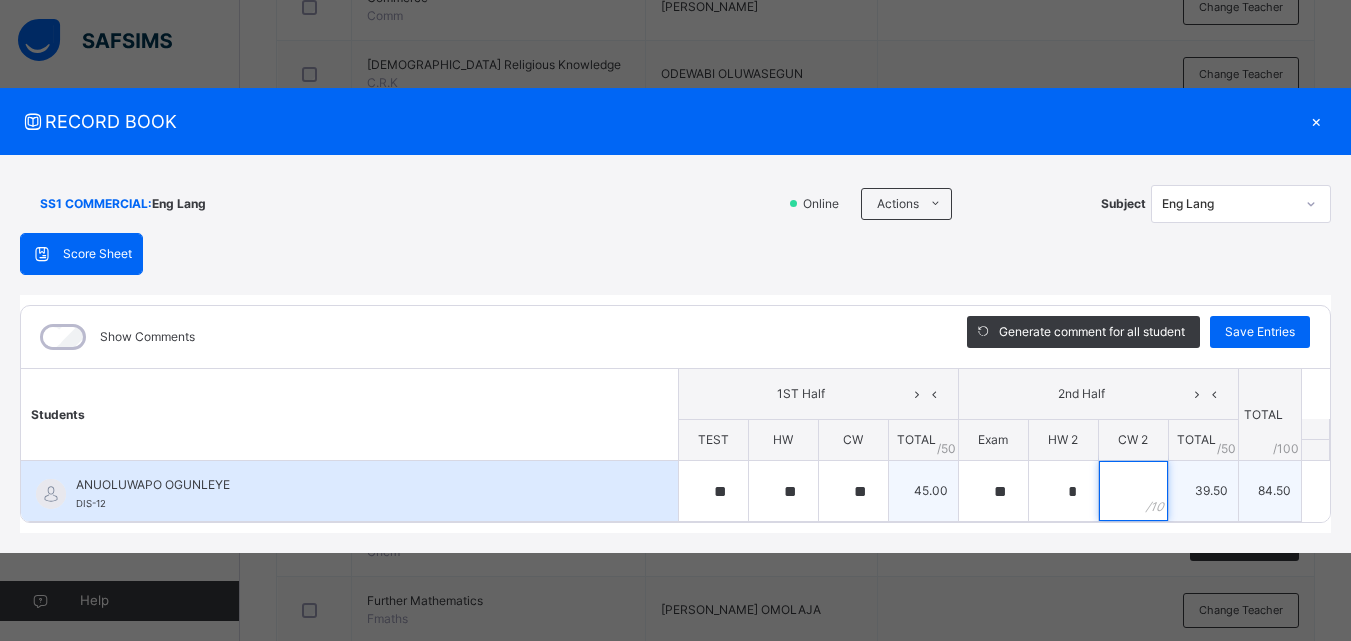 click at bounding box center (1133, 491) 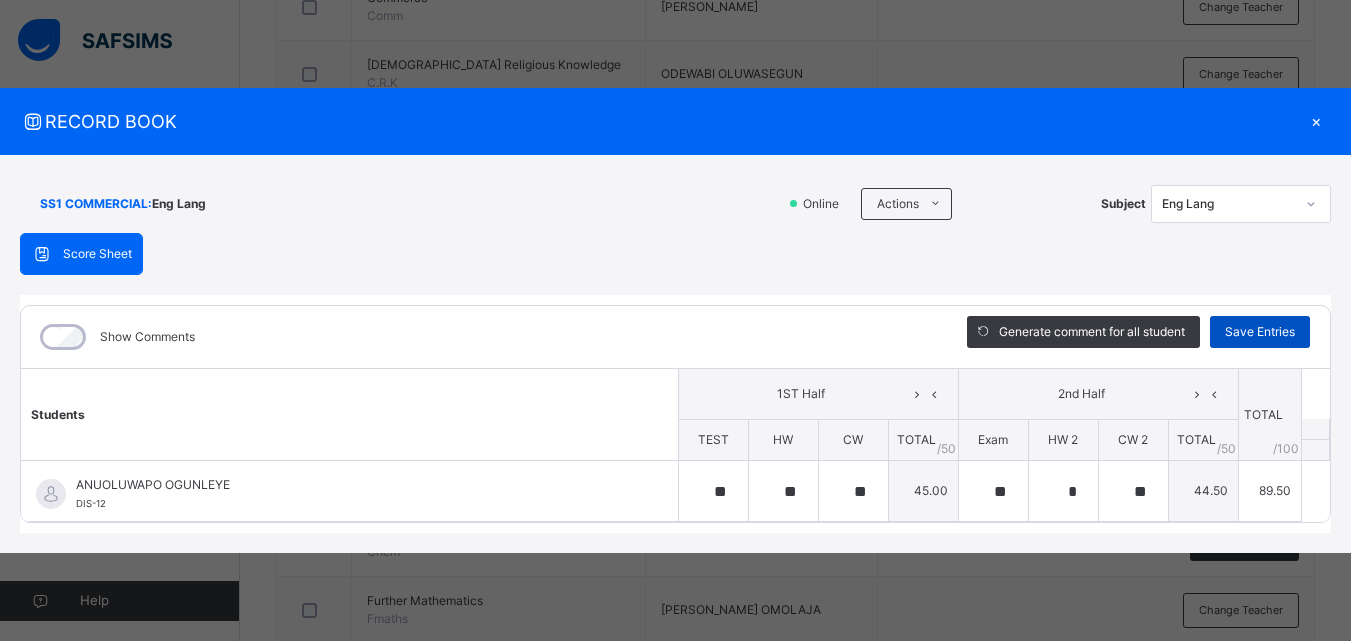 click on "Save Entries" at bounding box center (1260, 332) 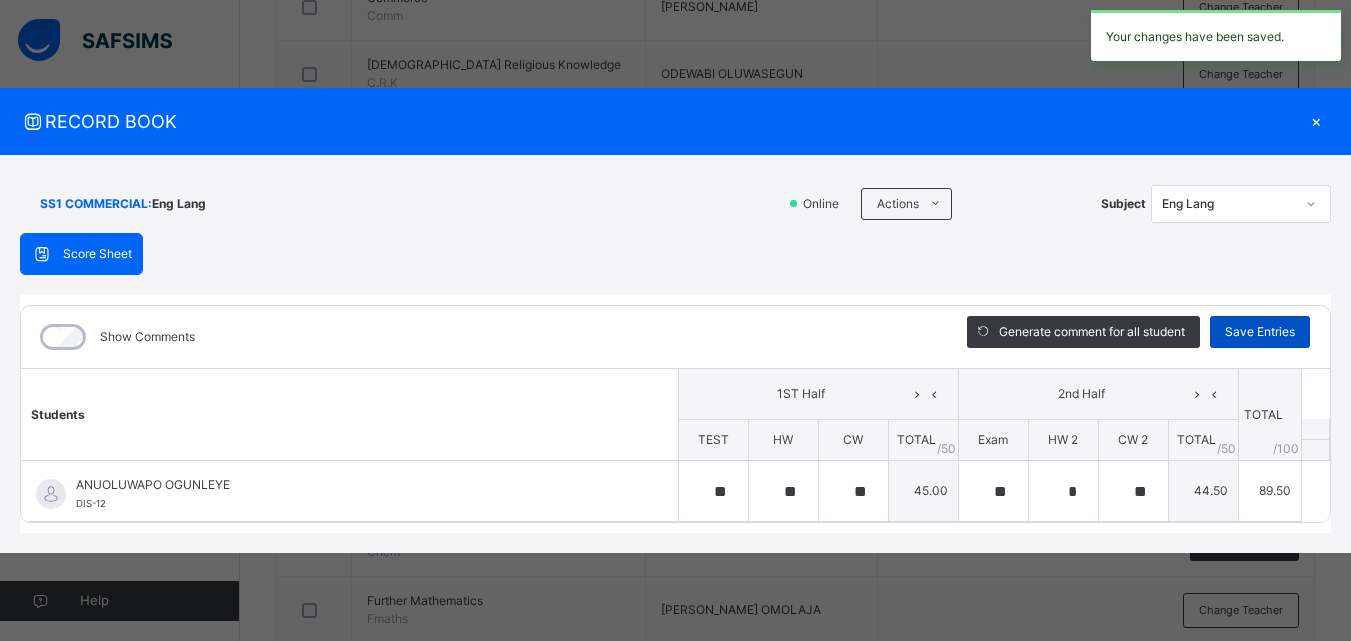click on "Save Entries" at bounding box center (1260, 332) 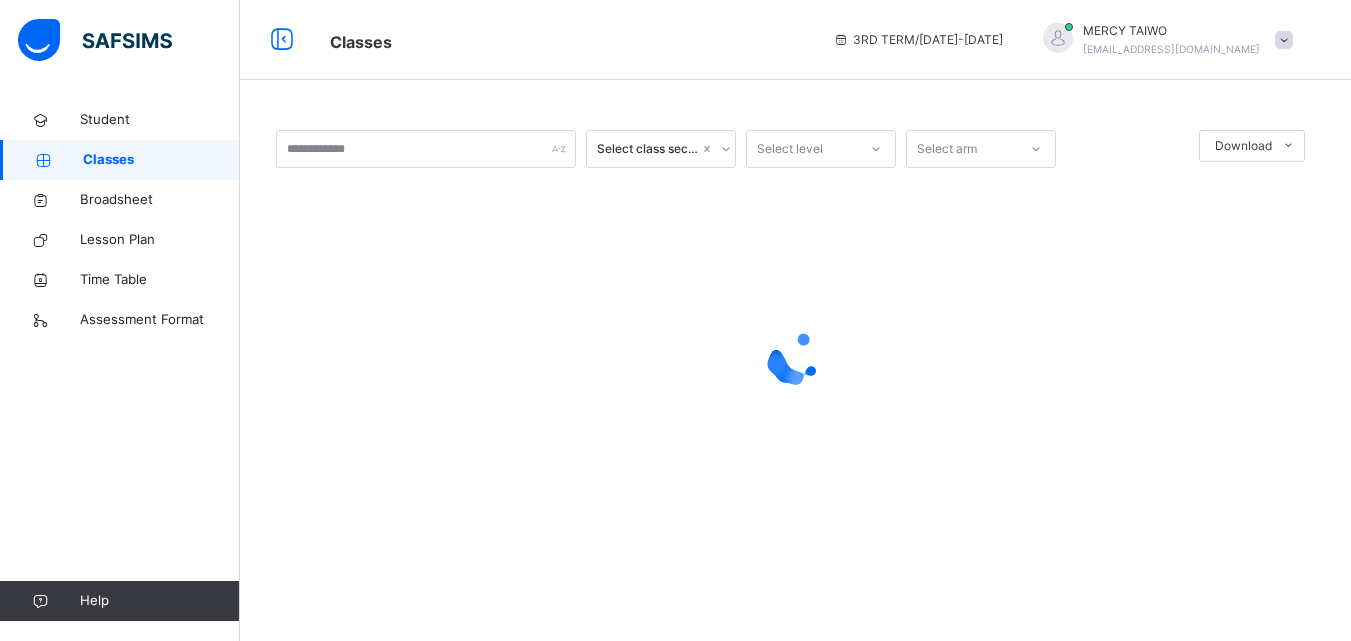 scroll, scrollTop: 0, scrollLeft: 0, axis: both 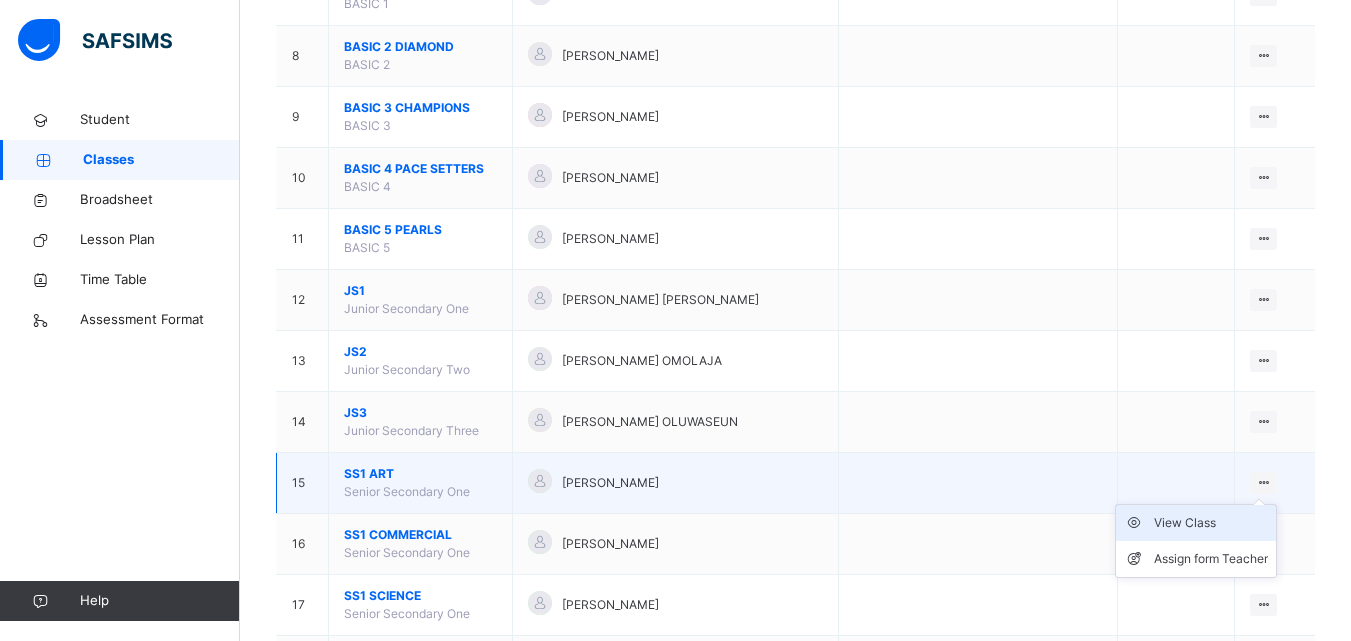 click on "View Class" at bounding box center (1211, 523) 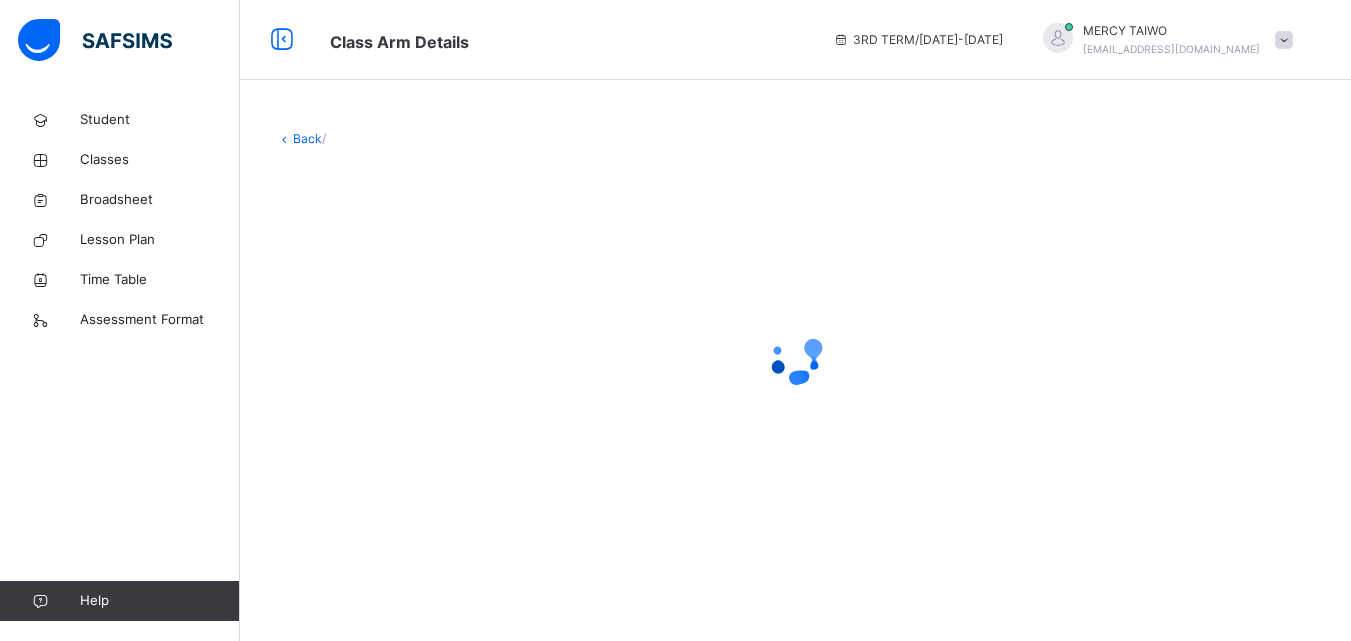 scroll, scrollTop: 0, scrollLeft: 0, axis: both 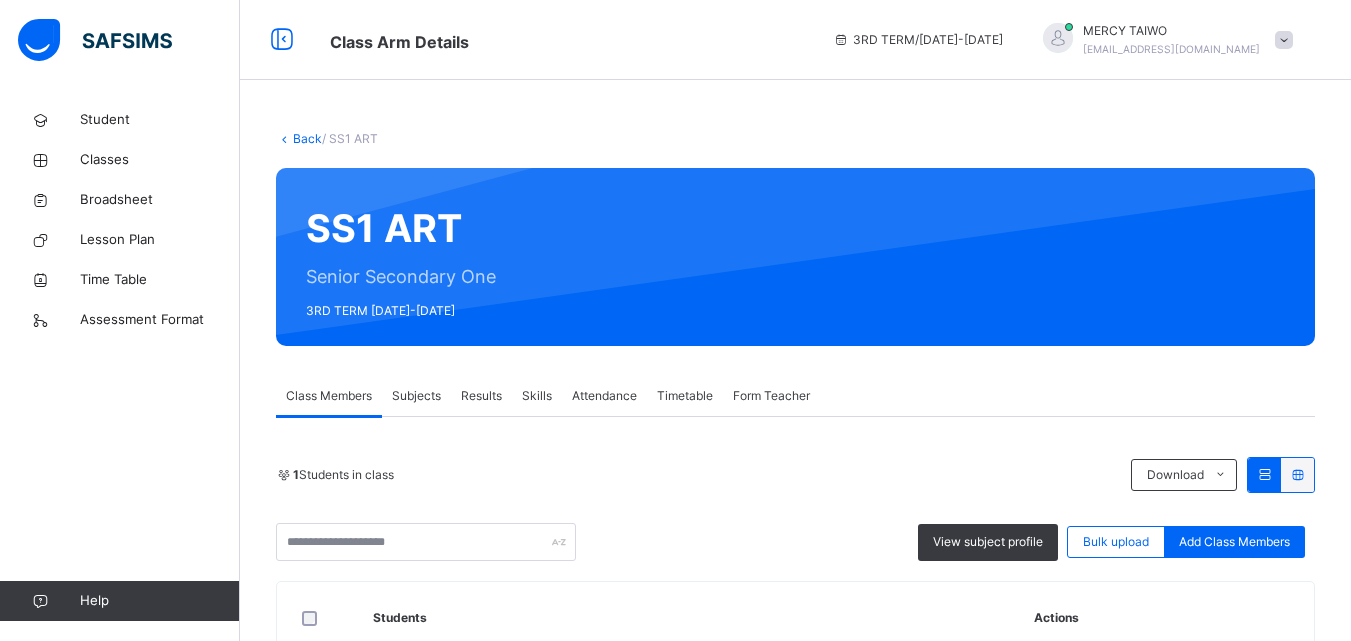 click on "Subjects" at bounding box center (416, 396) 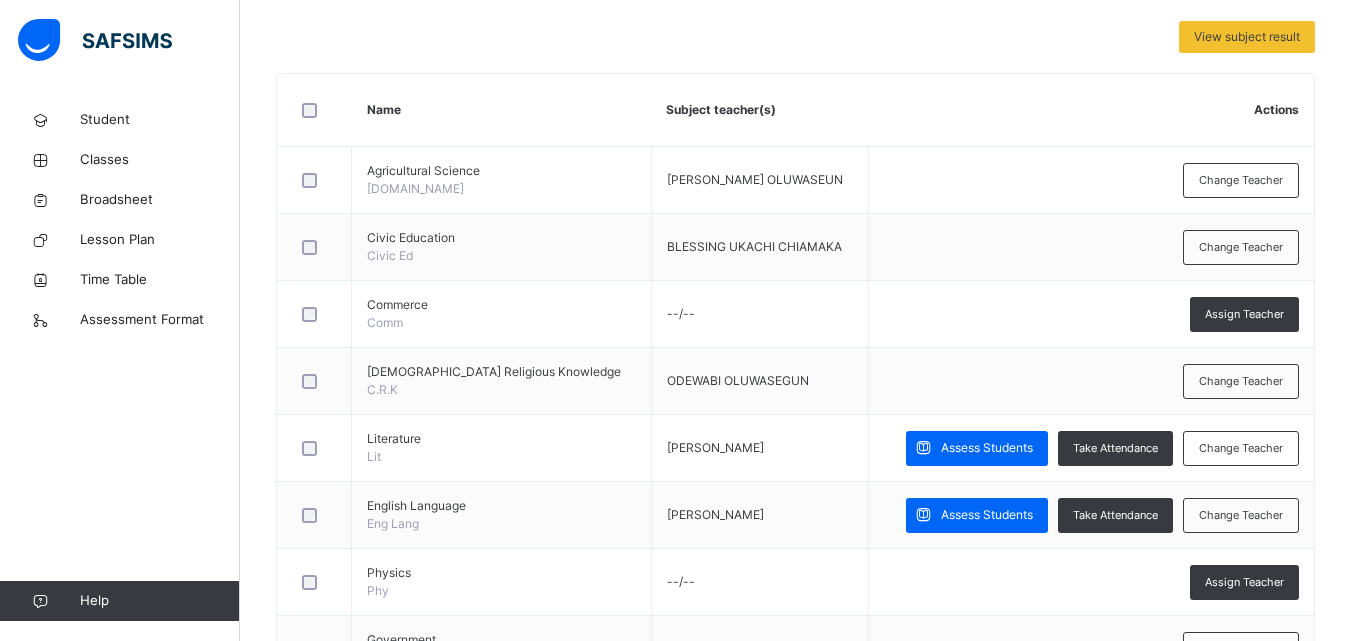 scroll, scrollTop: 456, scrollLeft: 0, axis: vertical 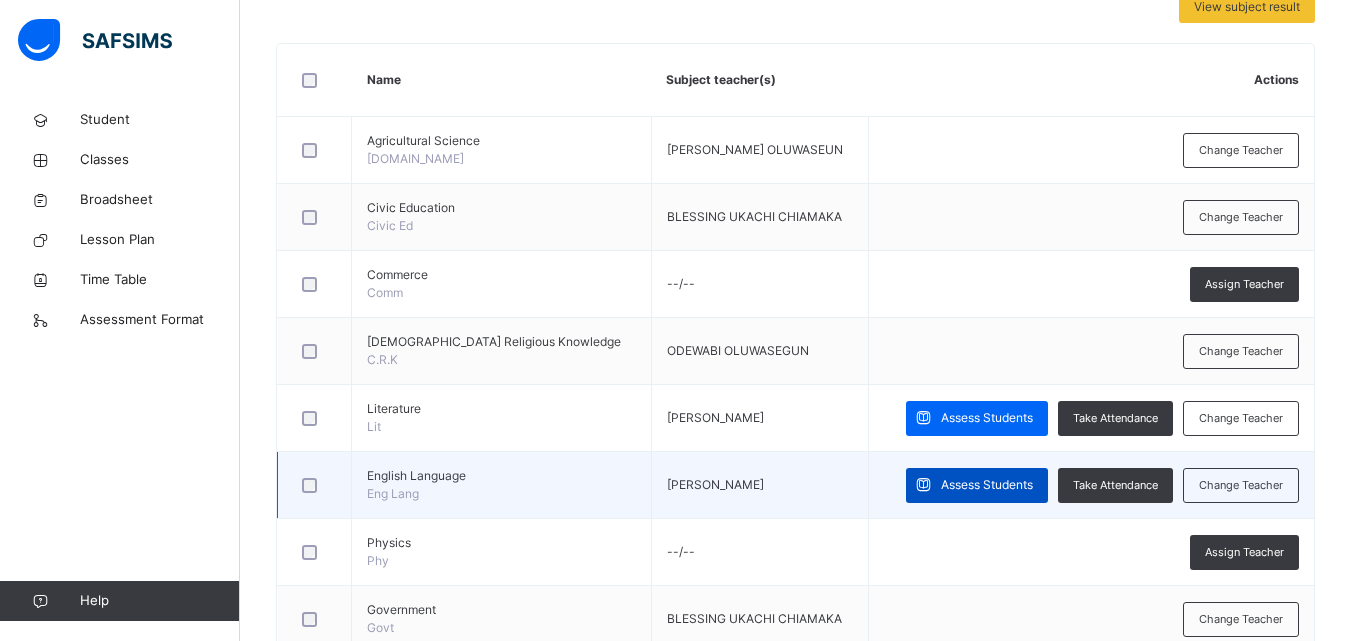 click on "Assess Students" at bounding box center (987, 485) 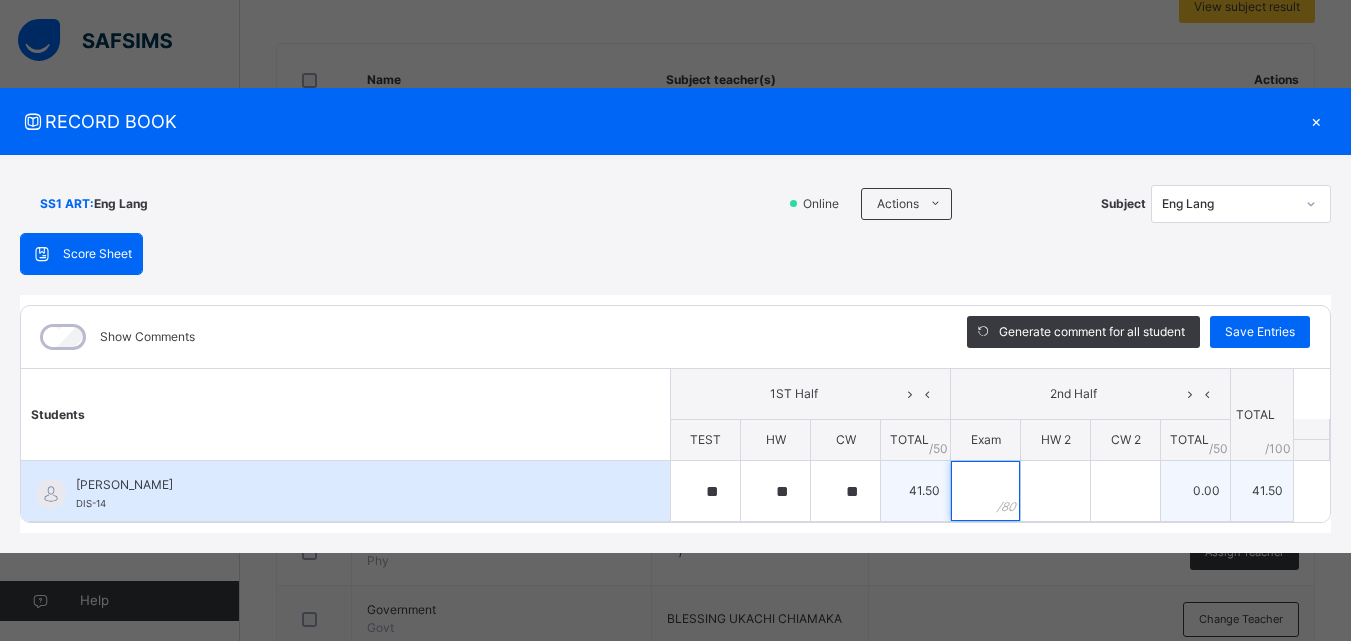 click at bounding box center (985, 491) 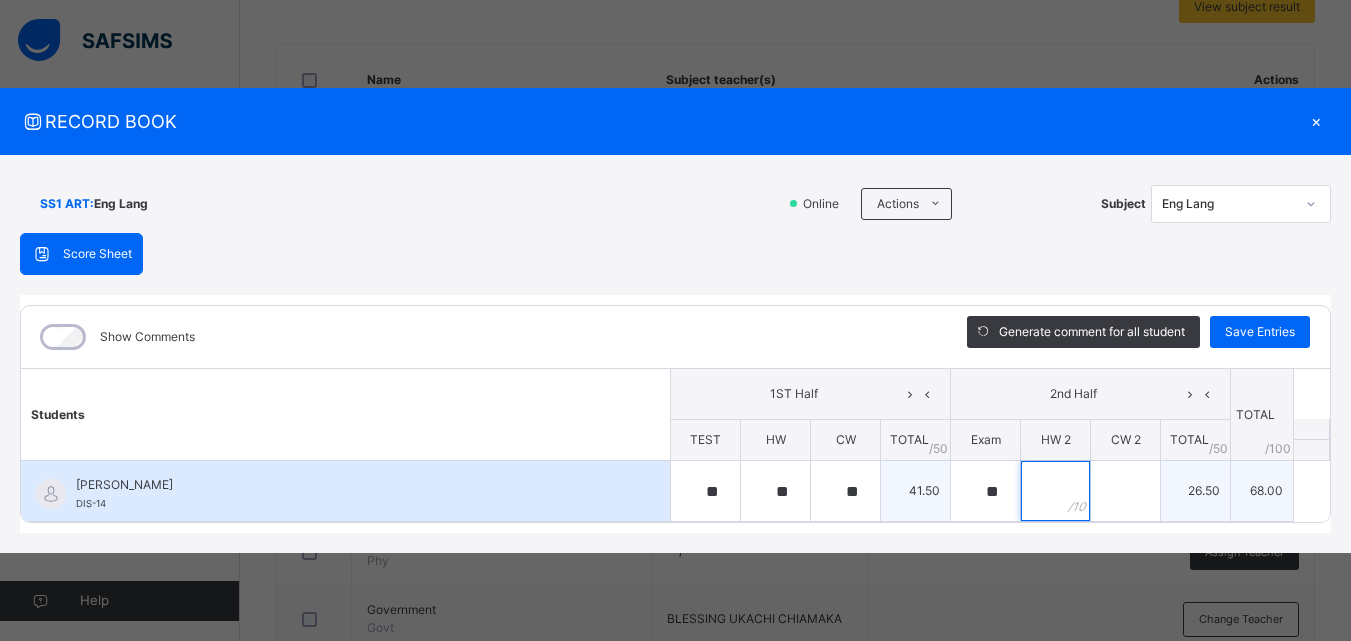 click at bounding box center [1055, 491] 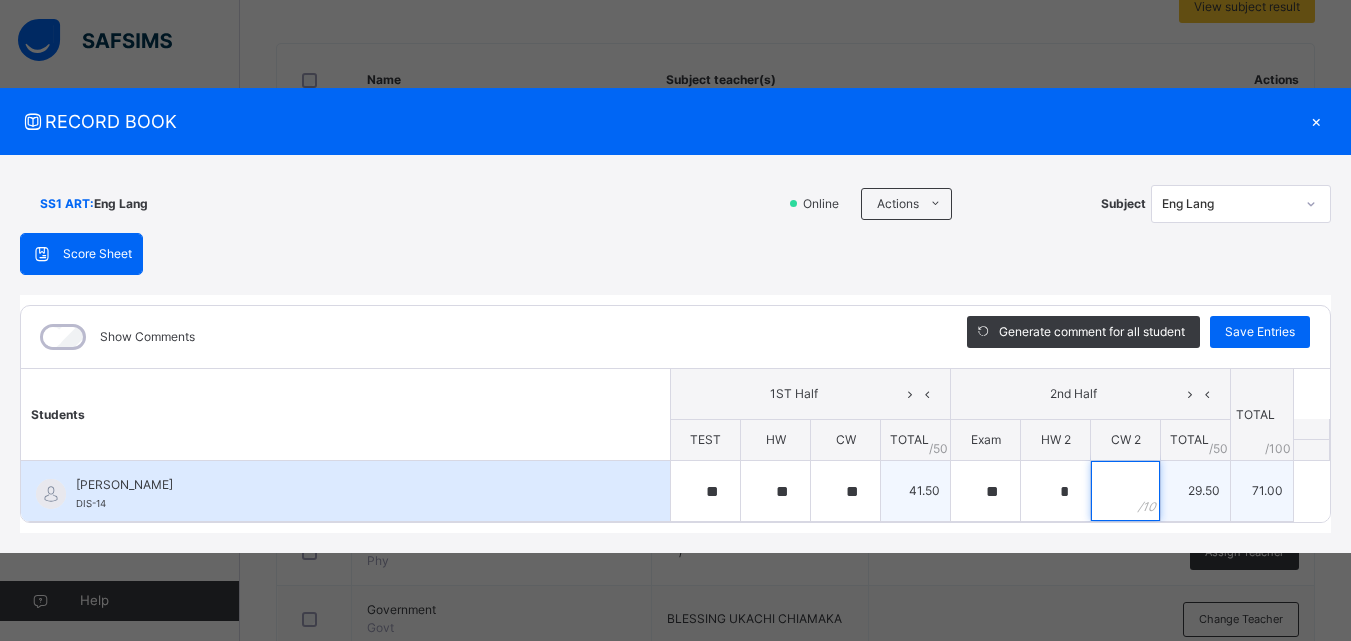 click at bounding box center [1125, 491] 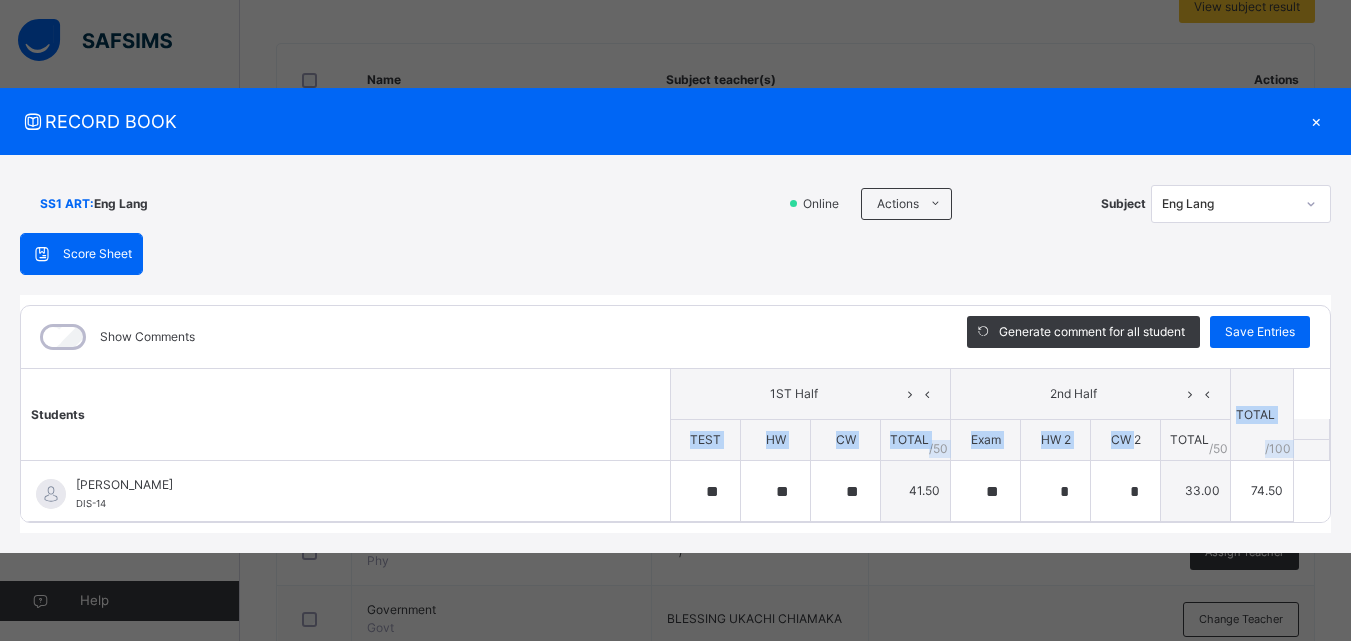 drag, startPoint x: 1148, startPoint y: 407, endPoint x: 1173, endPoint y: 356, distance: 56.797886 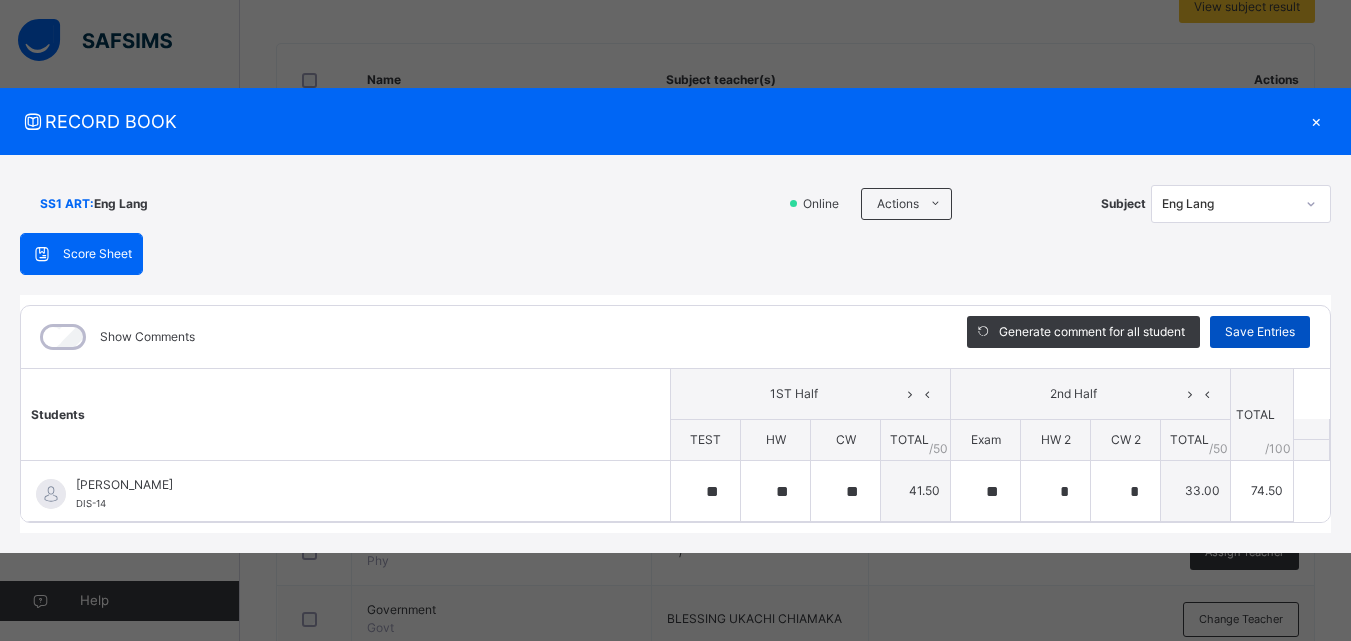 click on "Save Entries" at bounding box center [1260, 332] 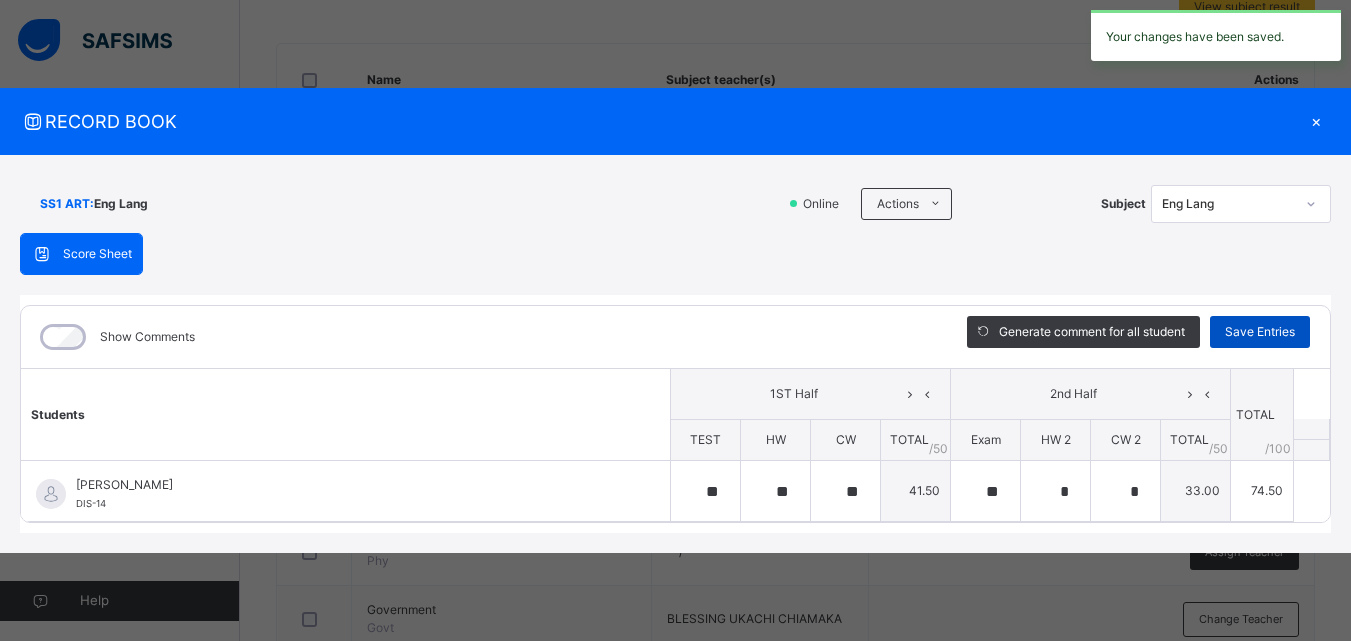 click on "Save Entries" at bounding box center (1260, 332) 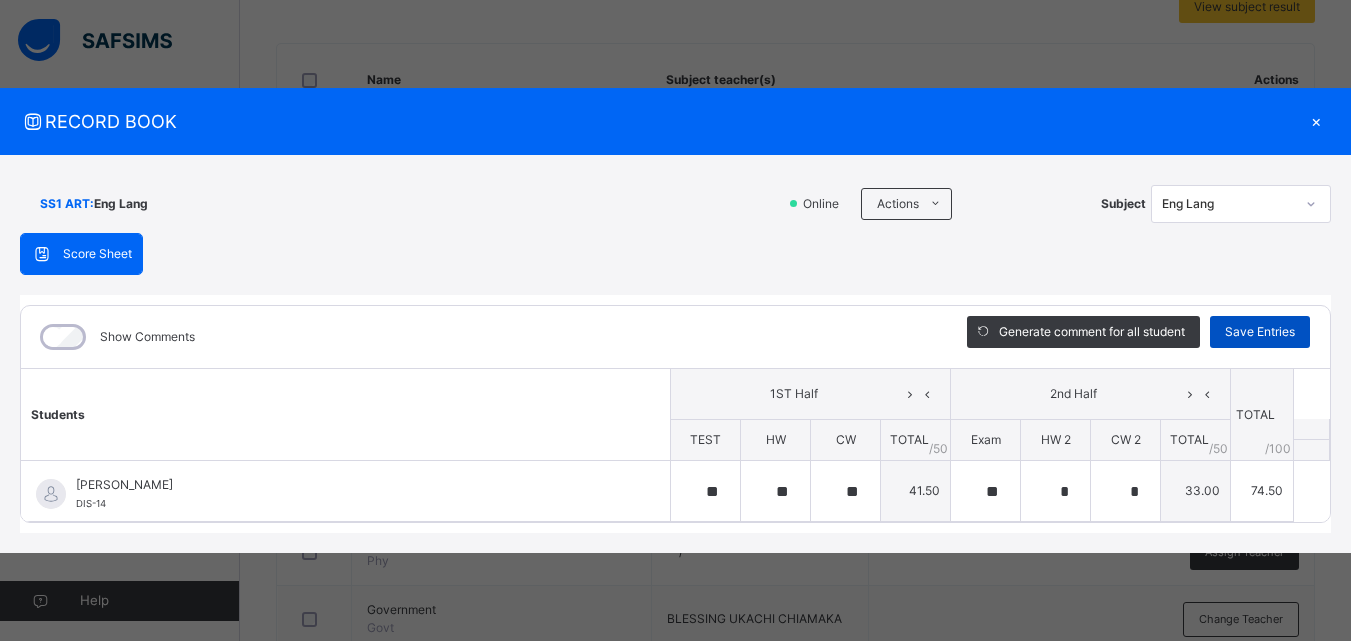 click on "Save Entries" at bounding box center (1260, 332) 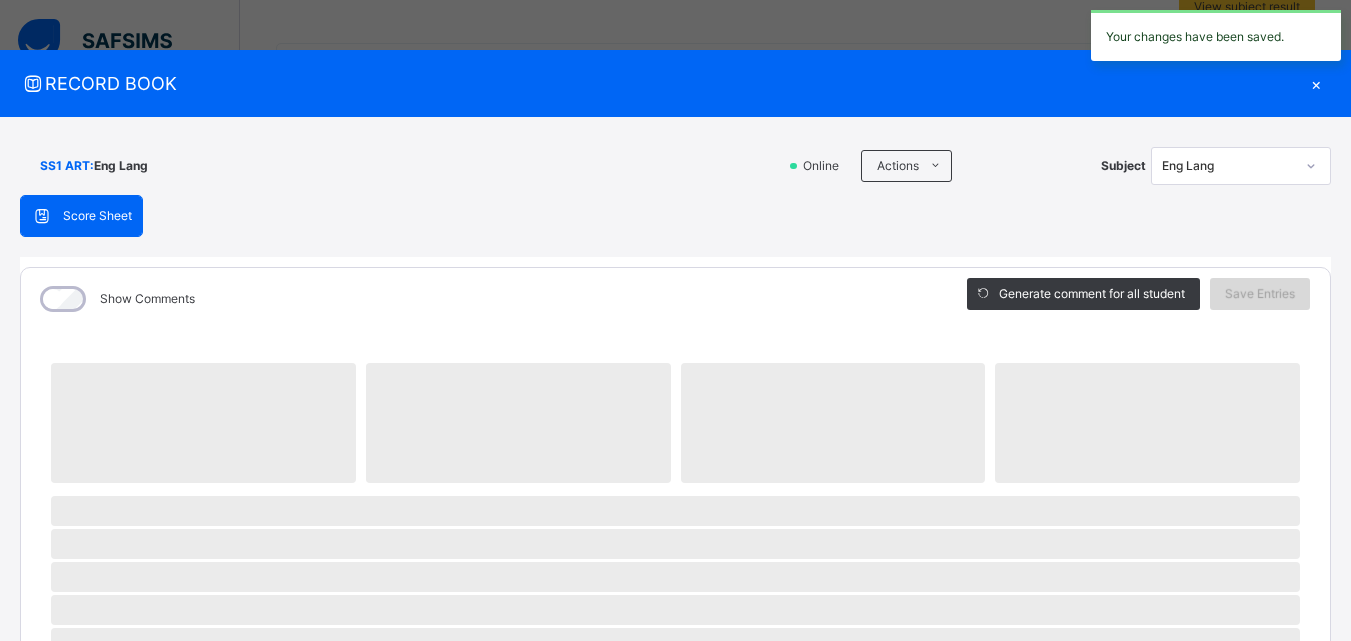click on "‌ ‌ ‌ ‌ ‌ ‌ ‌ ‌ ‌ ‌ ‌ ‌ ‌ ‌ ‌ ‌ ‌ ‌ ‌ ‌ ‌ ‌ ‌ ‌ ‌ ‌ ‌ ‌ ‌" at bounding box center (675, 839) 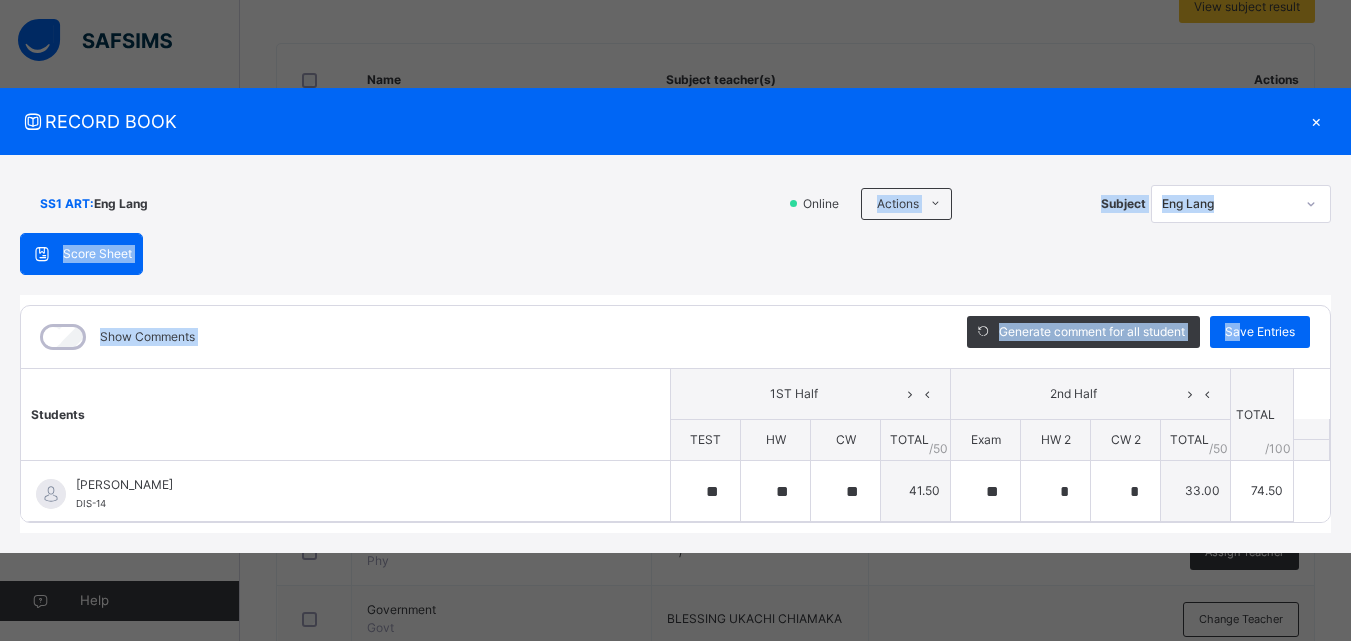 click on "SS1   ART :   Eng Lang Online Actions  Download Empty Score Sheet  Upload/map score sheet Subject  Eng Lang Delphi International School Date: [DATE] 1:00:49 pm Score Sheet Score Sheet Show Comments   Generate comment for all student   Save Entries Class Level:  SS1   ART Subject:  Eng Lang Session:  2024/2025 Session Session:  3RD TERM Students 1ST Half 2nd Half TOTAL /100 Comment TEST HW CW TOTAL / 50 Exam HW 2 CW 2 TOTAL / 50 [PERSON_NAME] DIS-14 [PERSON_NAME] DIS-14 ** ** ** 41.50 ** * * 33.00 74.50 Generate comment 0 / 250   ×   Subject Teacher’s Comment Generate and see in full the comment developed by the AI with an option to regenerate the comment [PERSON_NAME]  SABINUS   DIS-14   Total 74.50  / 100.00 [PERSON_NAME] Bot   Regenerate     Use this comment     ×   Subject Teacher’s Comment Generate and see in full the comment developed by the AI with an option to regenerate the comment [PERSON_NAME] Bot Please wait while the [PERSON_NAME] Bot generates comments for all your students" at bounding box center (675, 354) 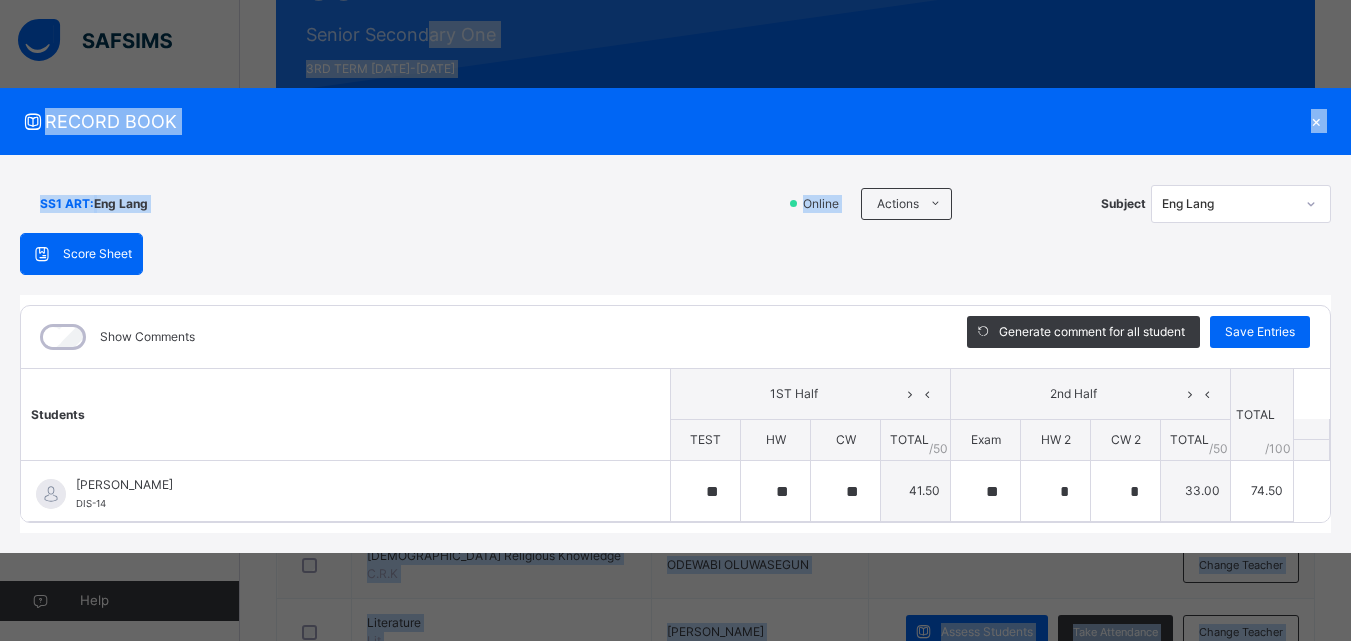 scroll, scrollTop: 0, scrollLeft: 0, axis: both 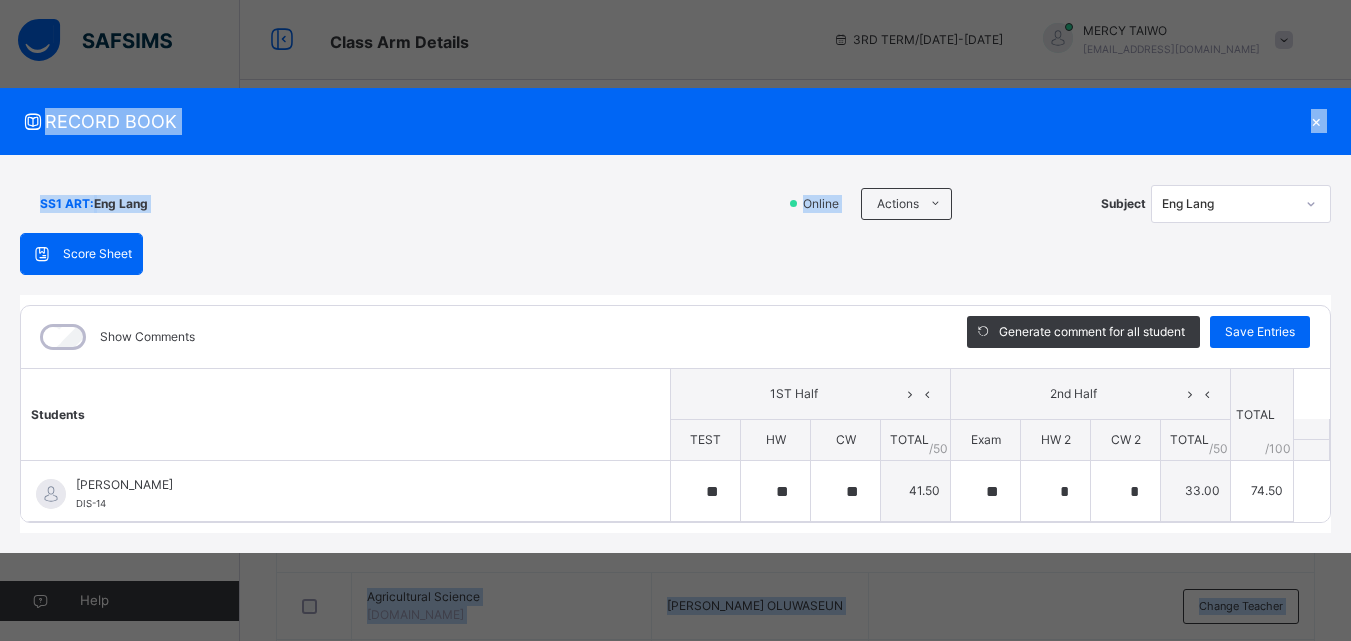 drag, startPoint x: 915, startPoint y: 168, endPoint x: 245, endPoint y: -21, distance: 696.1473 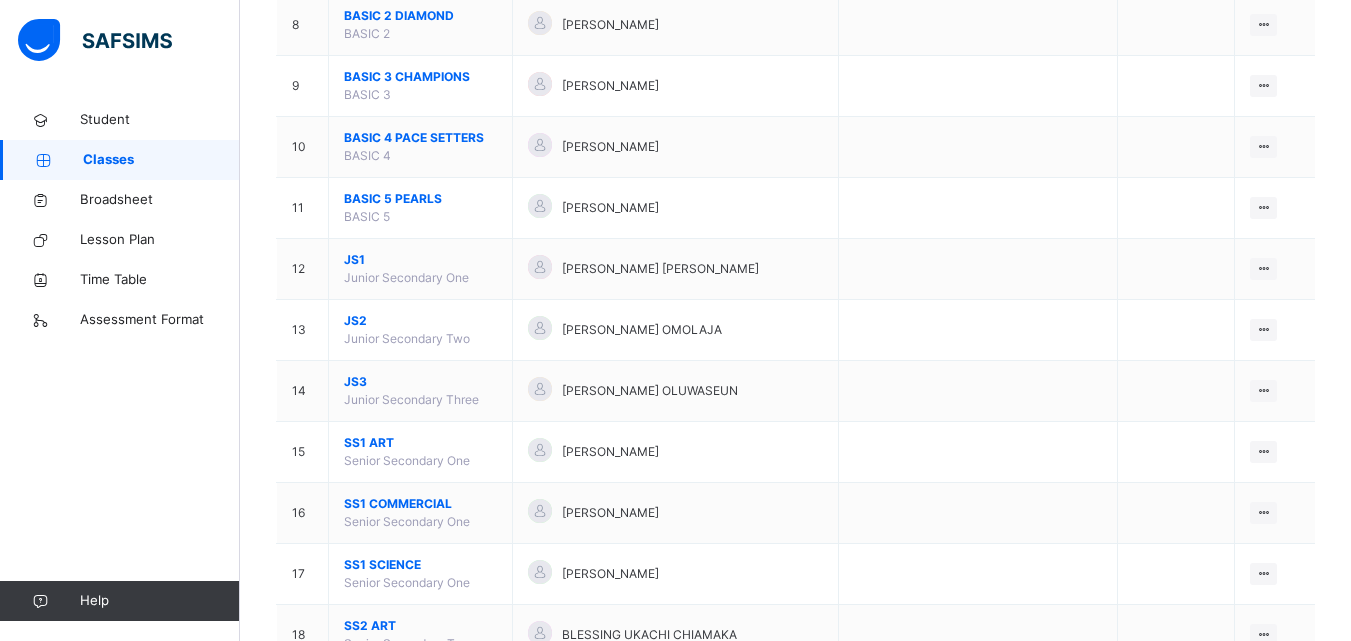 scroll, scrollTop: 687, scrollLeft: 0, axis: vertical 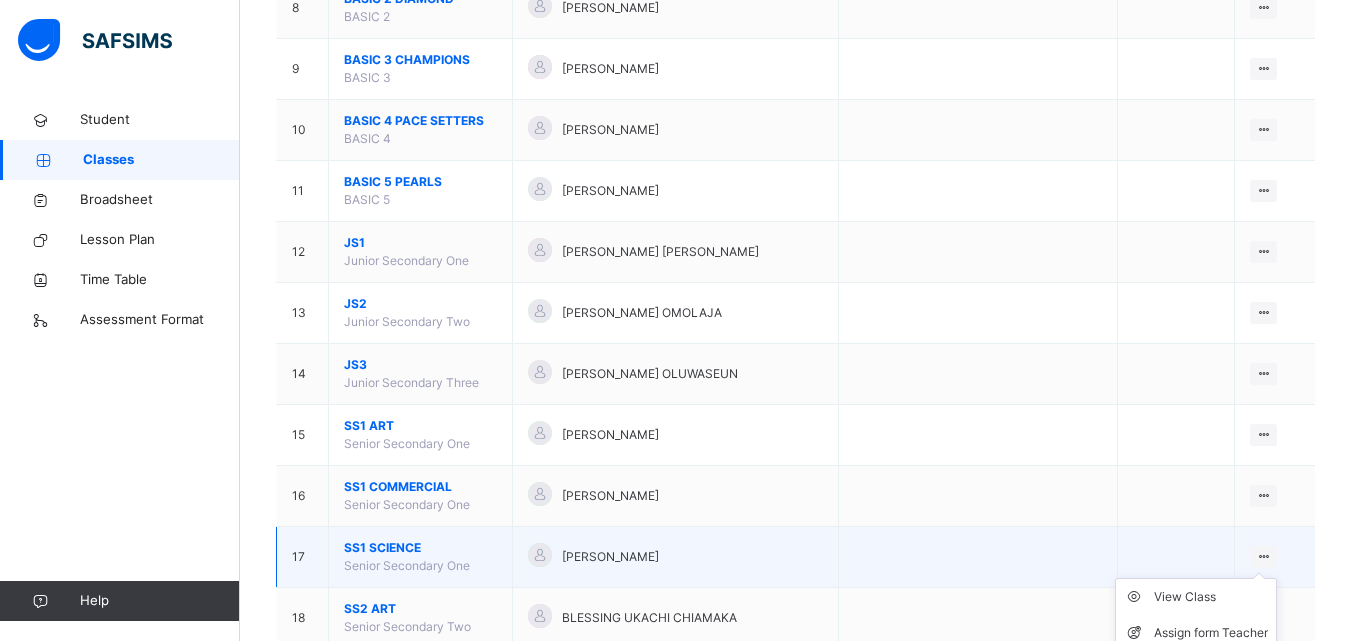 click at bounding box center [1263, 556] 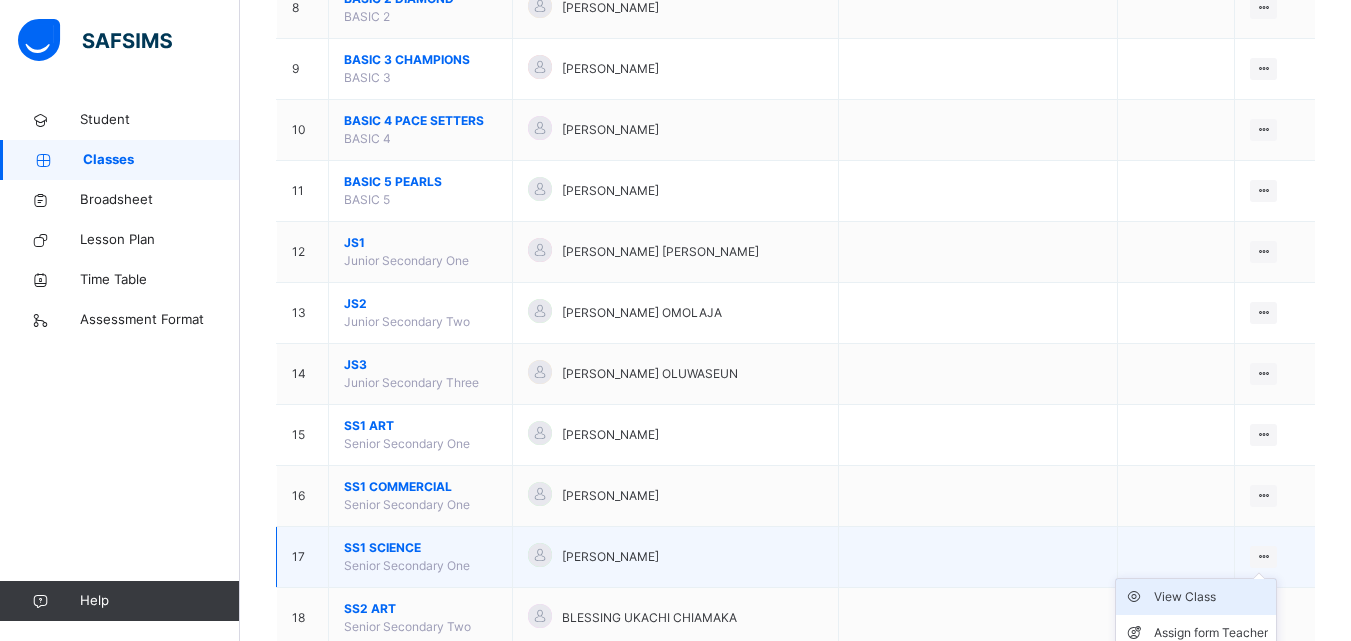 click on "View Class" at bounding box center [1211, 597] 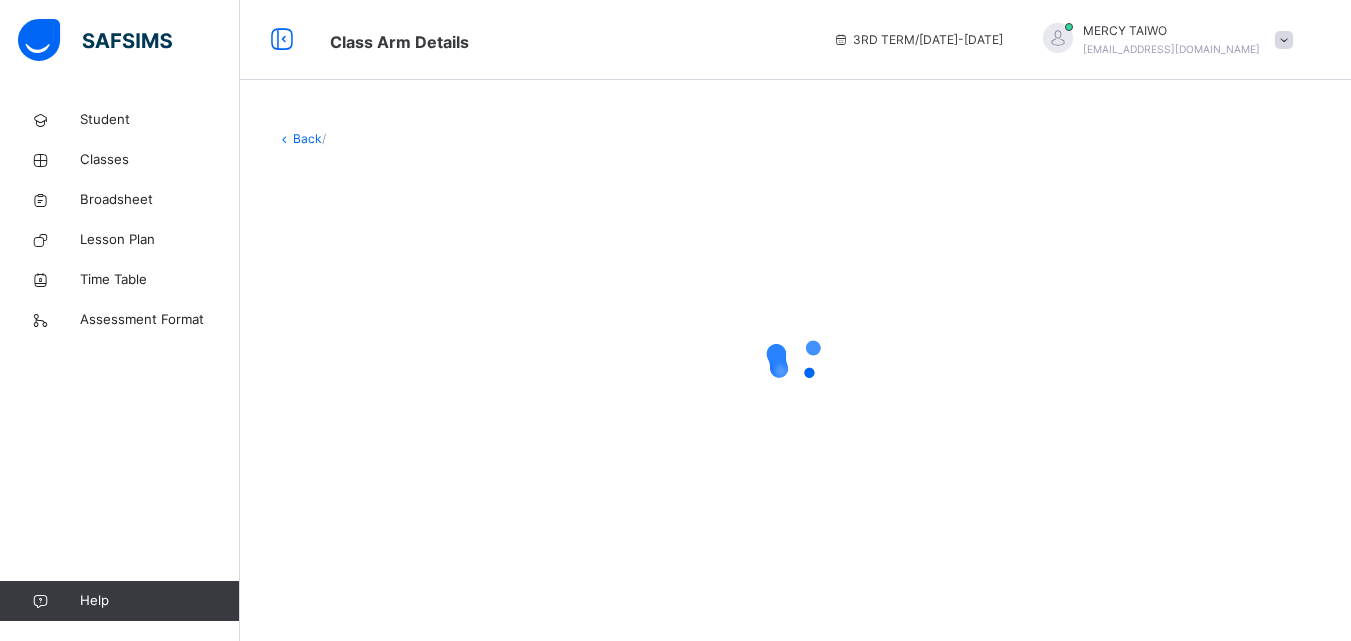 scroll, scrollTop: 0, scrollLeft: 0, axis: both 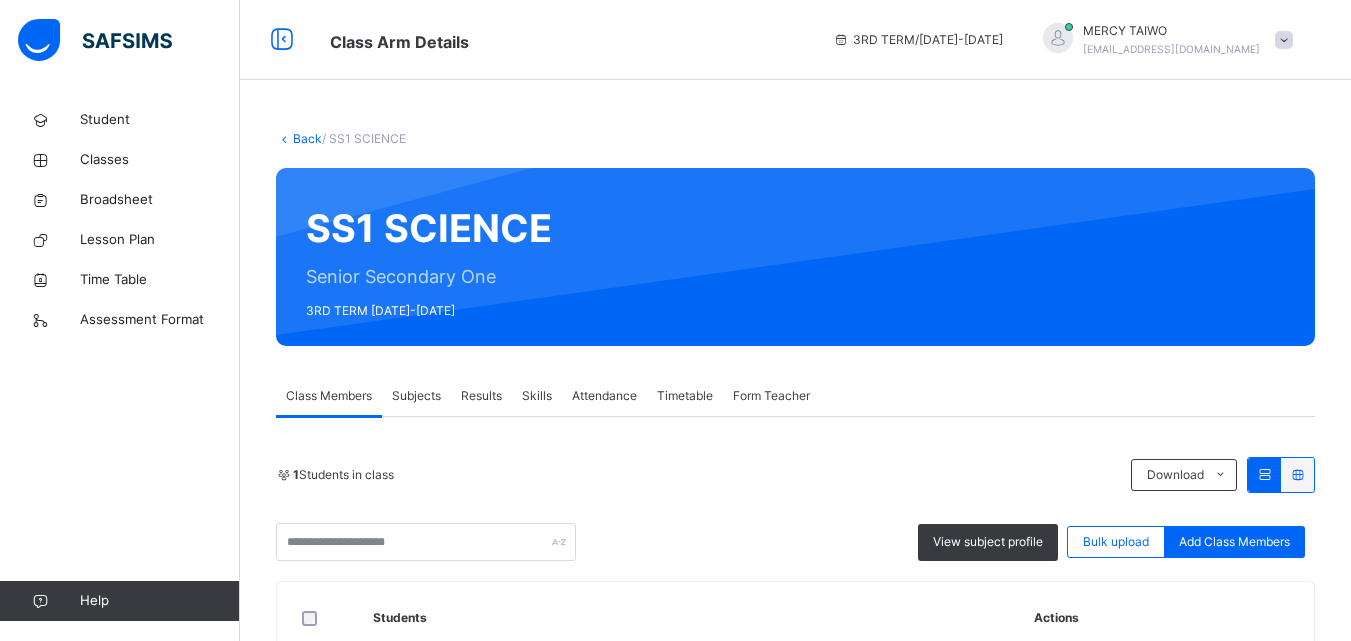 click on "Subjects" at bounding box center (416, 396) 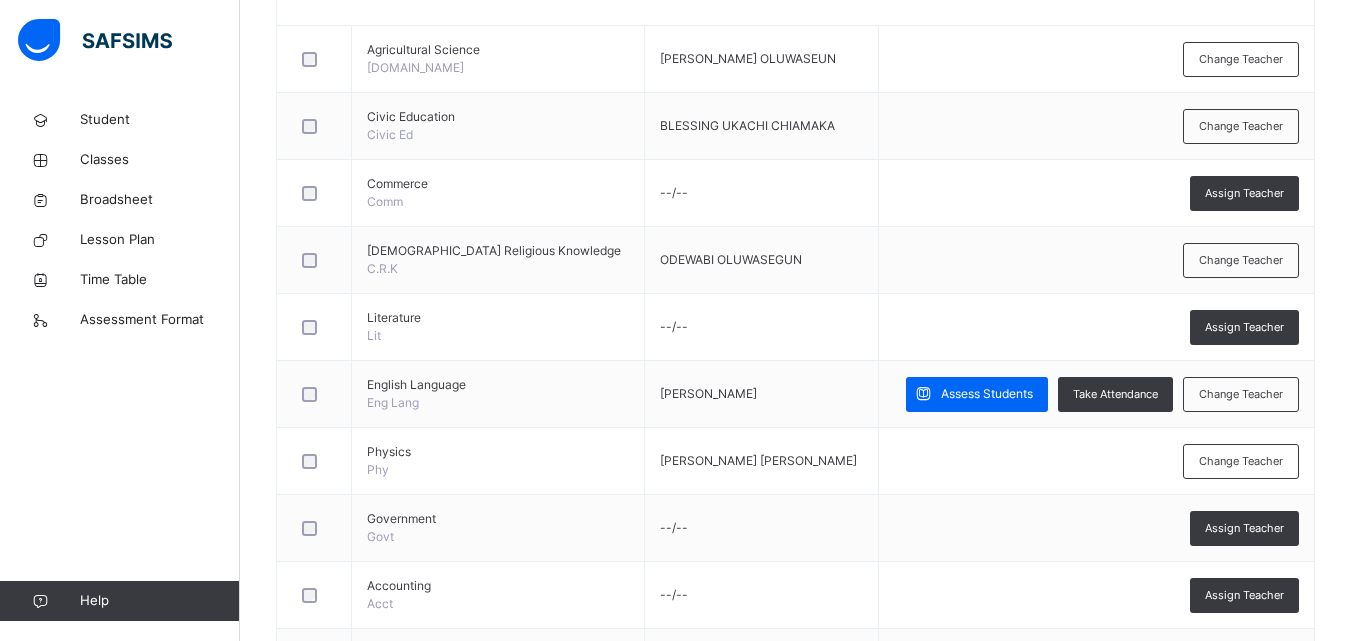 scroll, scrollTop: 574, scrollLeft: 0, axis: vertical 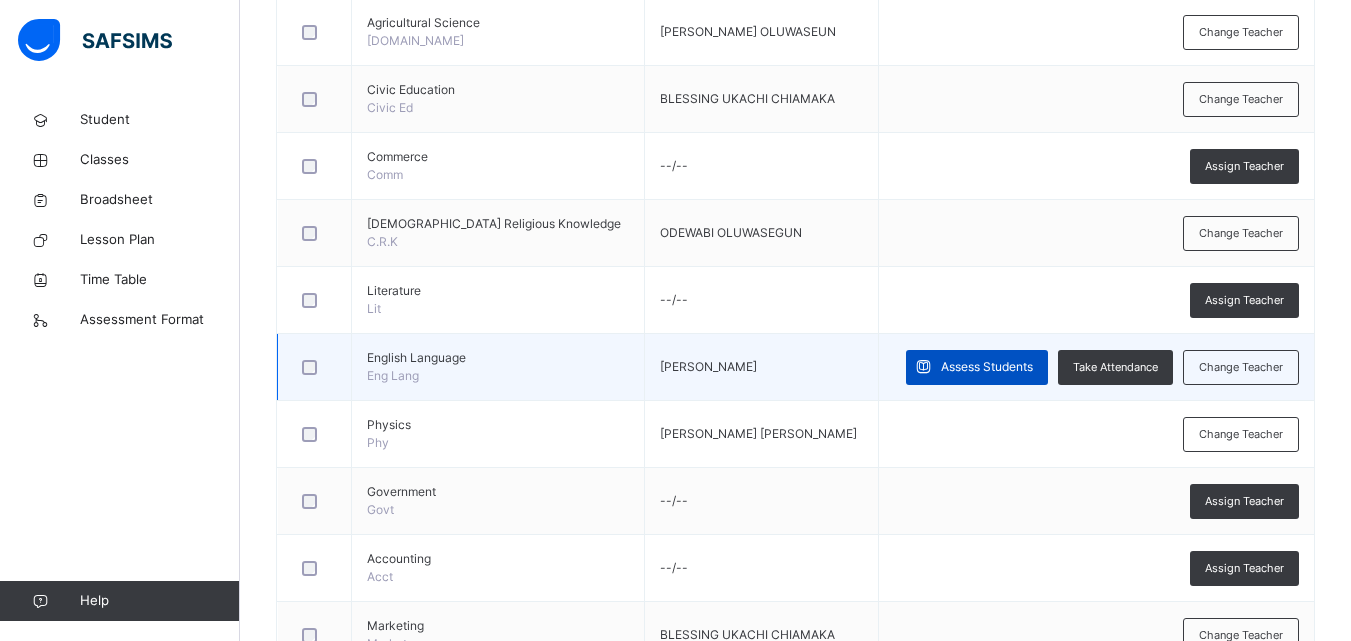 click on "Assess Students" at bounding box center (987, 367) 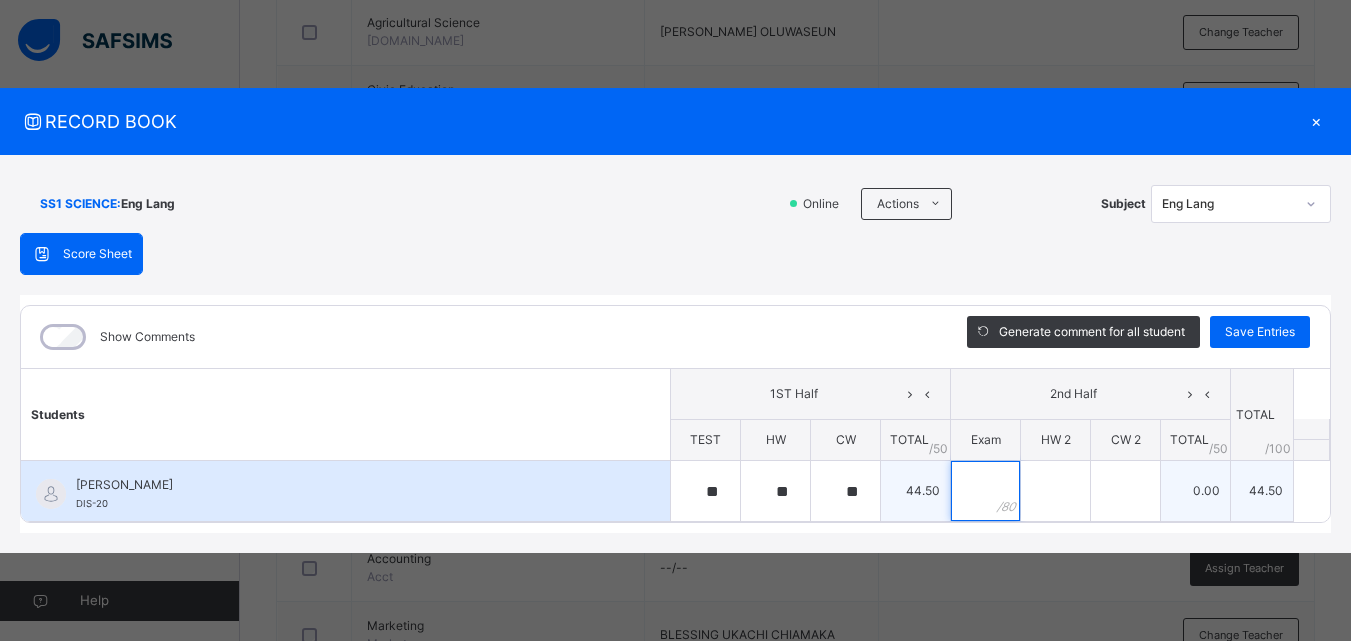 click at bounding box center [985, 491] 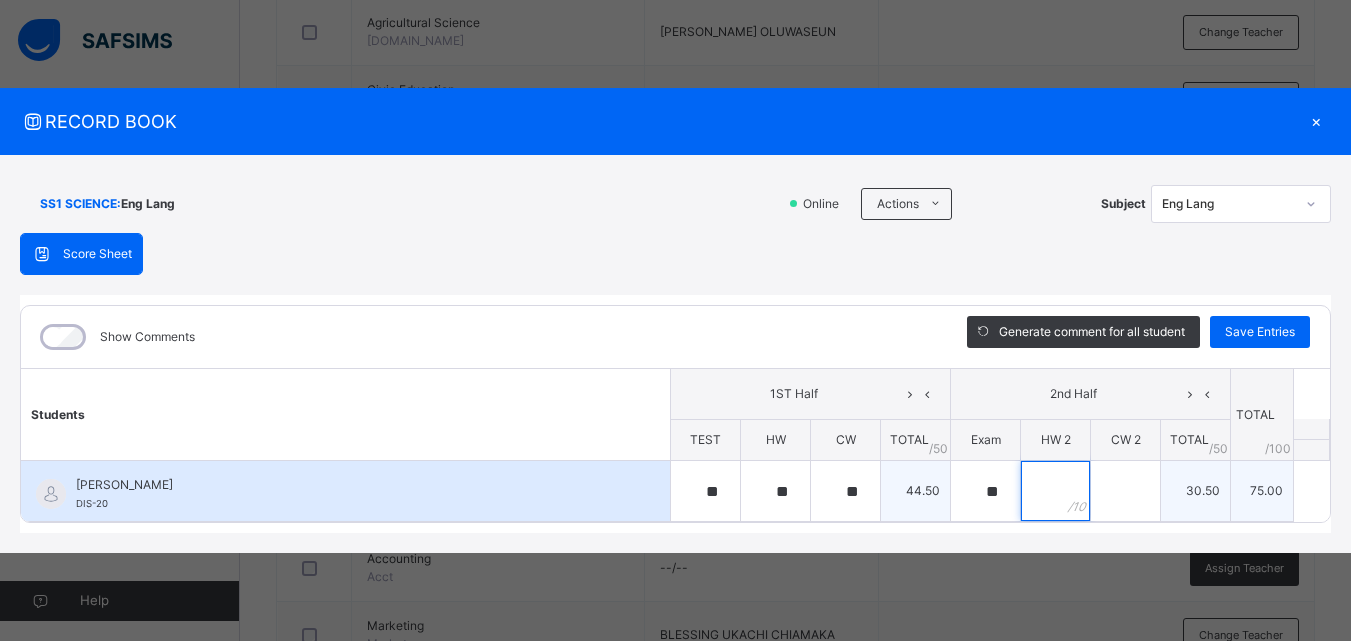 click at bounding box center [1055, 491] 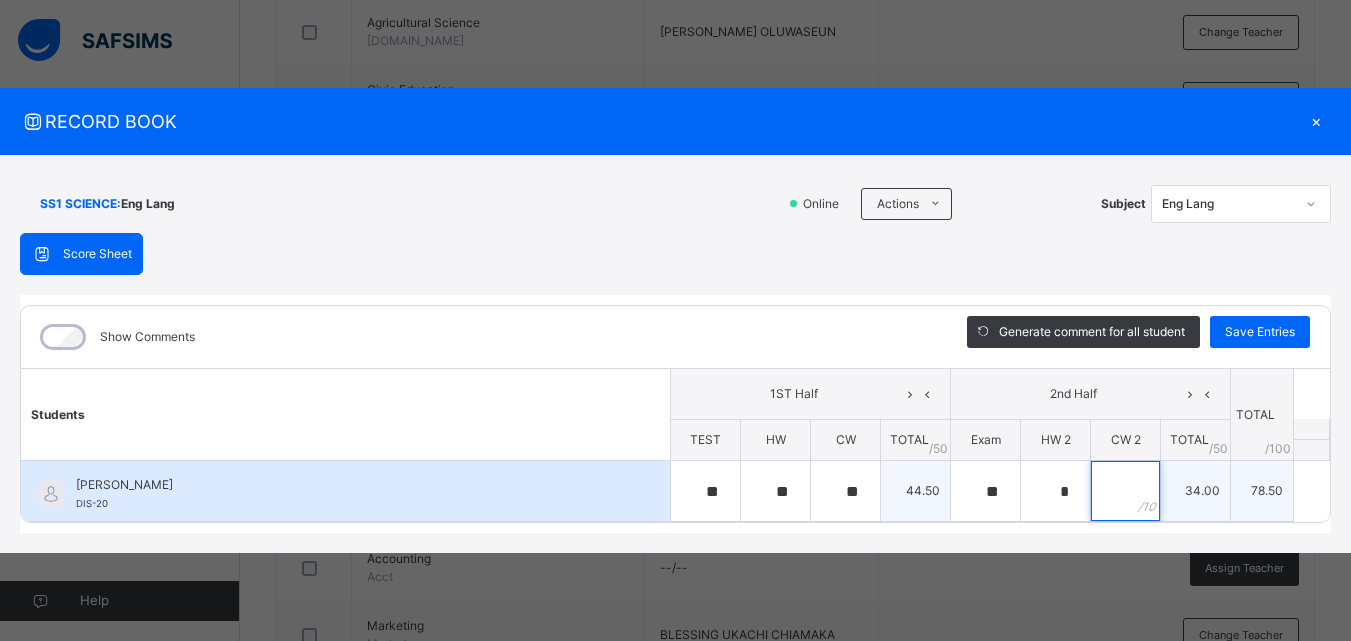 click at bounding box center (1125, 491) 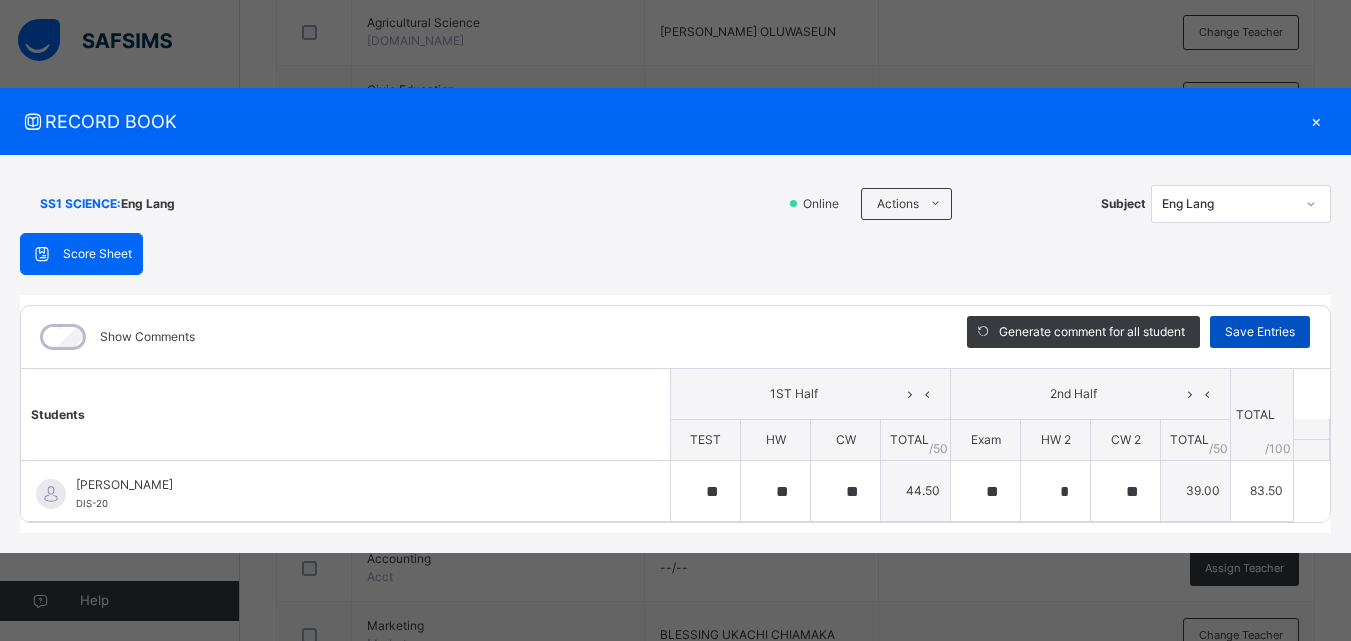 click on "Save Entries" at bounding box center (1260, 332) 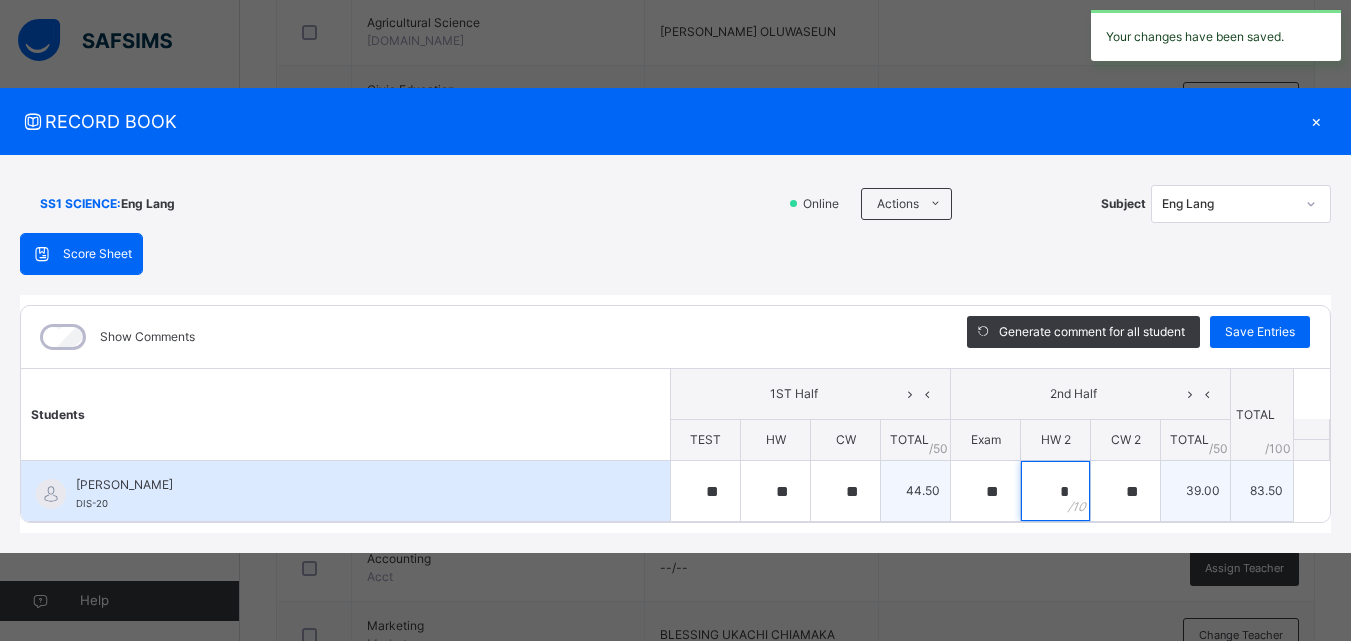click on "*" at bounding box center [1055, 491] 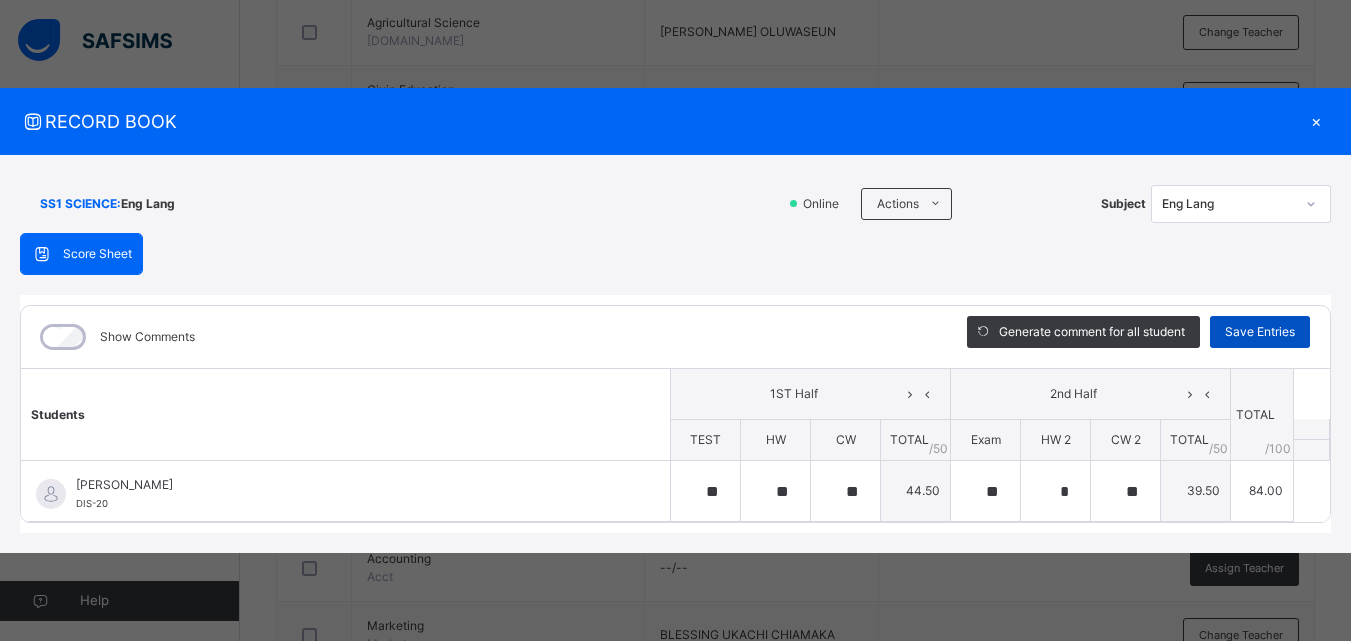 click on "Save Entries" at bounding box center (1260, 332) 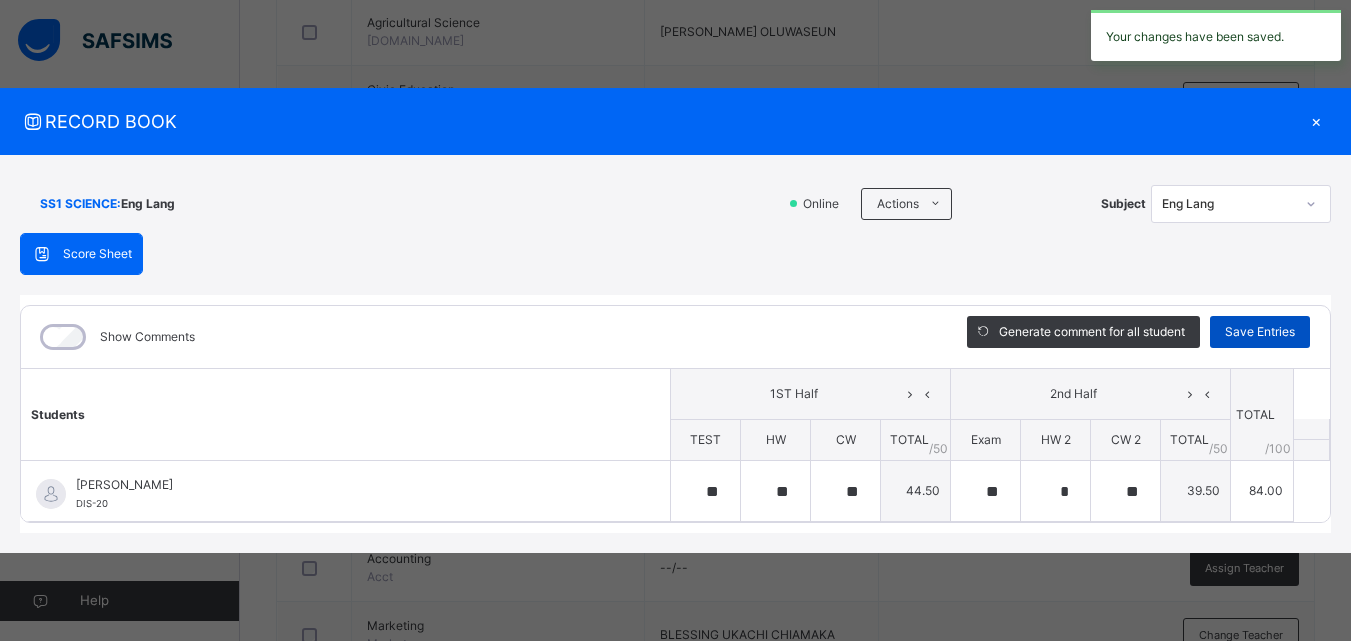 click on "Save Entries" at bounding box center (1260, 332) 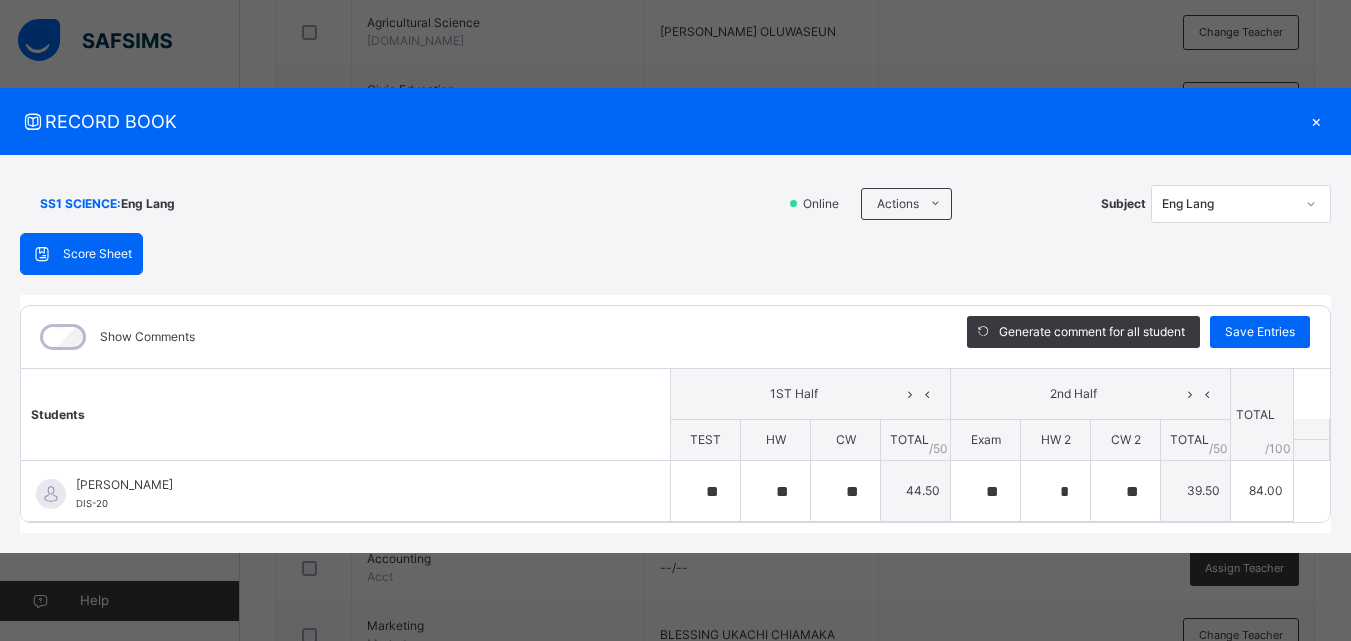 click on "×" at bounding box center (1316, 121) 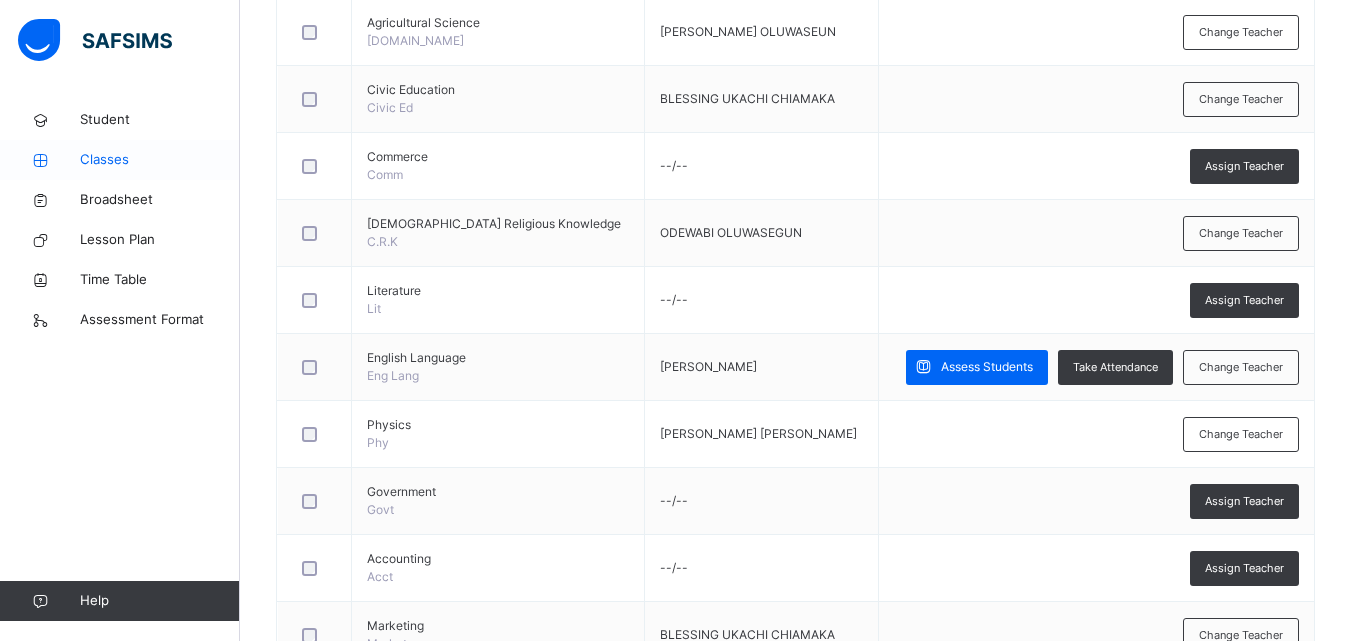 click on "Classes" at bounding box center [160, 160] 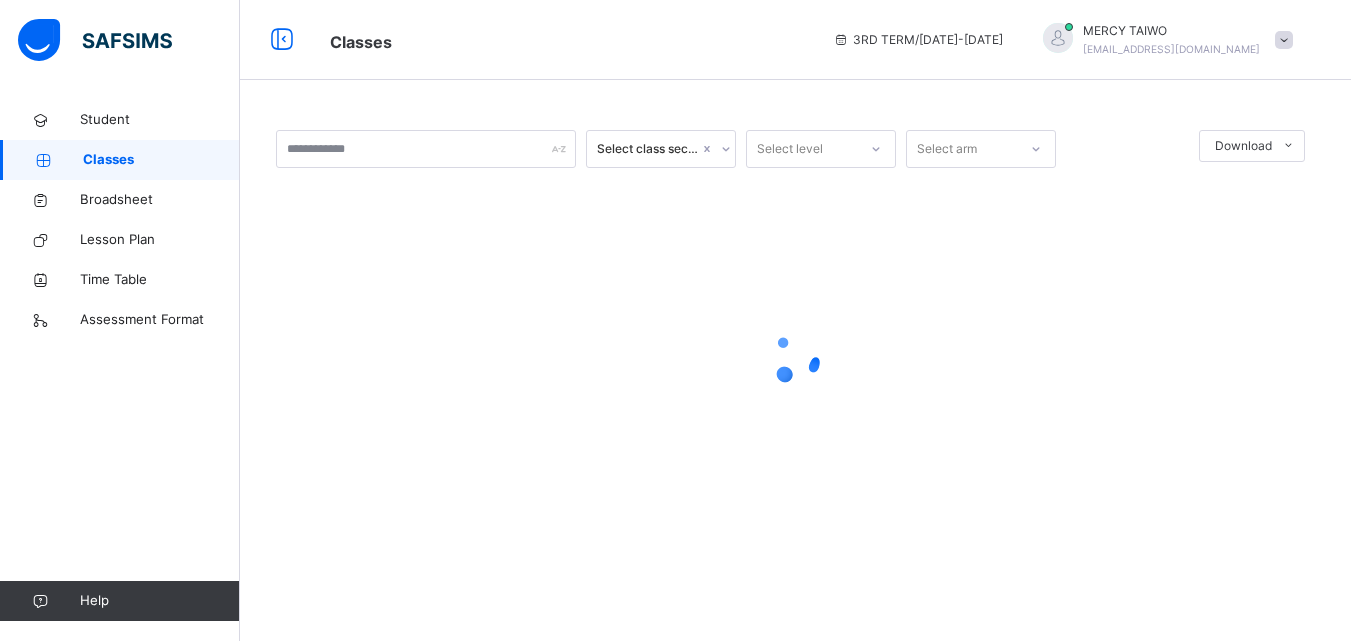 scroll, scrollTop: 0, scrollLeft: 0, axis: both 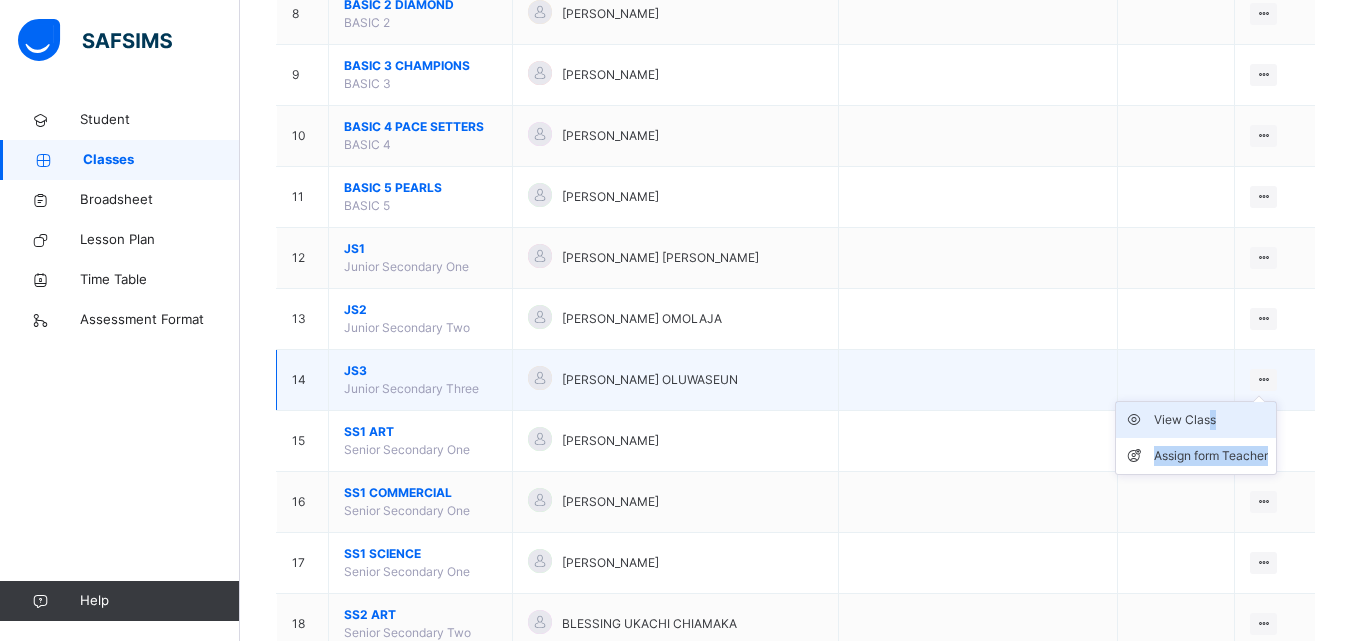 drag, startPoint x: 1271, startPoint y: 383, endPoint x: 1208, endPoint y: 414, distance: 70.21396 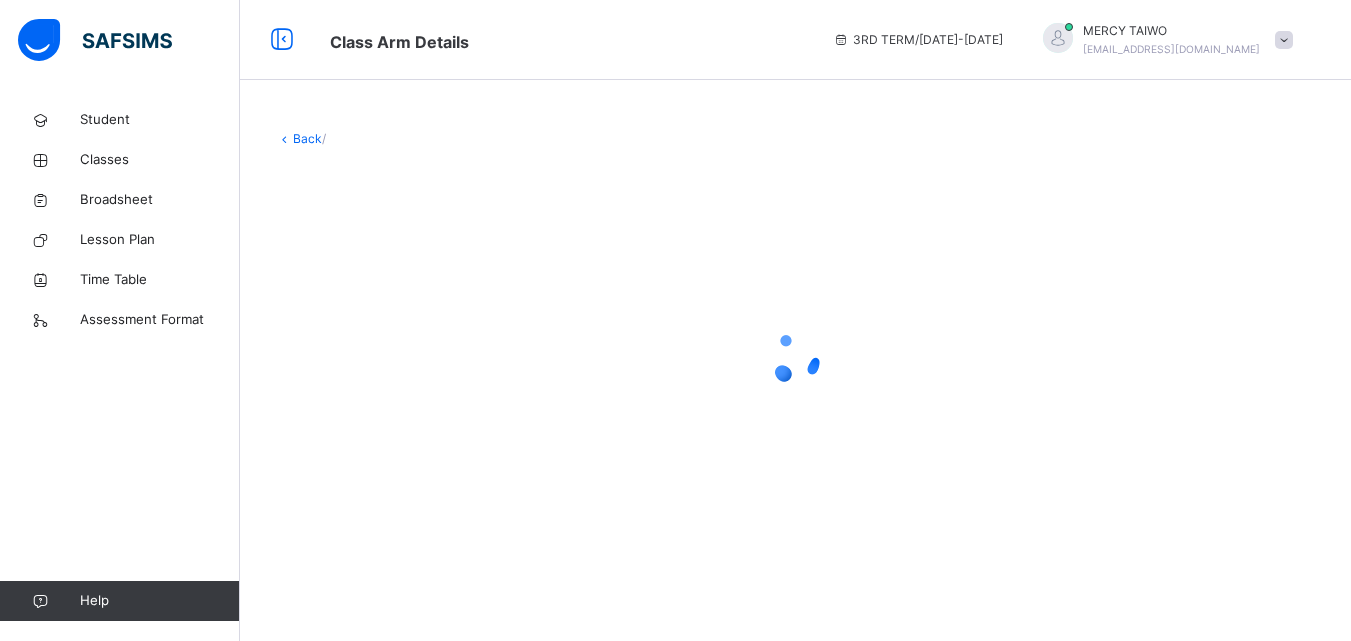 scroll, scrollTop: 0, scrollLeft: 0, axis: both 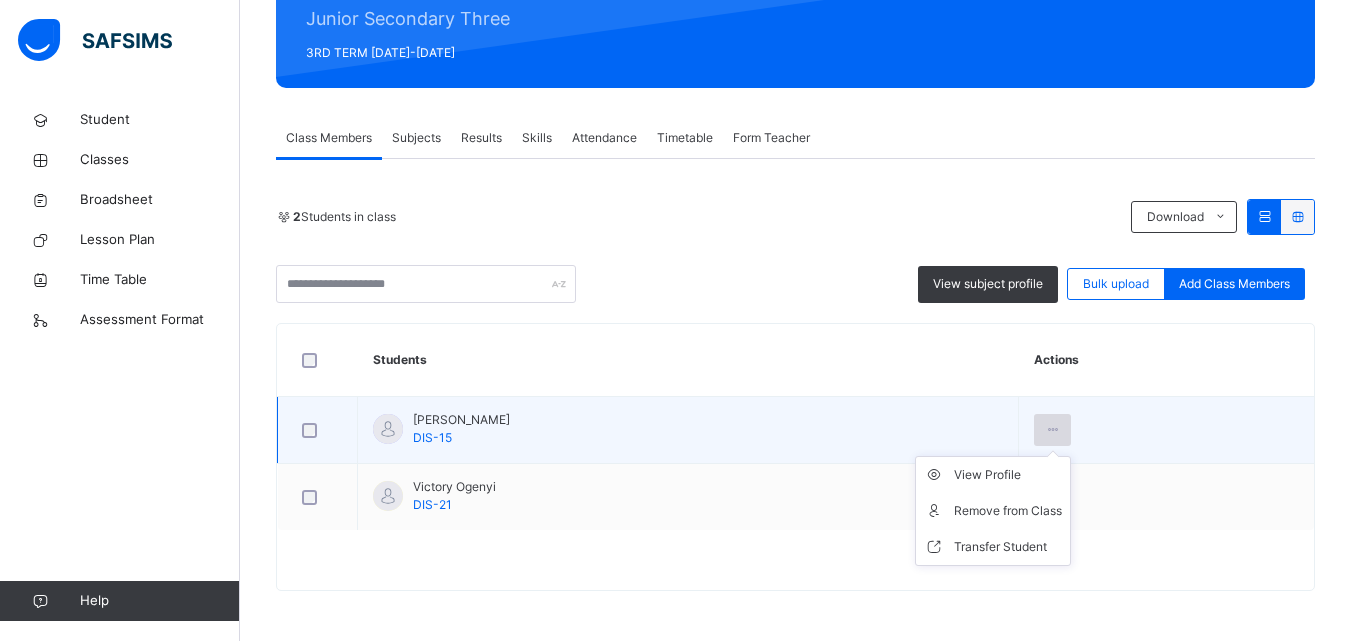 click at bounding box center (1052, 430) 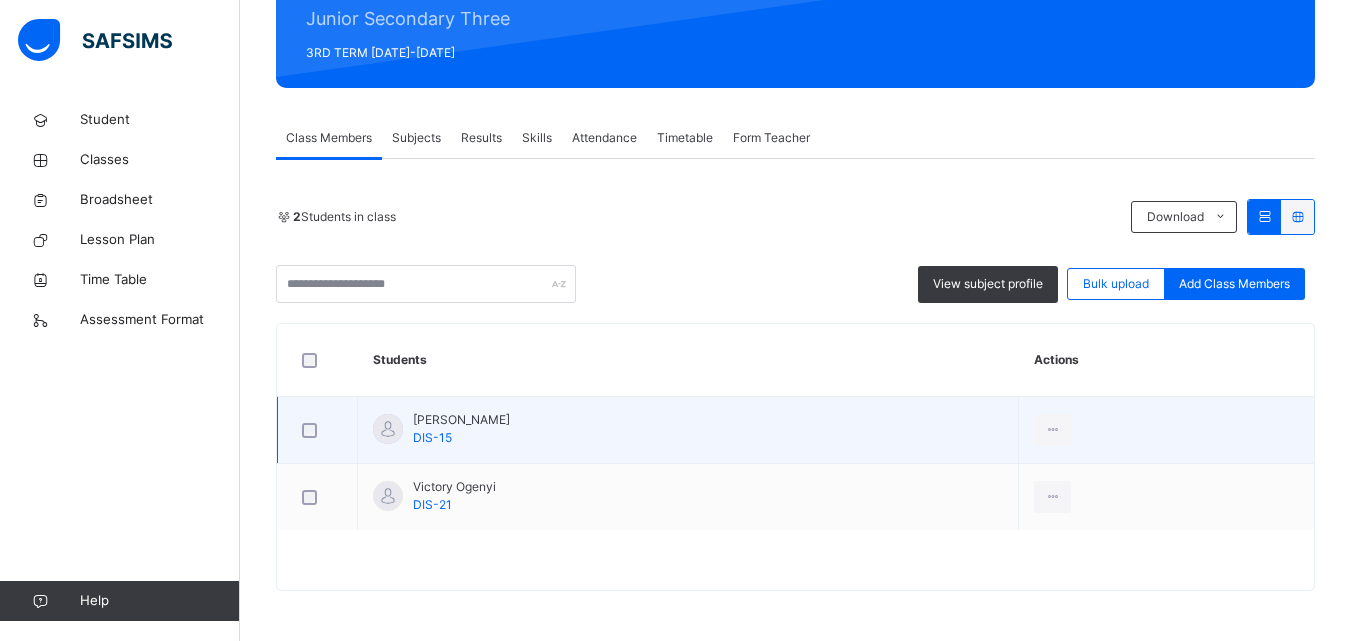 click on "View Profile Remove from Class Transfer Student" at bounding box center (1166, 430) 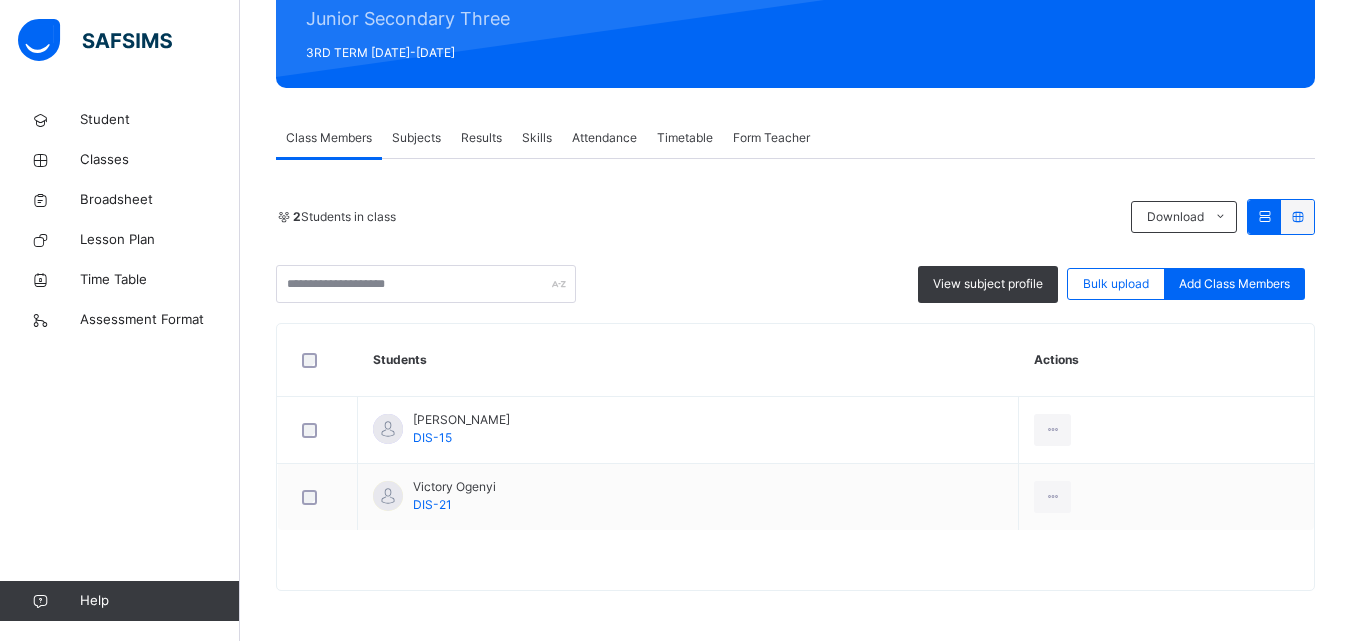 click on "Subjects" at bounding box center (416, 138) 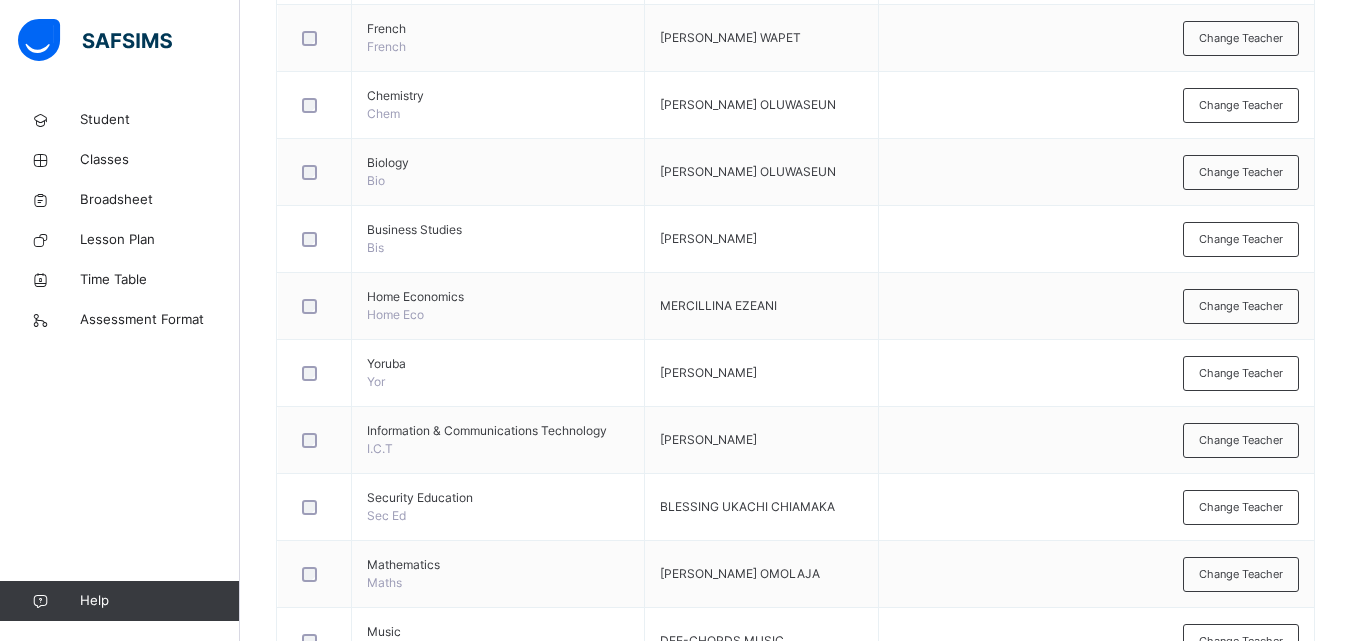 scroll, scrollTop: 1010, scrollLeft: 0, axis: vertical 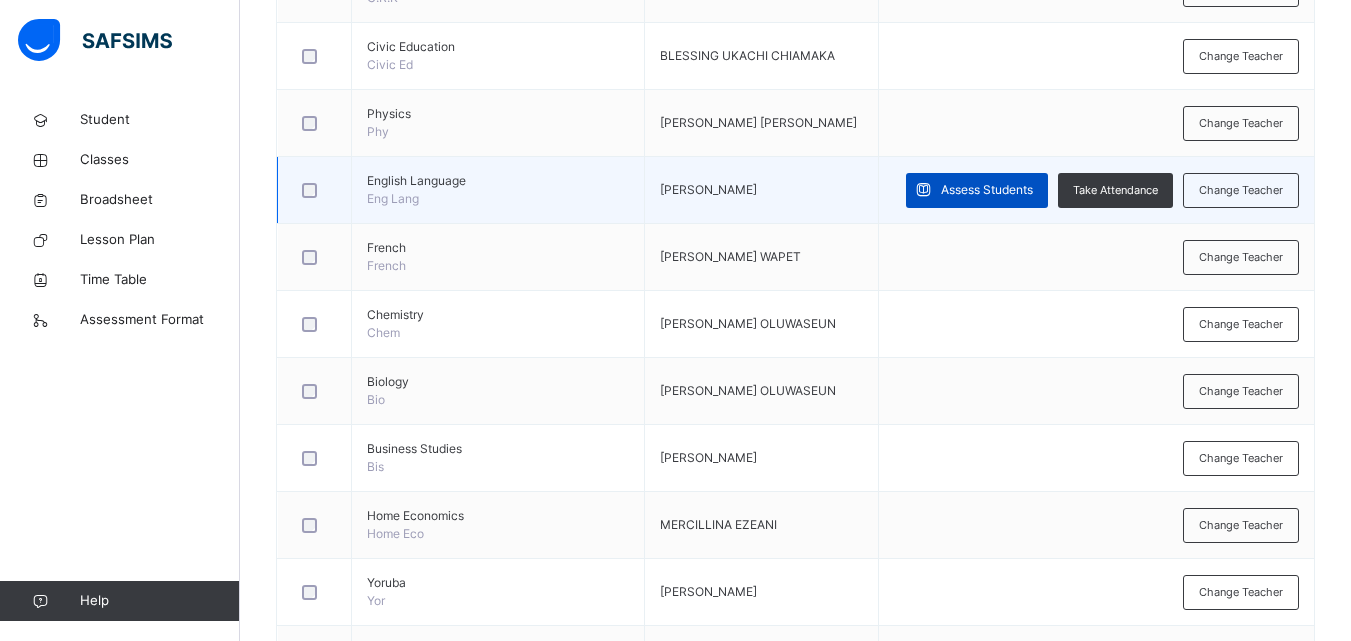 click on "Assess Students" at bounding box center (977, 190) 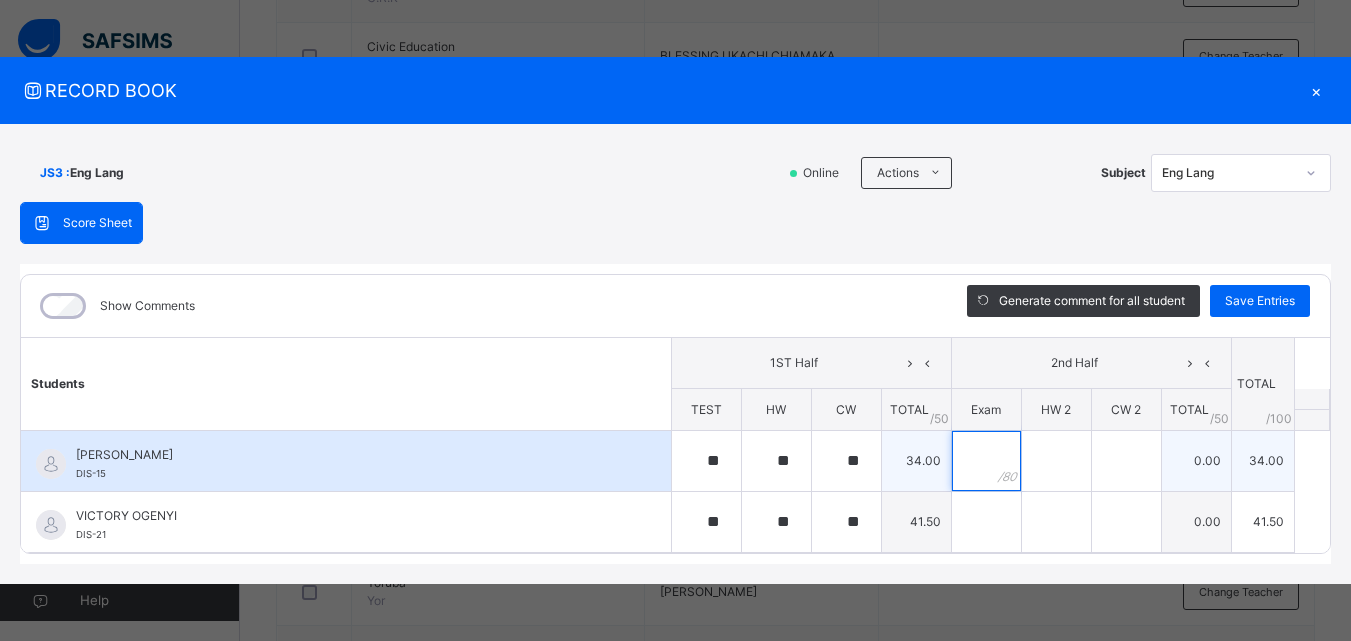 click at bounding box center [986, 461] 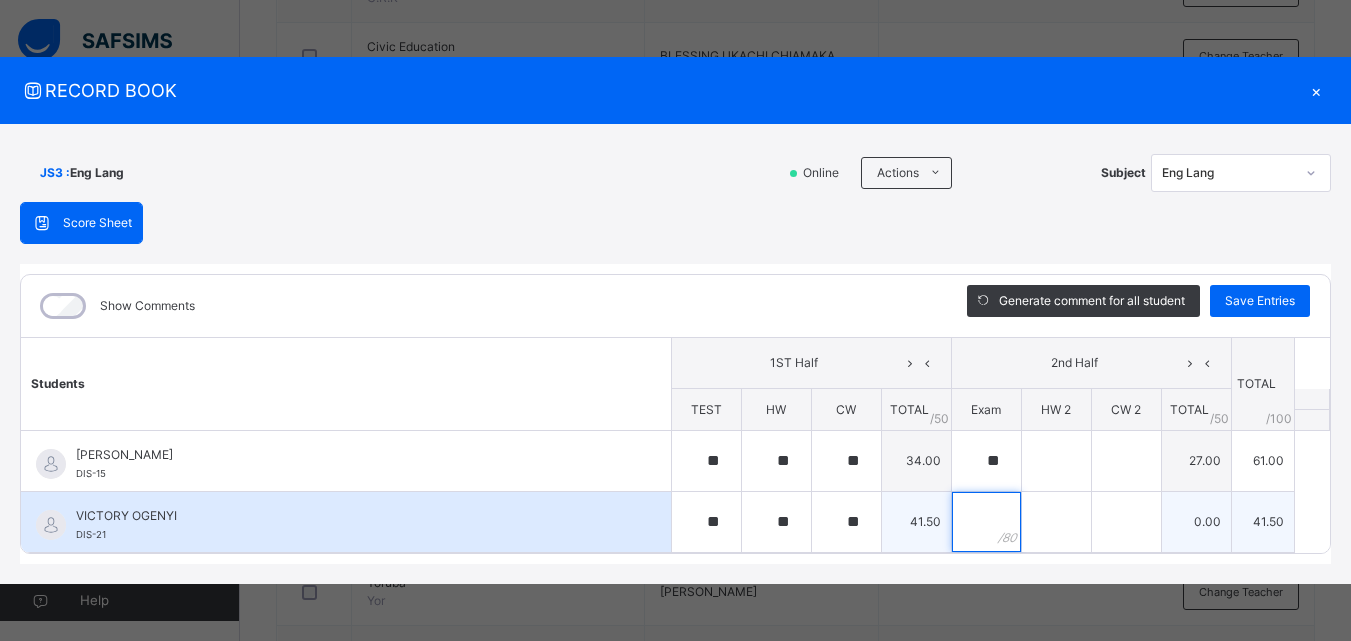 click at bounding box center [986, 522] 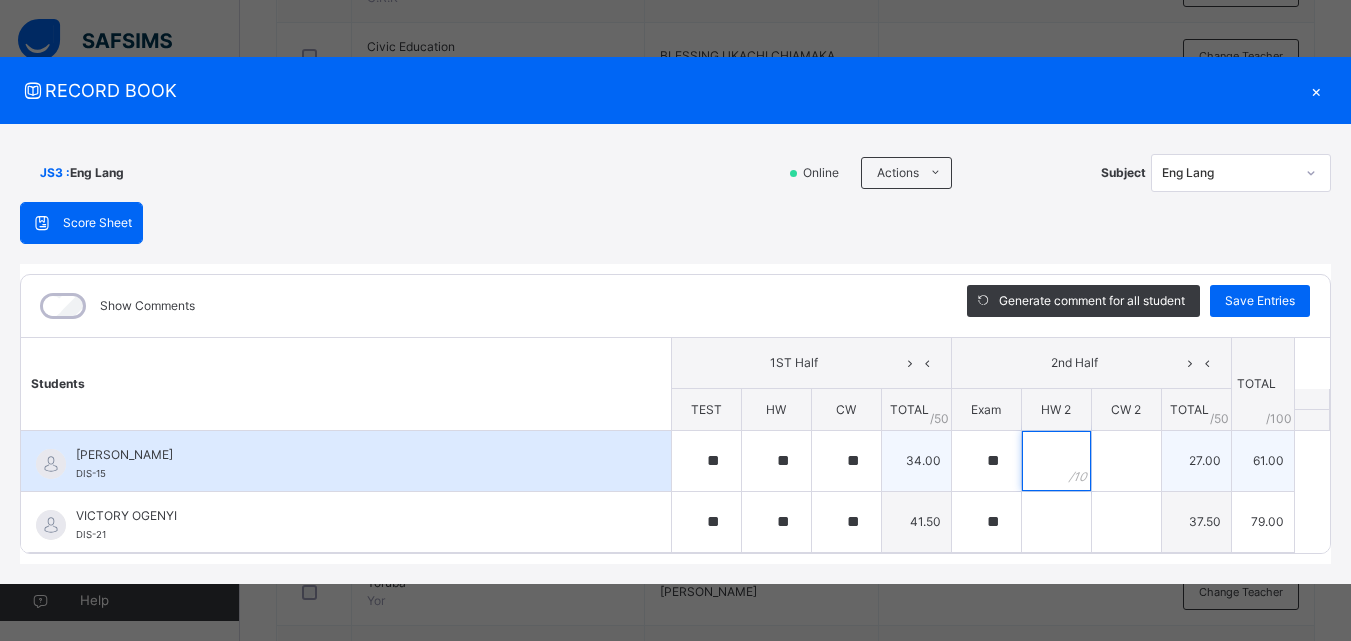 click at bounding box center (1056, 461) 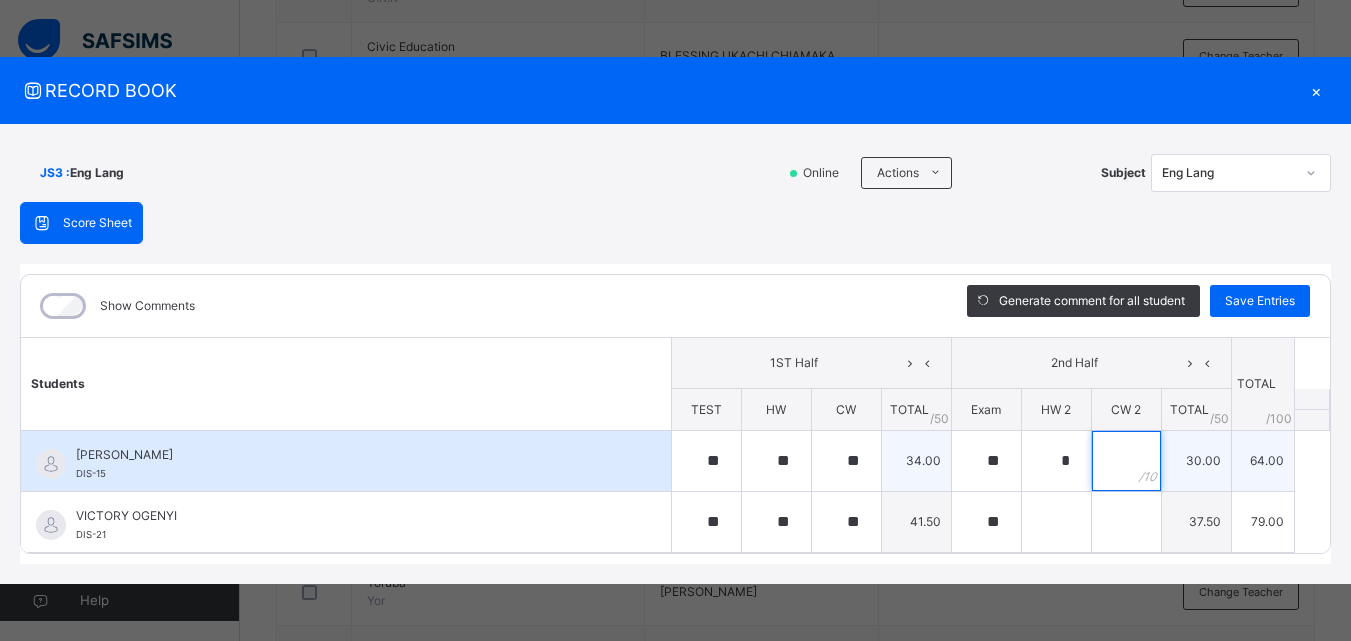 click at bounding box center [1126, 461] 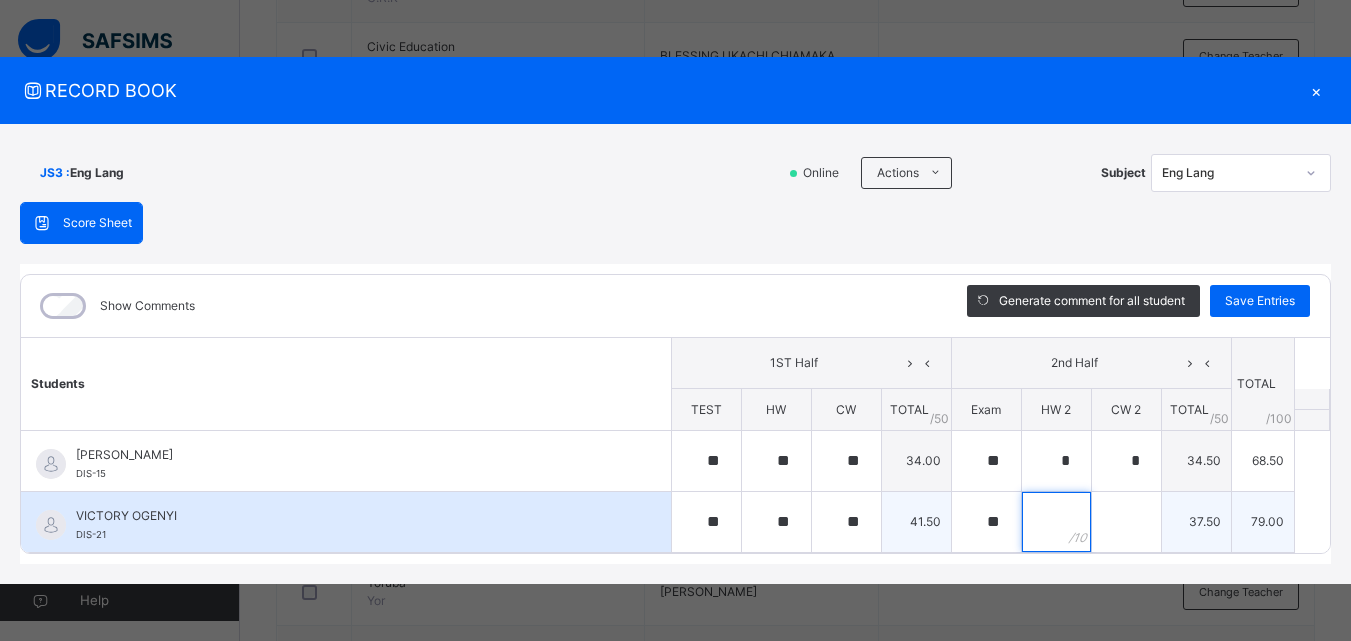 click at bounding box center [1056, 522] 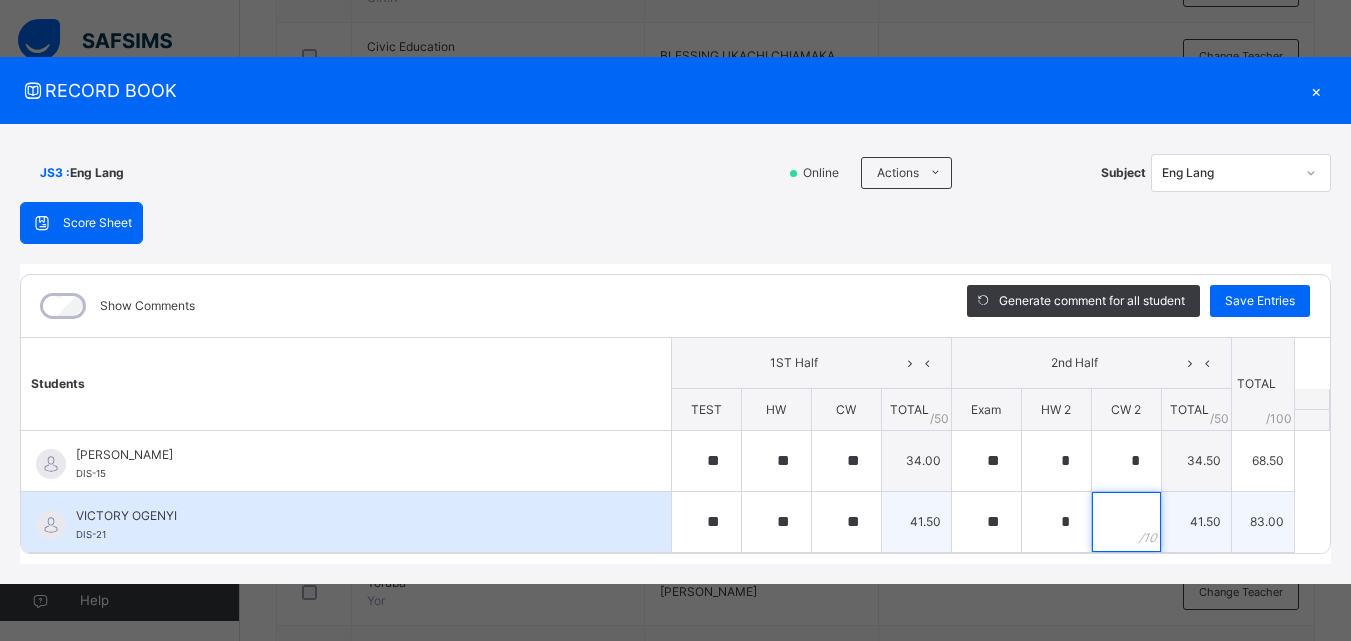 click at bounding box center [1126, 522] 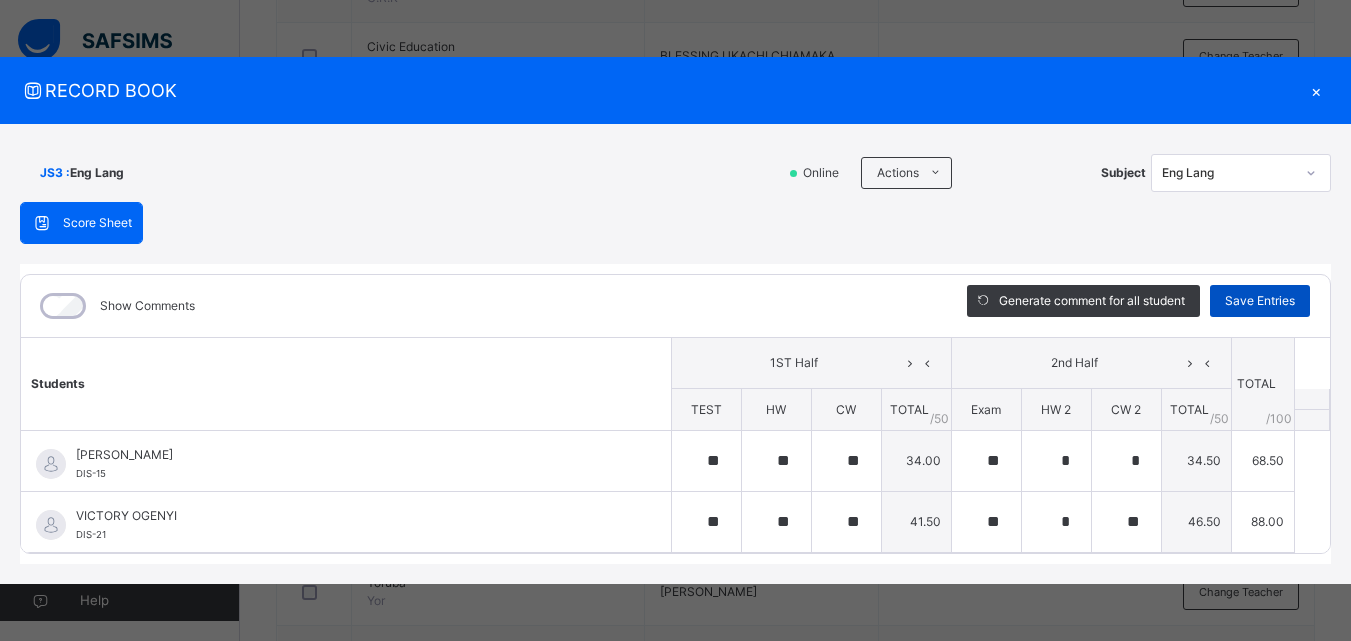 click on "Save Entries" at bounding box center (1260, 301) 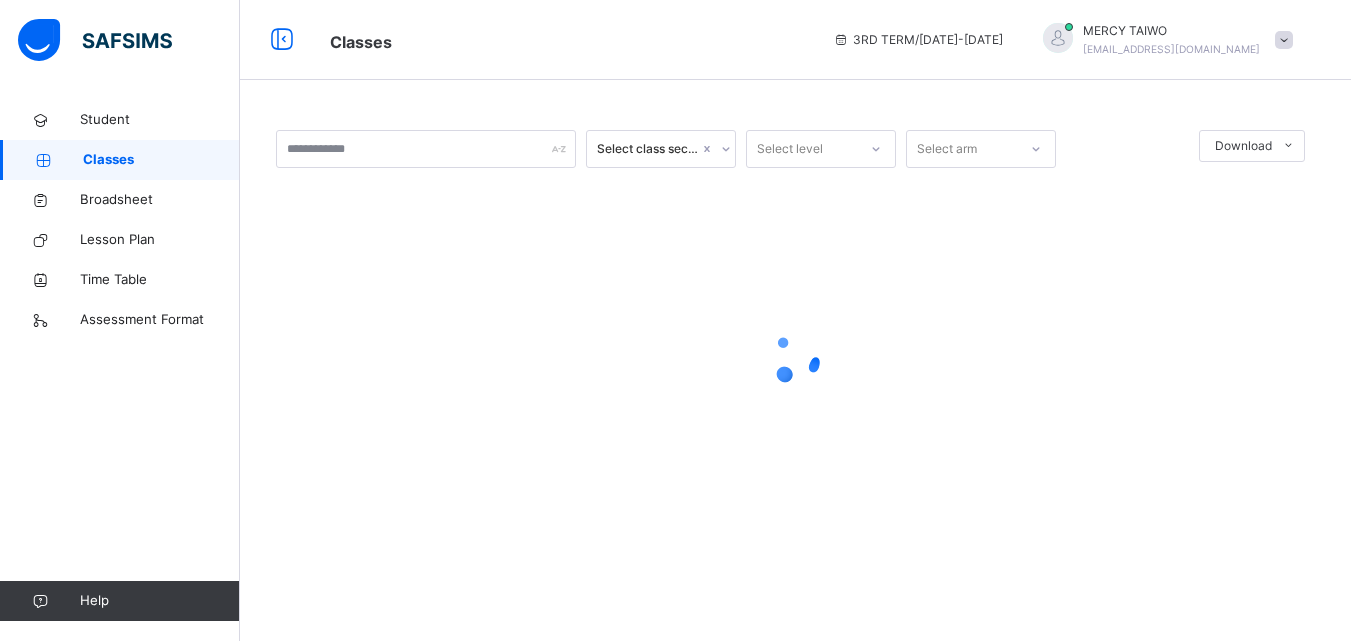 scroll, scrollTop: 0, scrollLeft: 0, axis: both 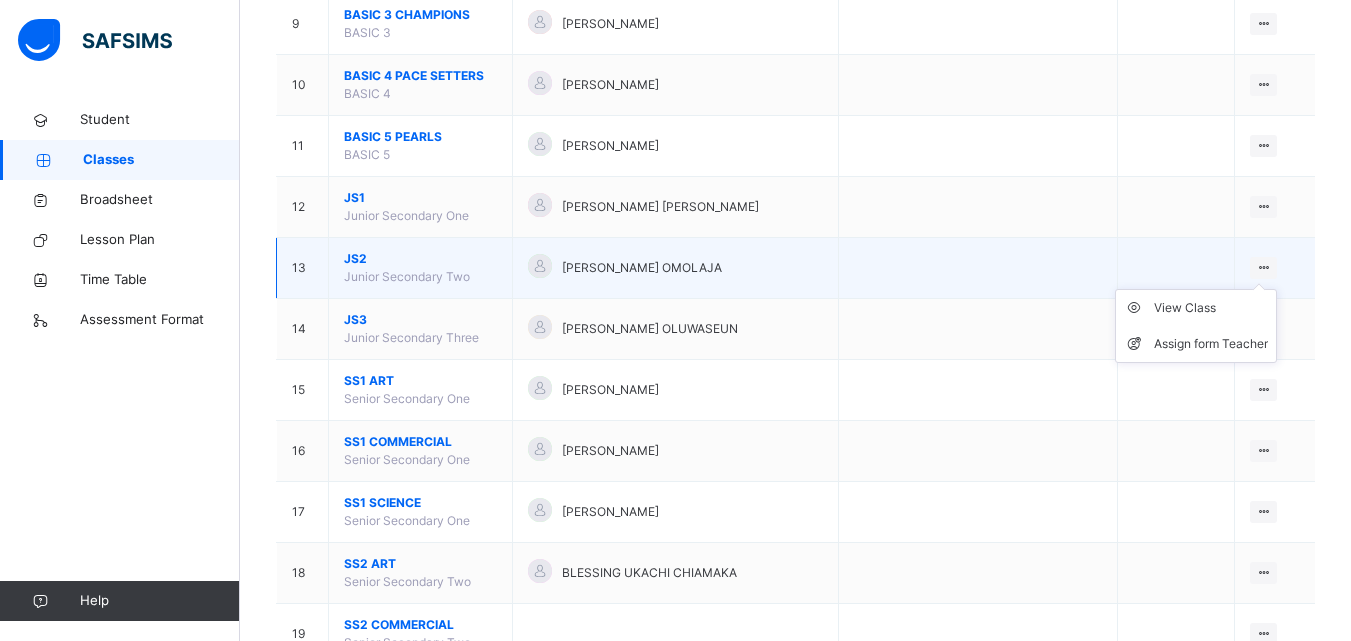 click at bounding box center [1263, 267] 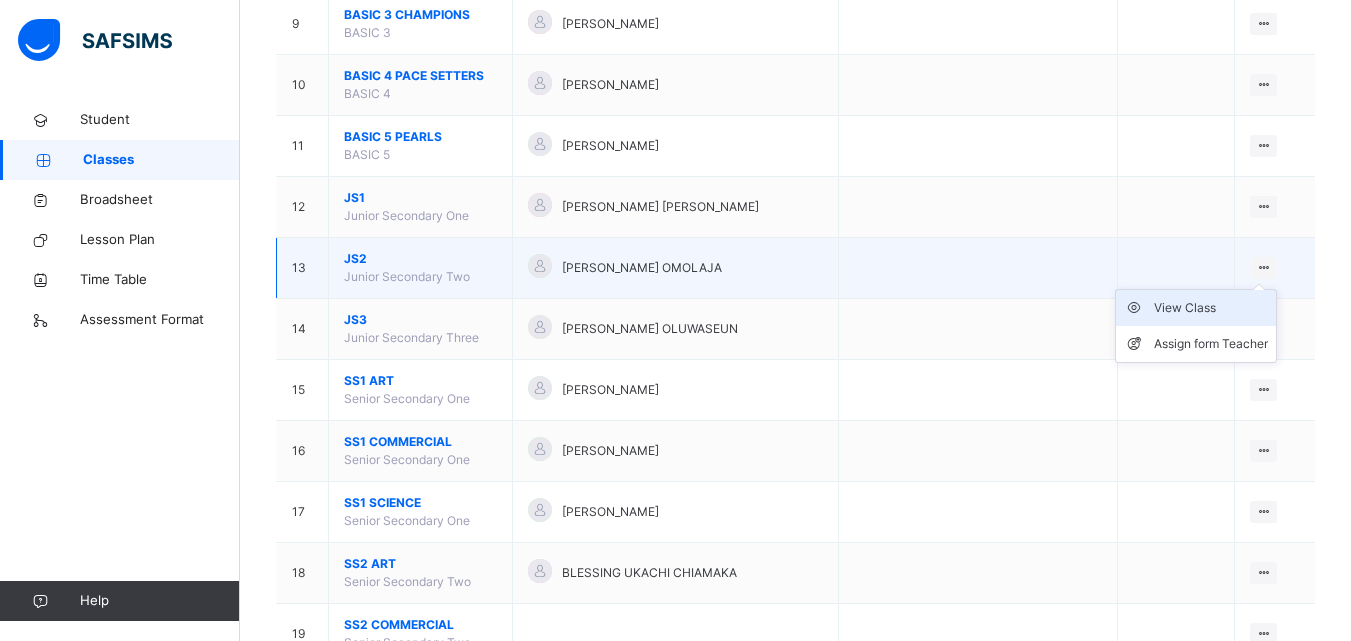 click on "View Class" at bounding box center (1211, 308) 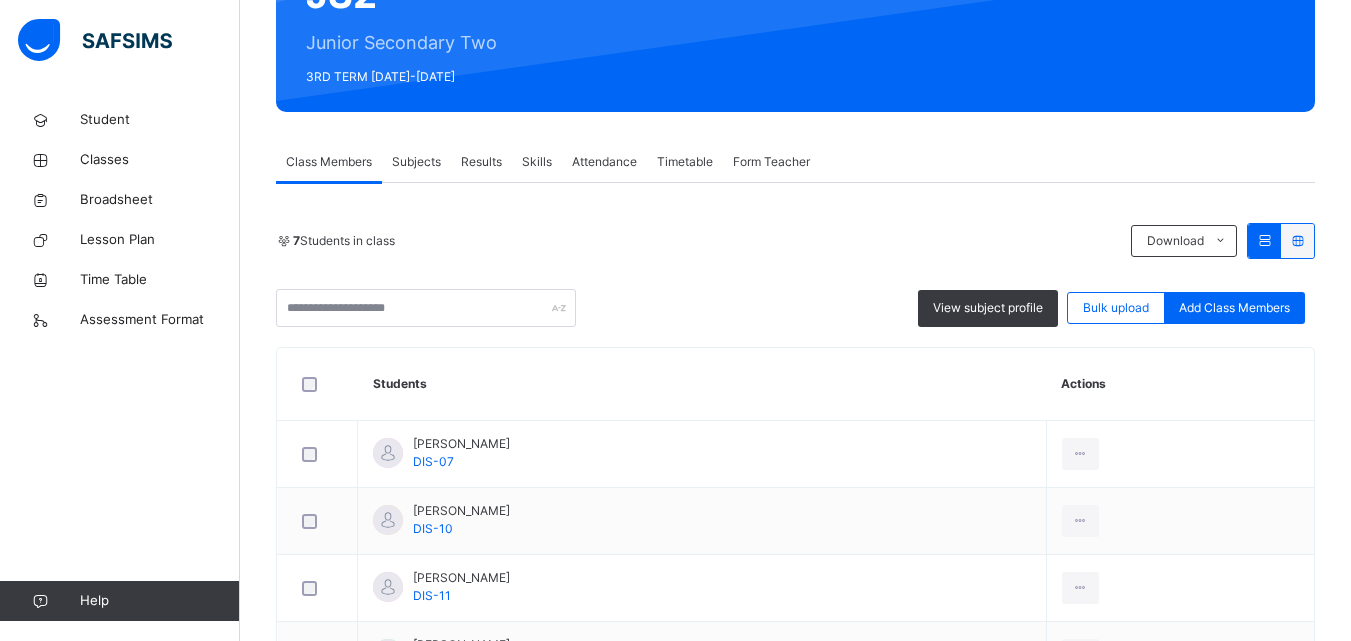 scroll, scrollTop: 238, scrollLeft: 0, axis: vertical 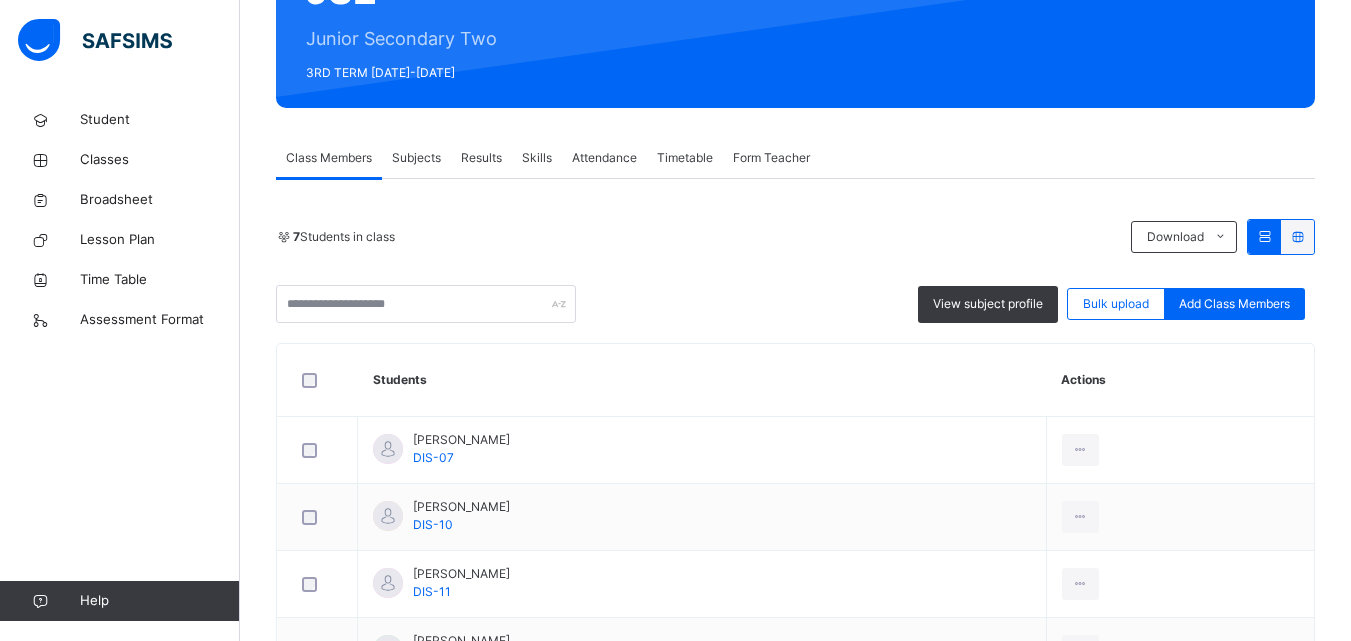 click on "Subjects" at bounding box center (416, 158) 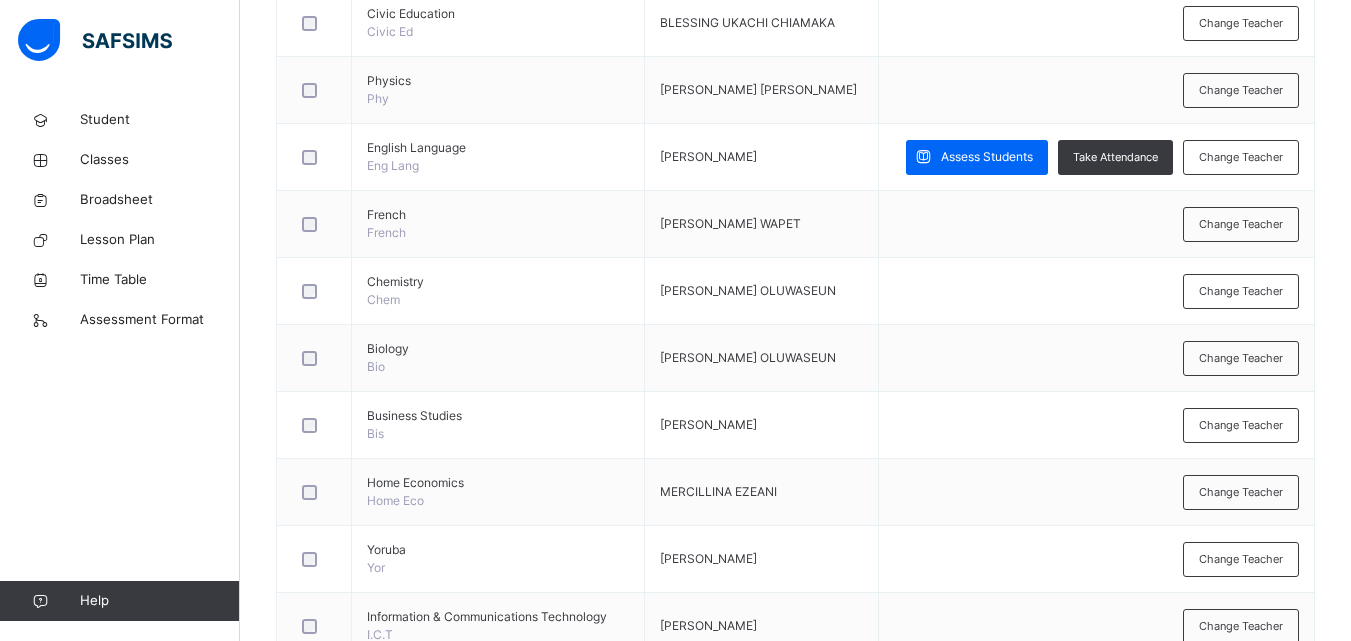 scroll, scrollTop: 706, scrollLeft: 0, axis: vertical 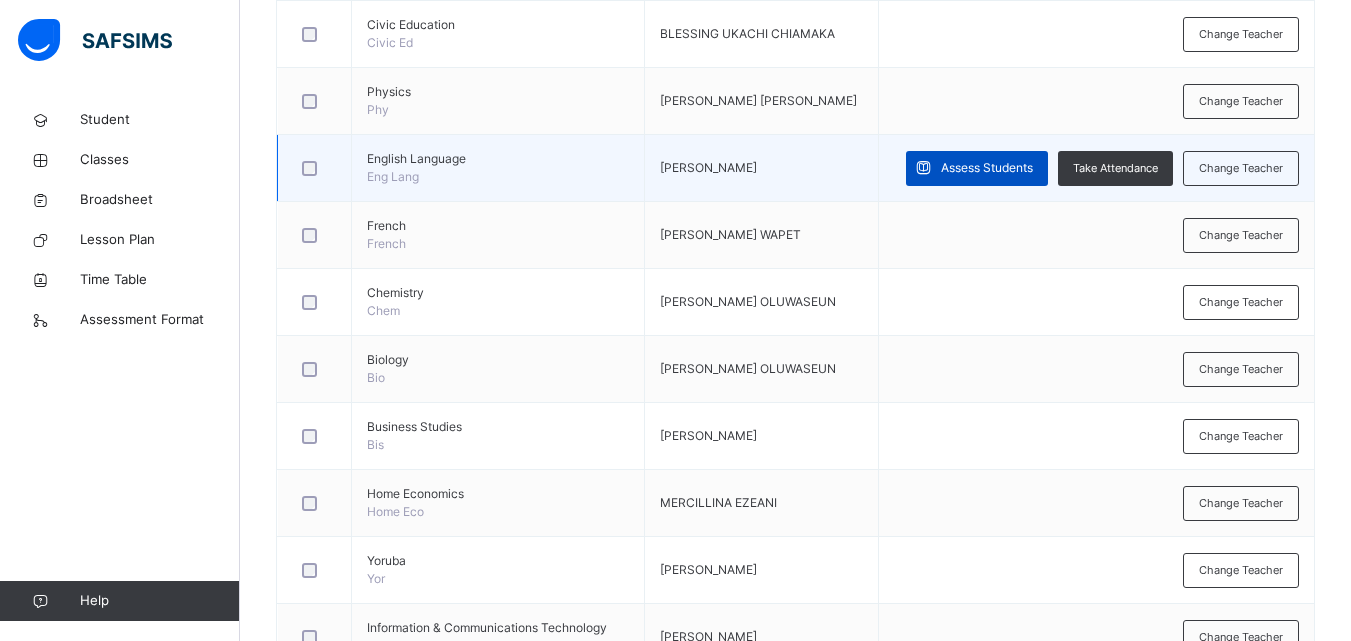 click on "Assess Students" at bounding box center (977, 168) 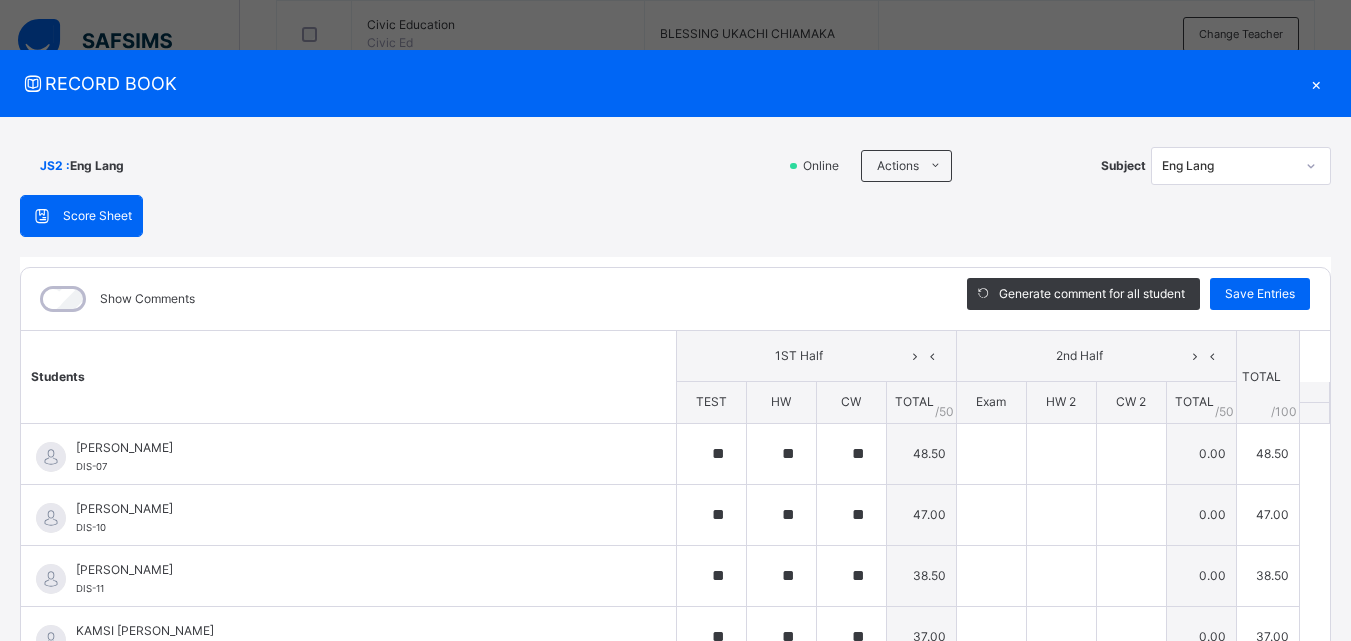 scroll, scrollTop: 21, scrollLeft: 0, axis: vertical 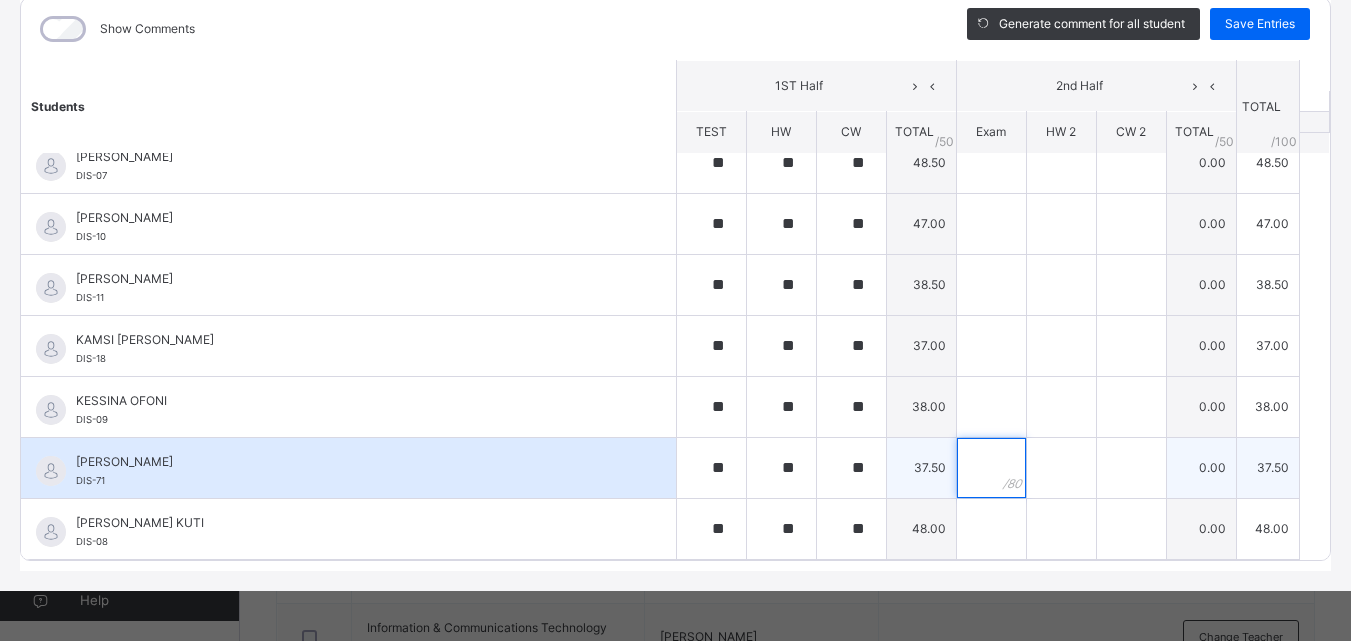 click at bounding box center (991, 468) 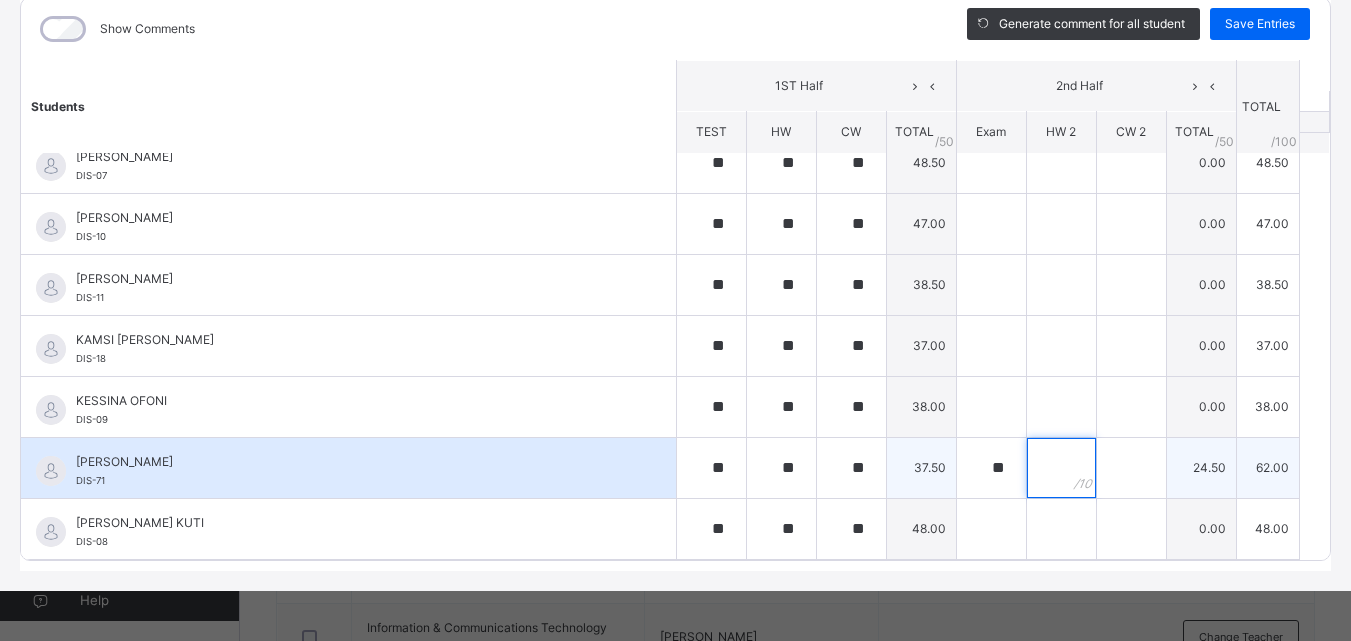 click at bounding box center [1061, 468] 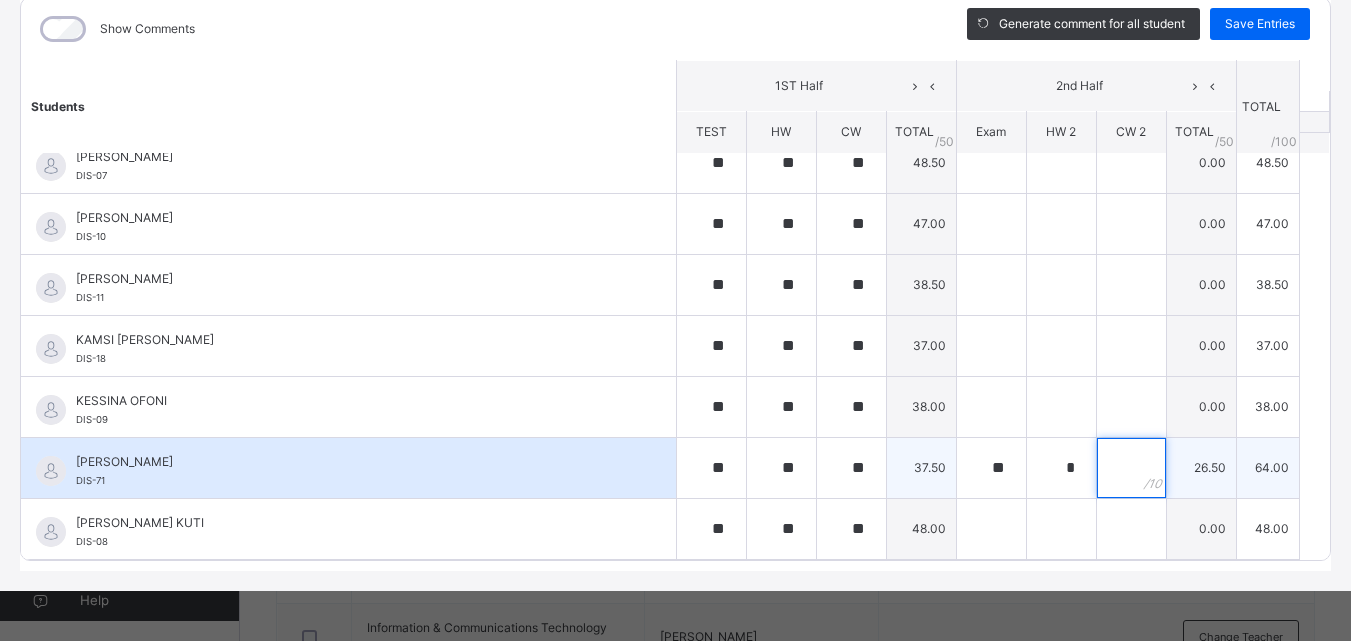 click at bounding box center [1131, 468] 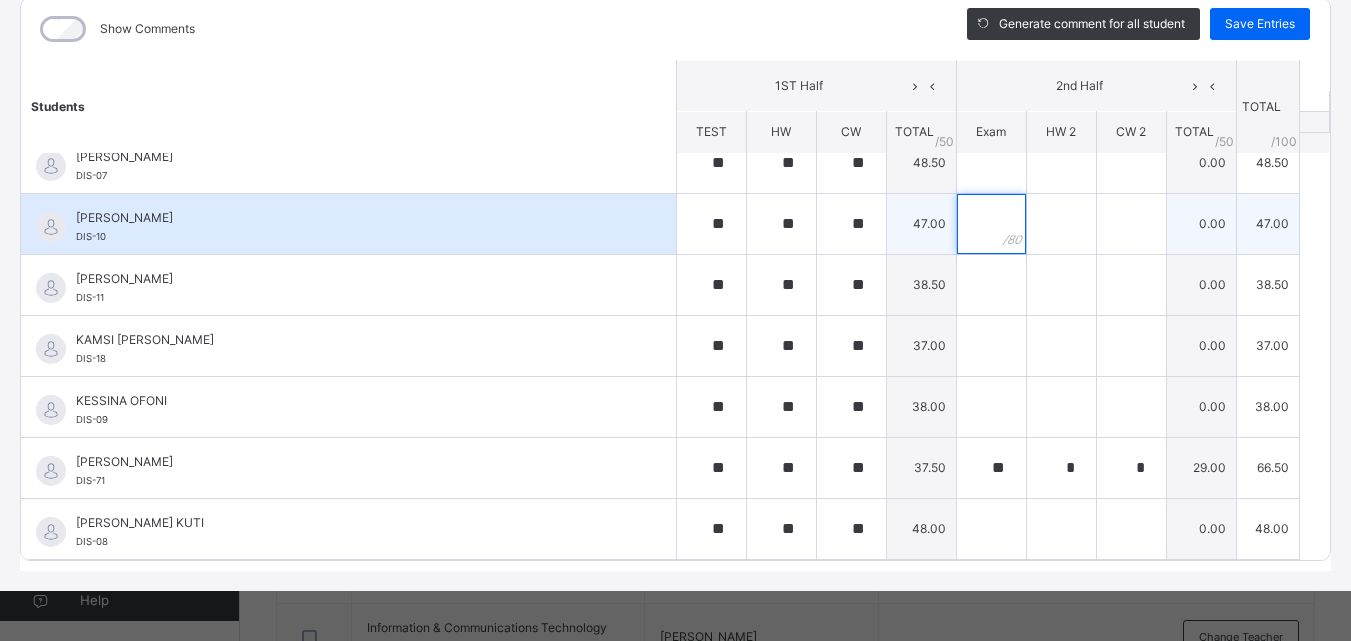click at bounding box center (991, 224) 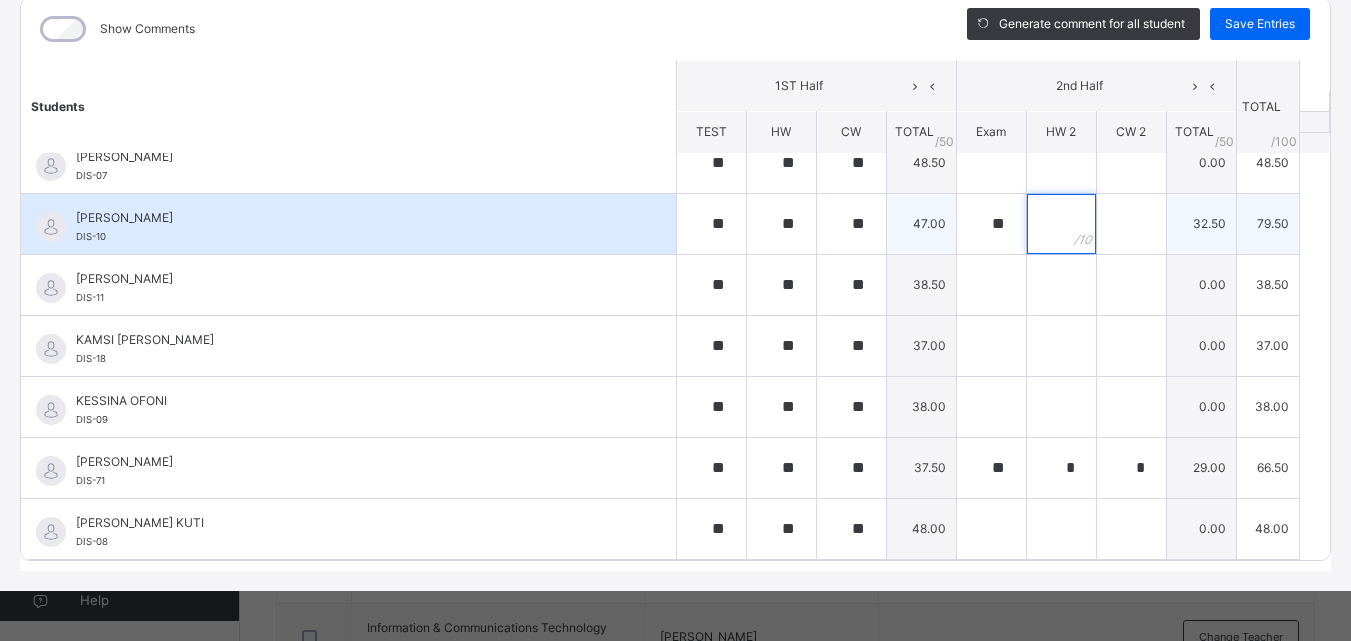click at bounding box center (1061, 224) 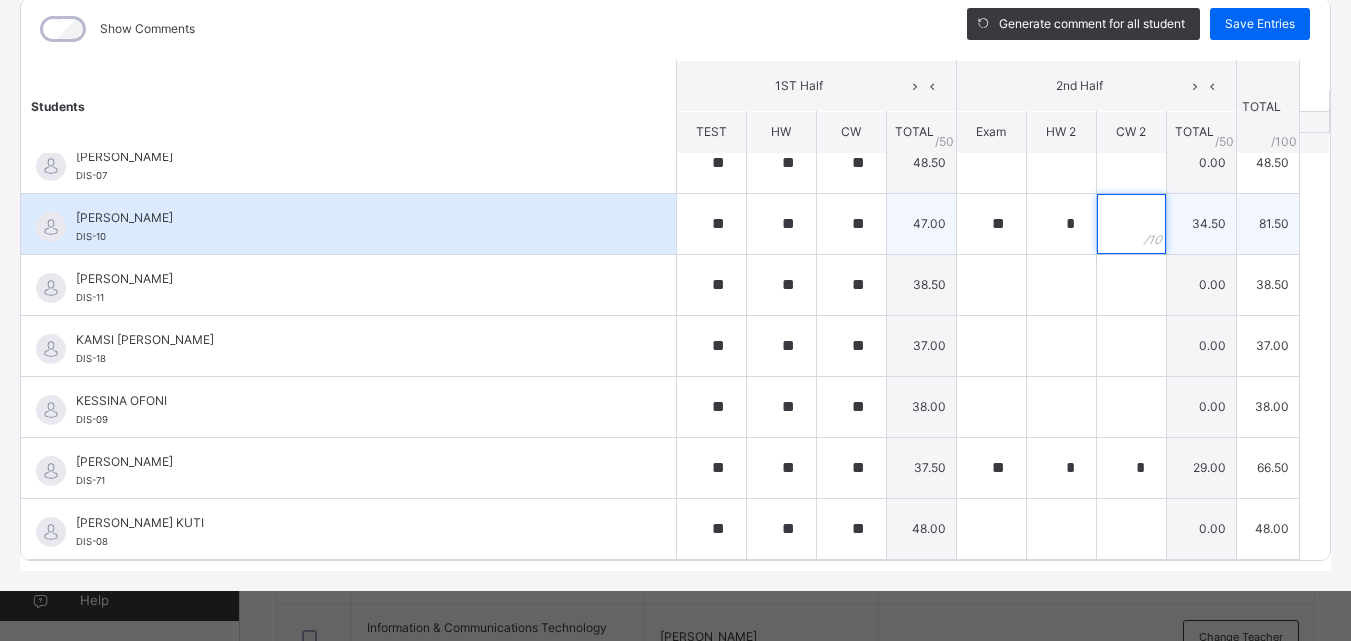 click at bounding box center [1131, 224] 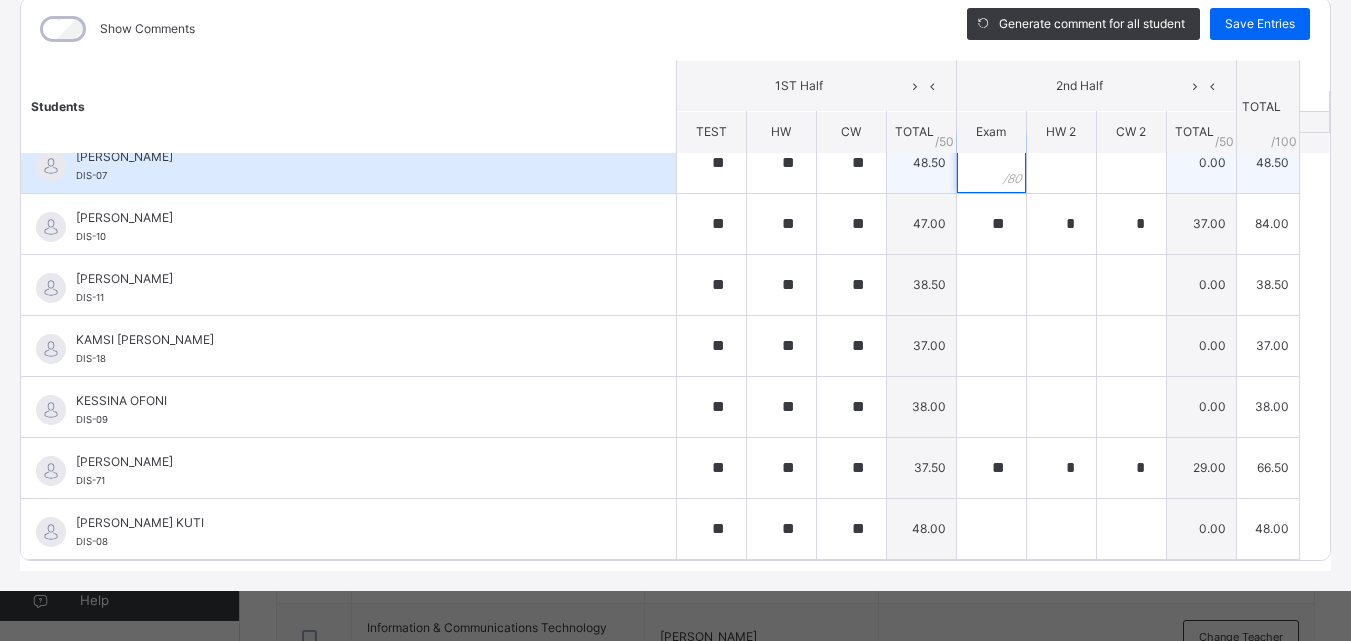 click at bounding box center [991, 163] 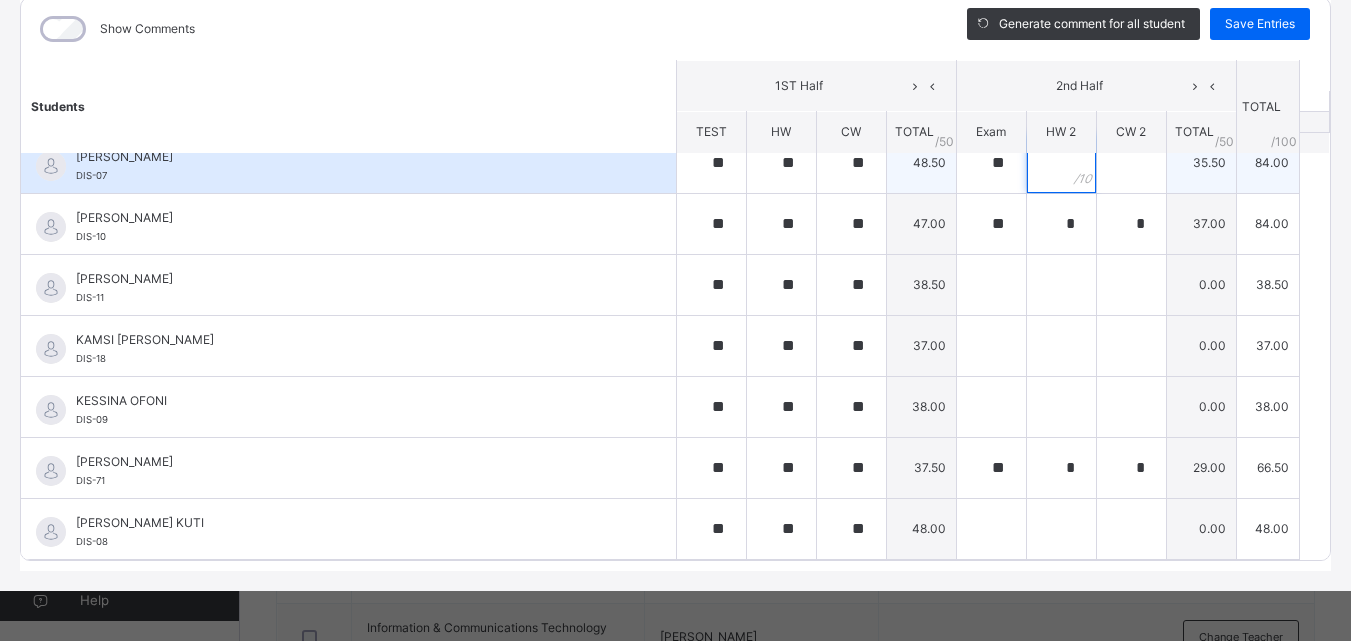 click at bounding box center [1061, 163] 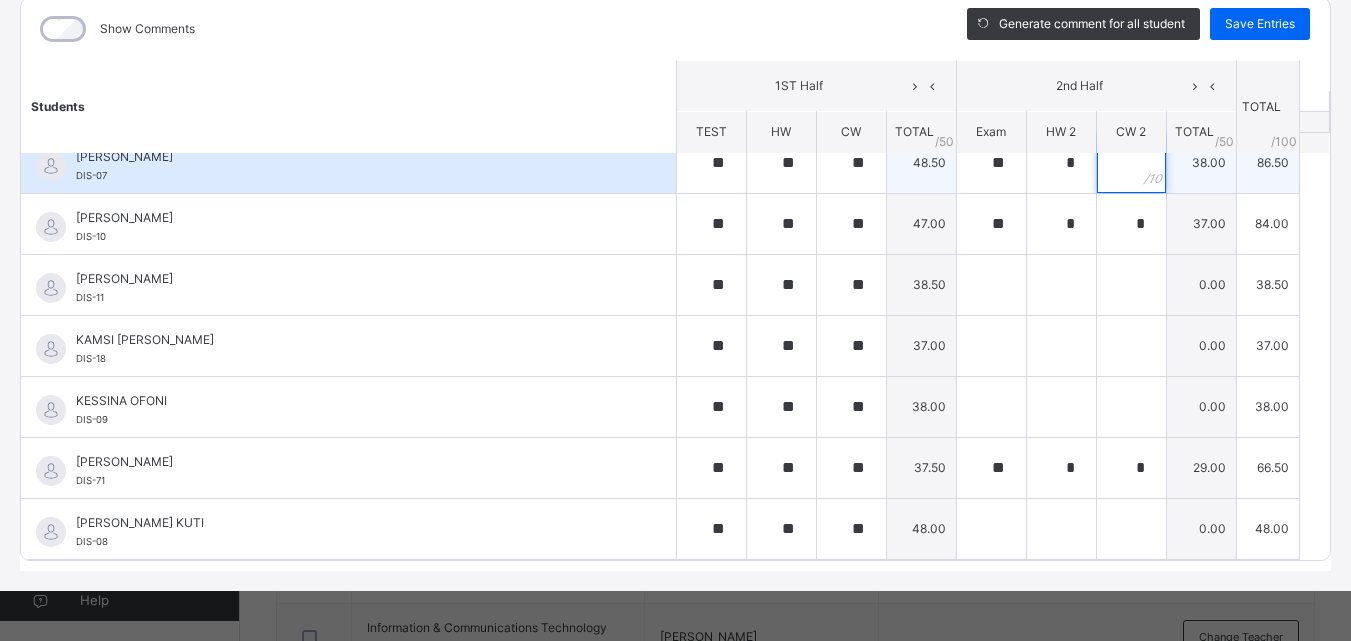 click at bounding box center (1131, 163) 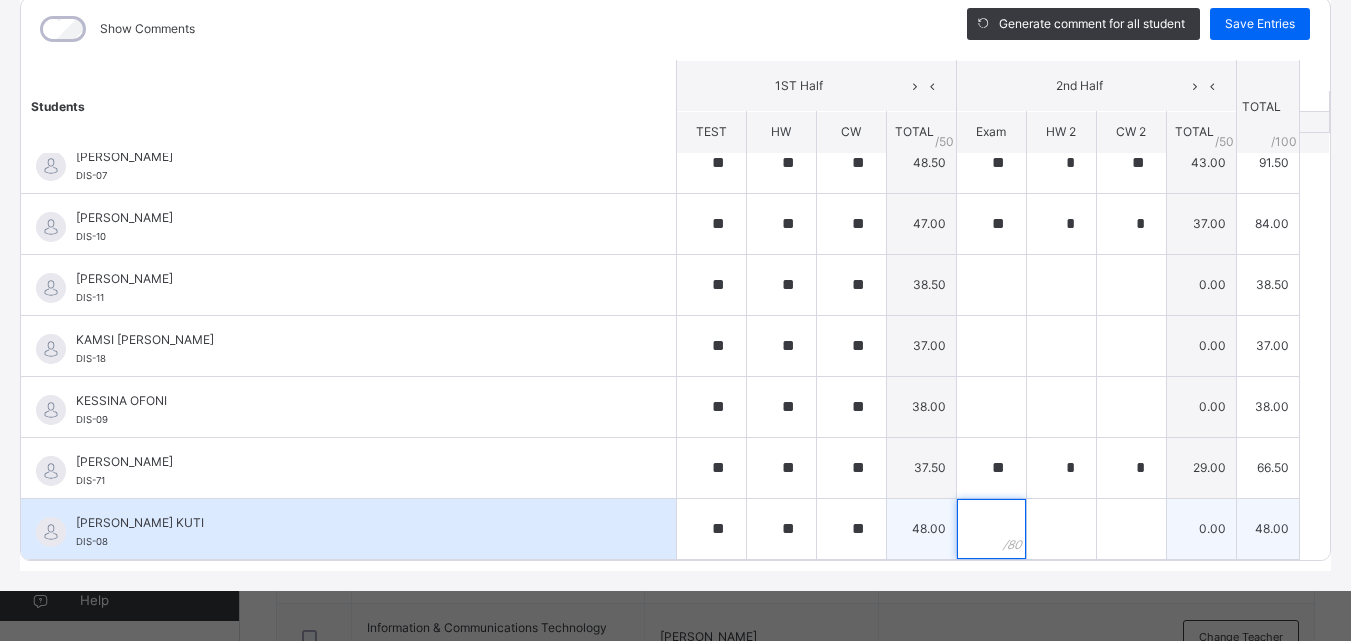 click at bounding box center [991, 529] 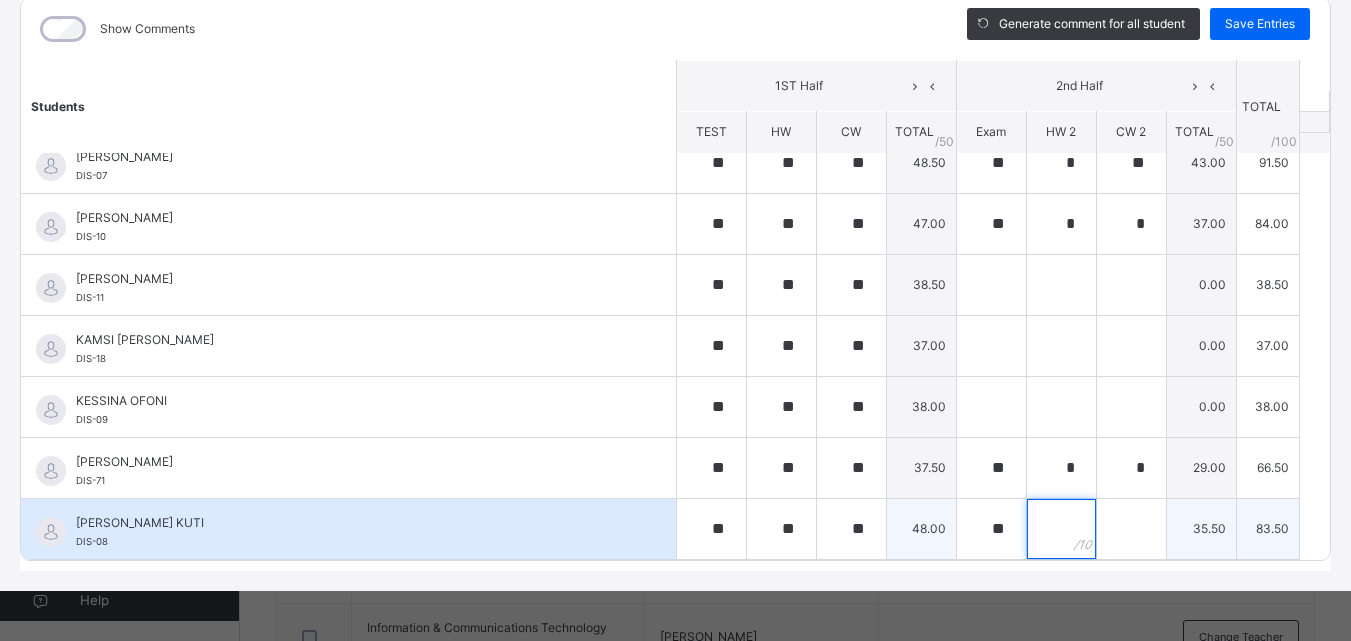 click at bounding box center (1061, 529) 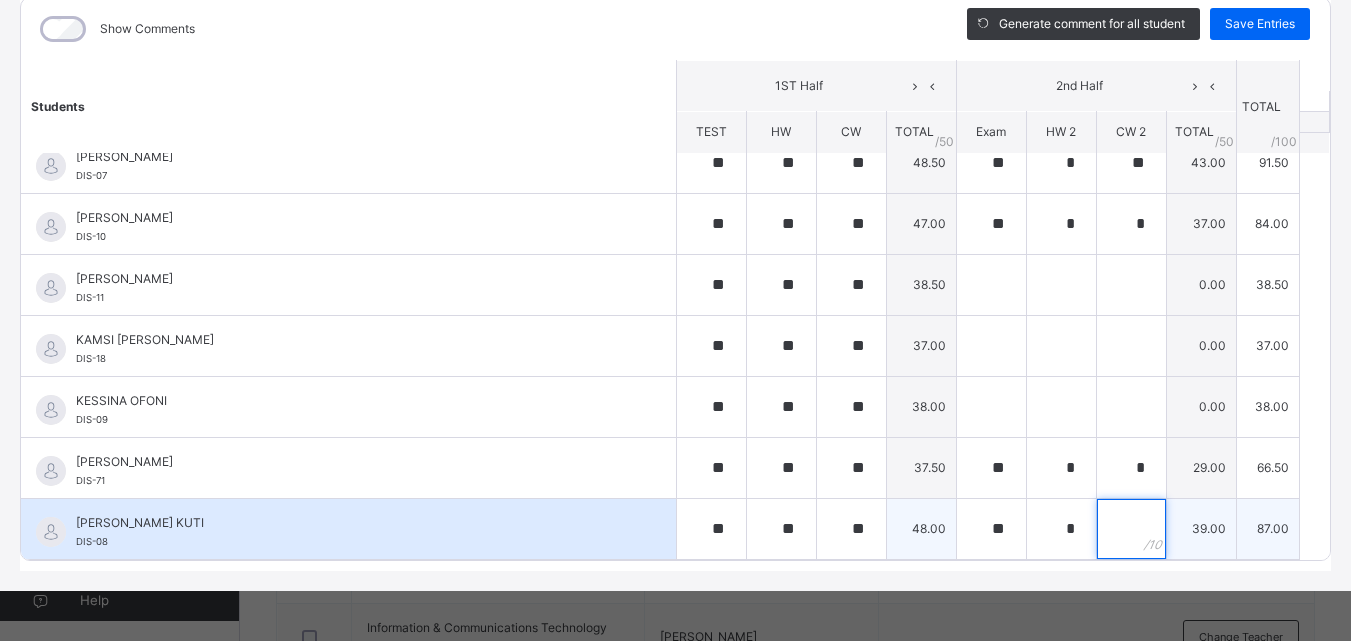 click at bounding box center [1131, 529] 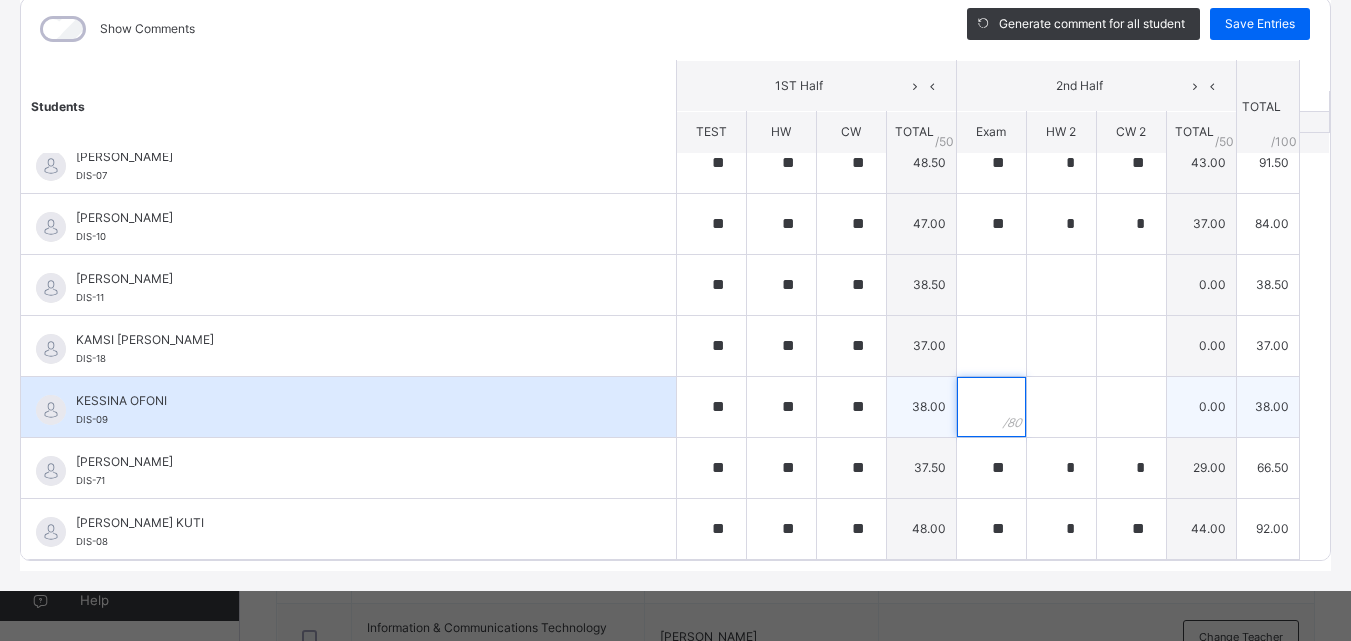 click at bounding box center [991, 407] 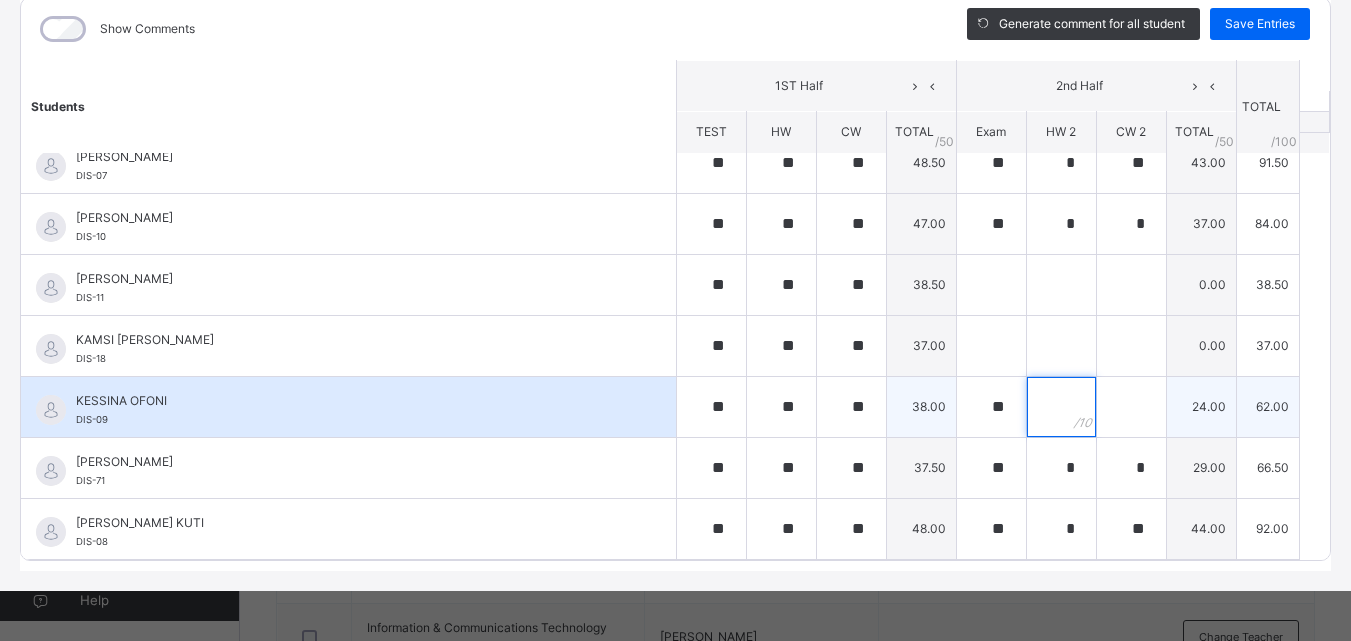 click at bounding box center [1061, 407] 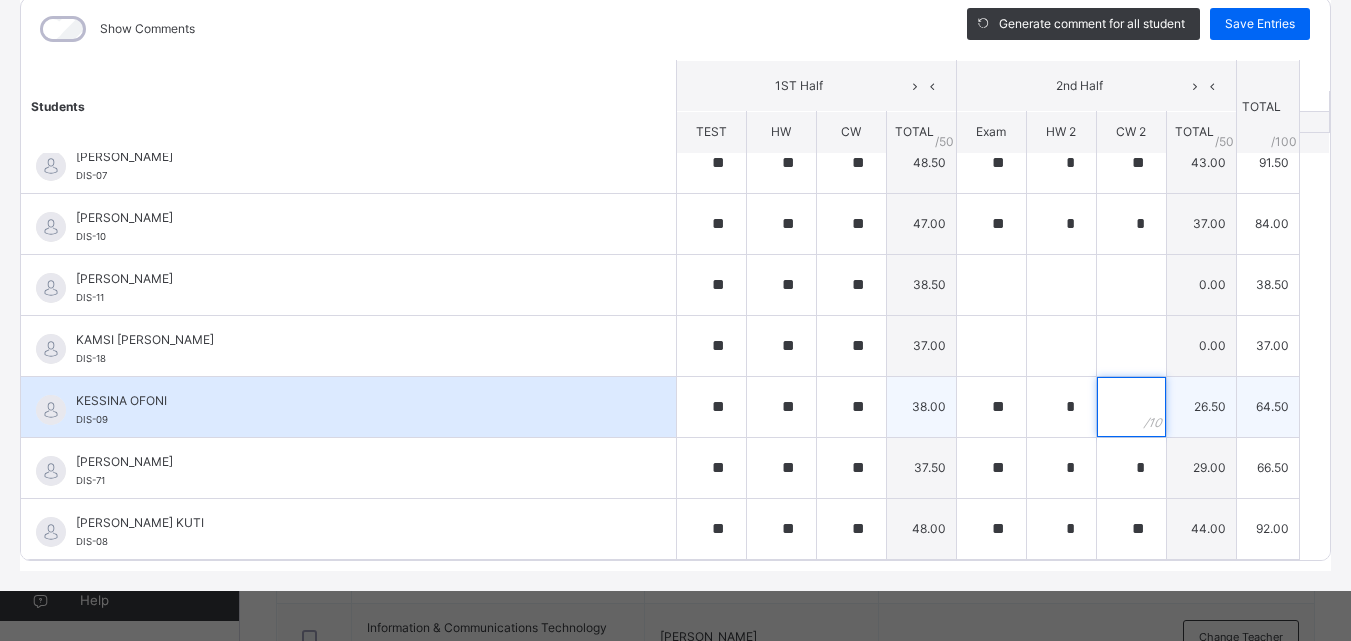 click at bounding box center (1131, 407) 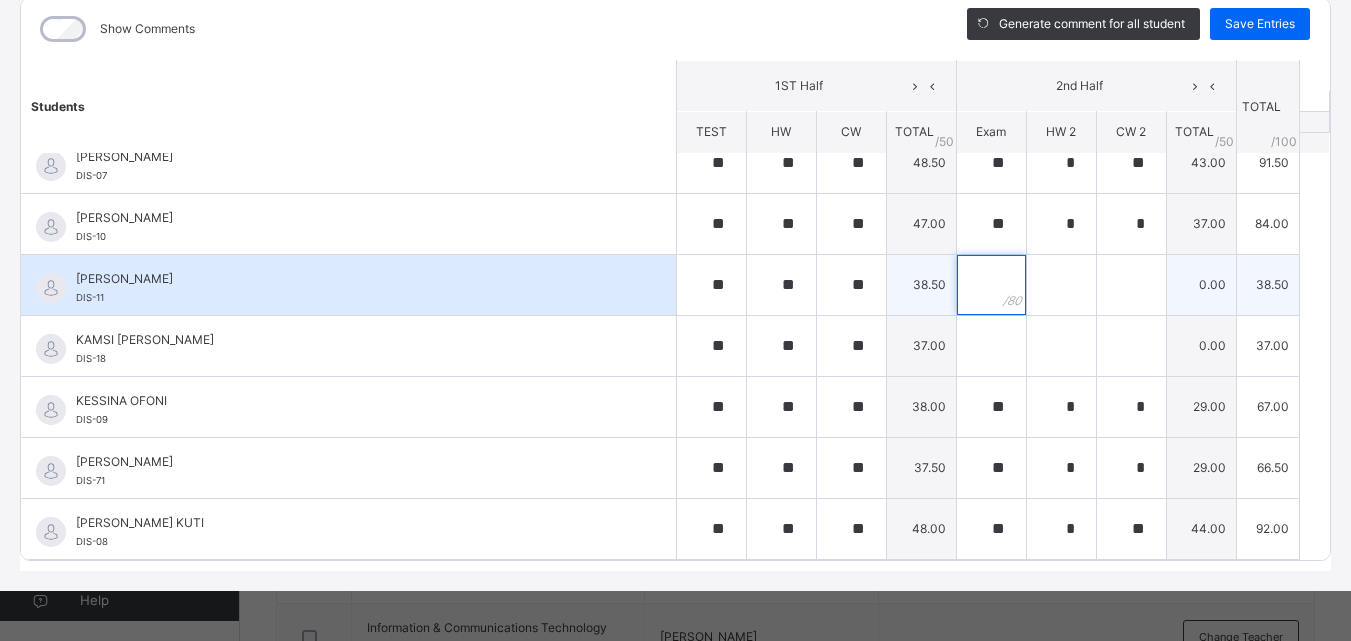 click at bounding box center (991, 285) 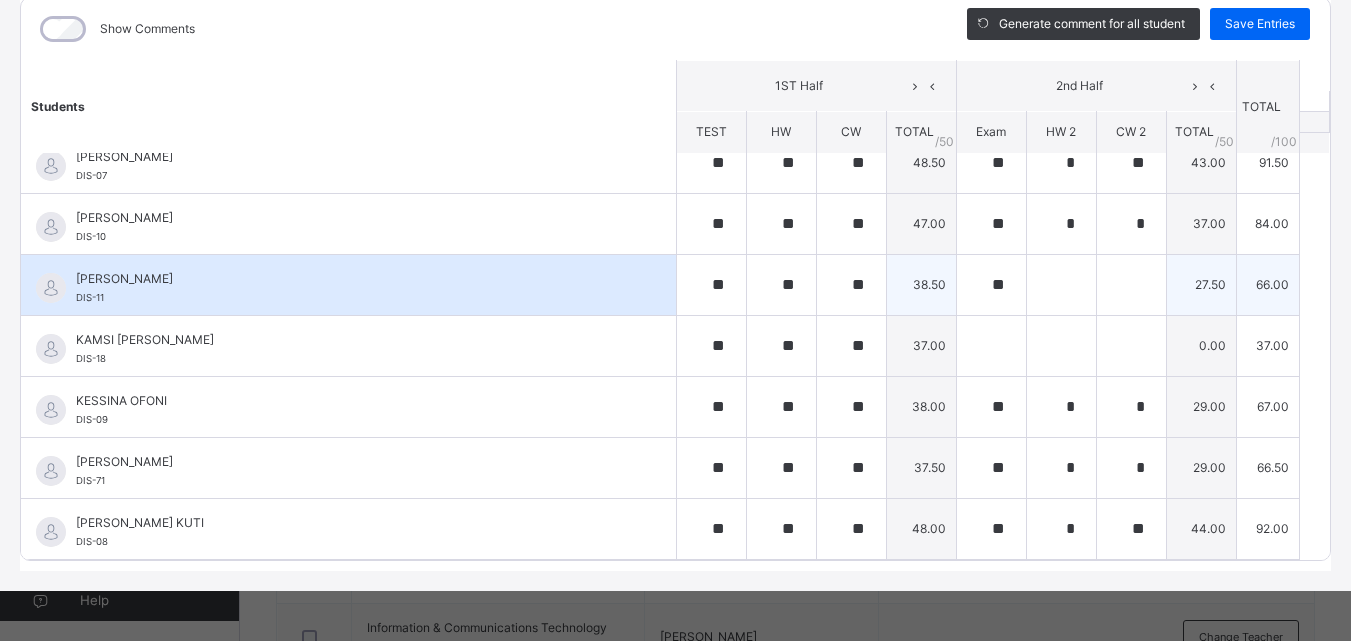 click on "**" at bounding box center (991, 285) 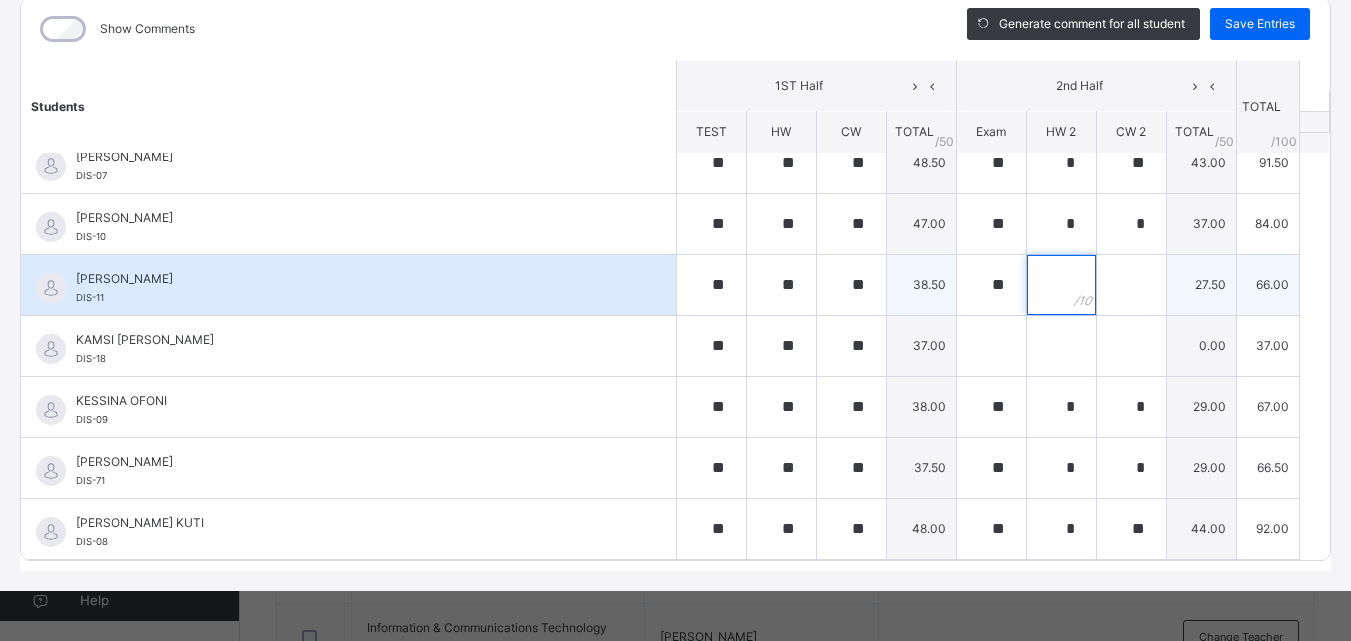 click at bounding box center [1061, 285] 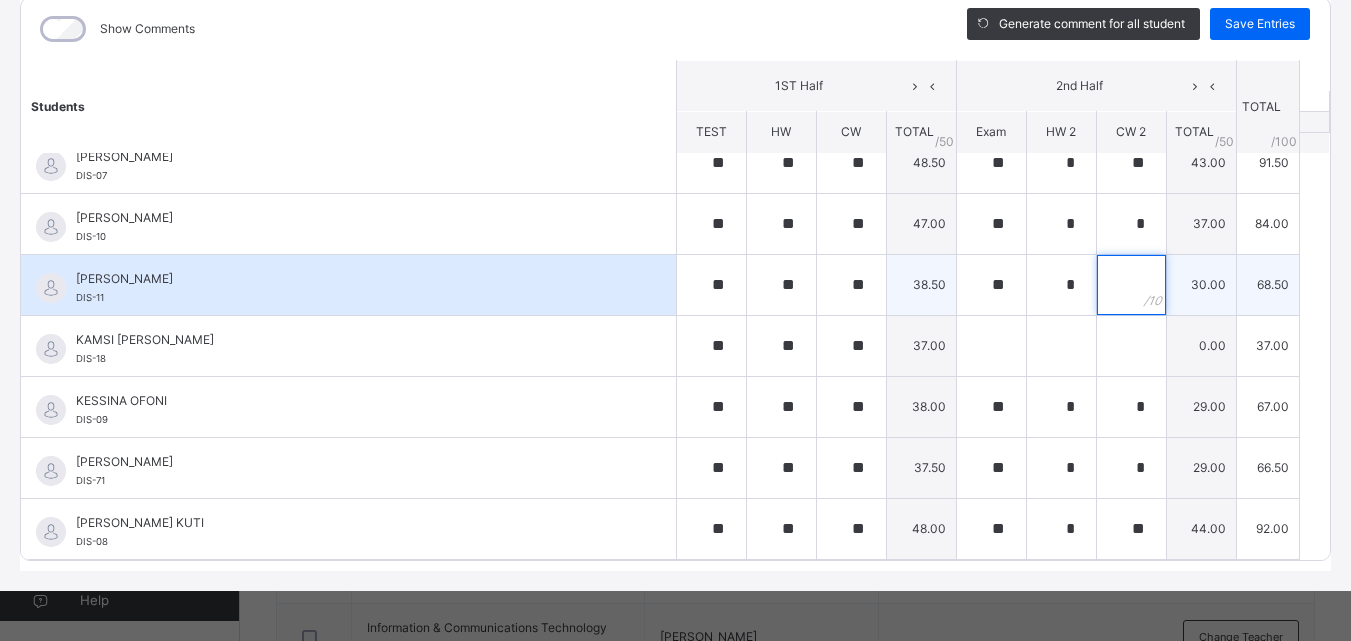 click at bounding box center [1131, 285] 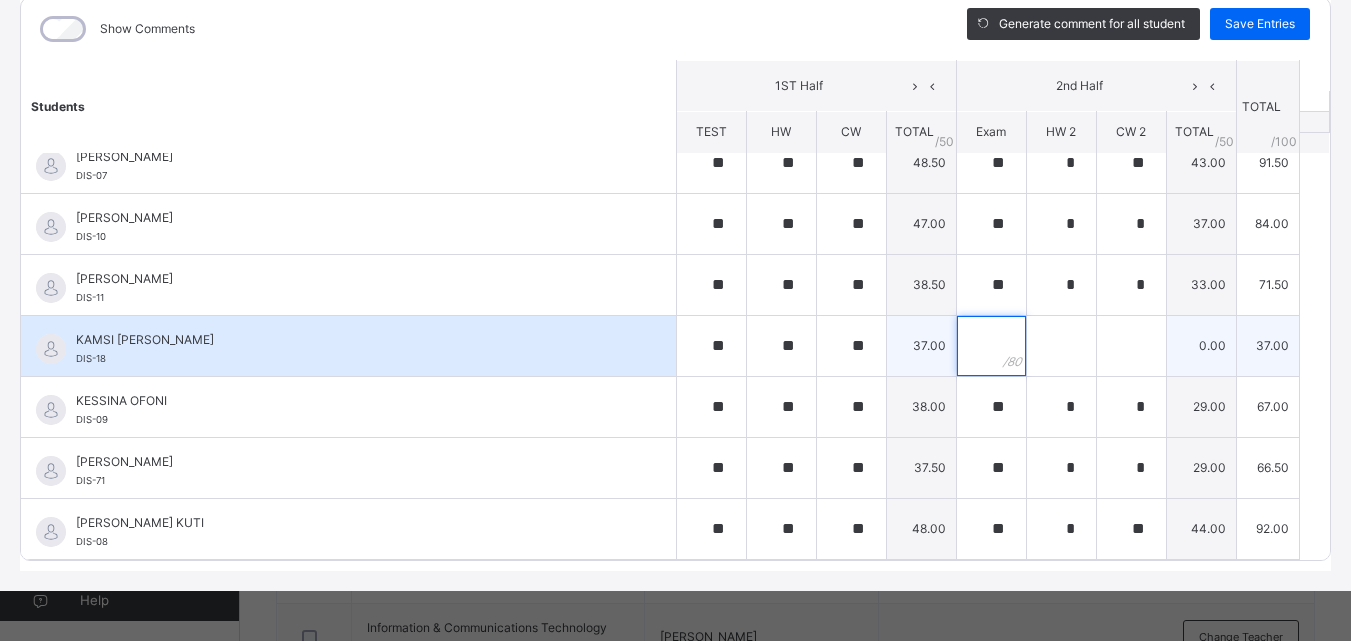 click at bounding box center [991, 346] 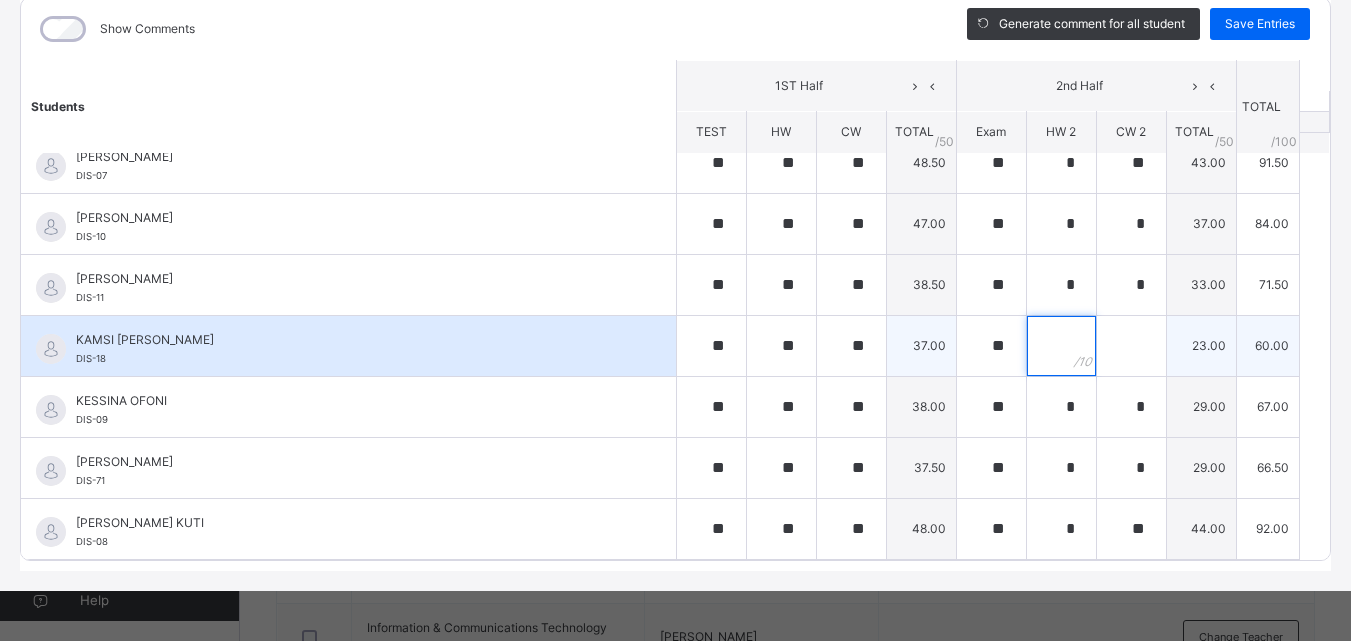 click at bounding box center (1061, 346) 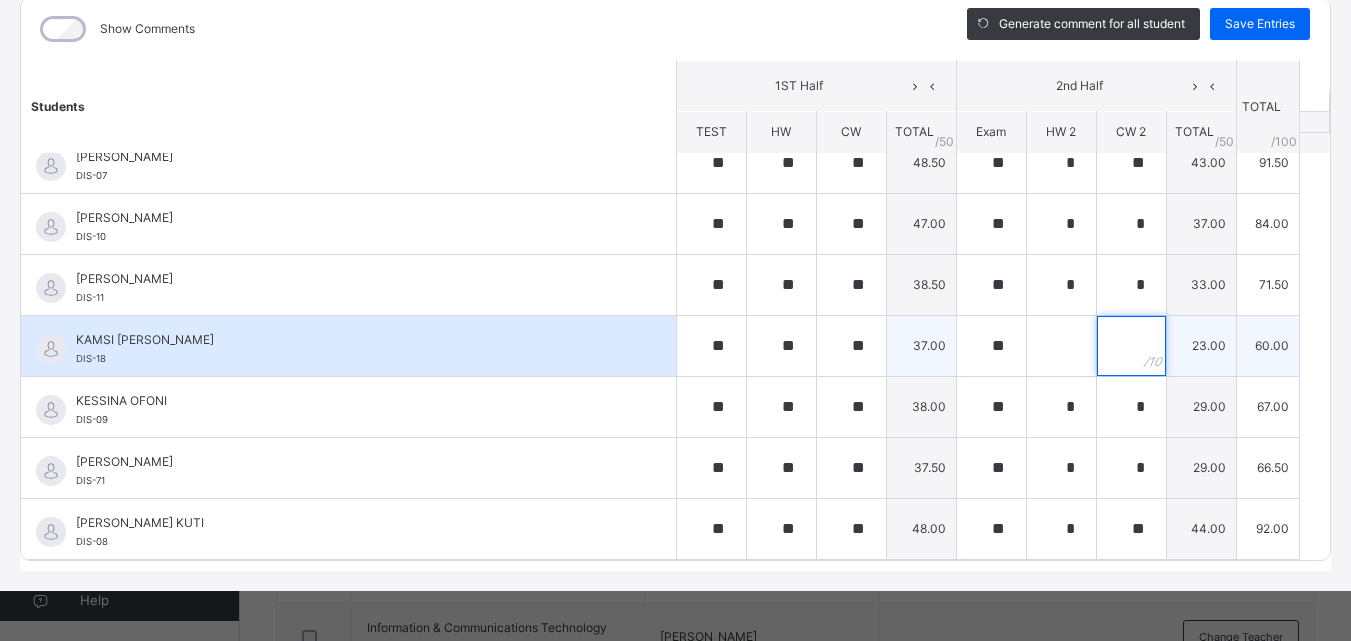 click at bounding box center [1131, 346] 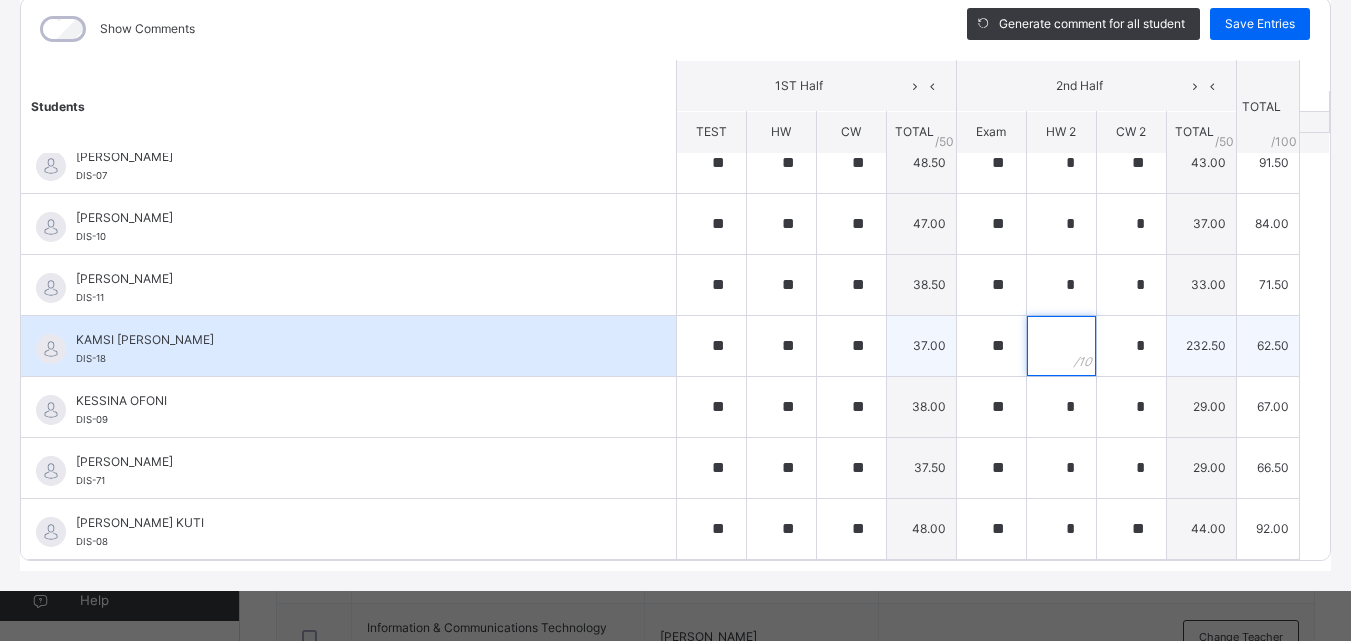 click at bounding box center [1061, 346] 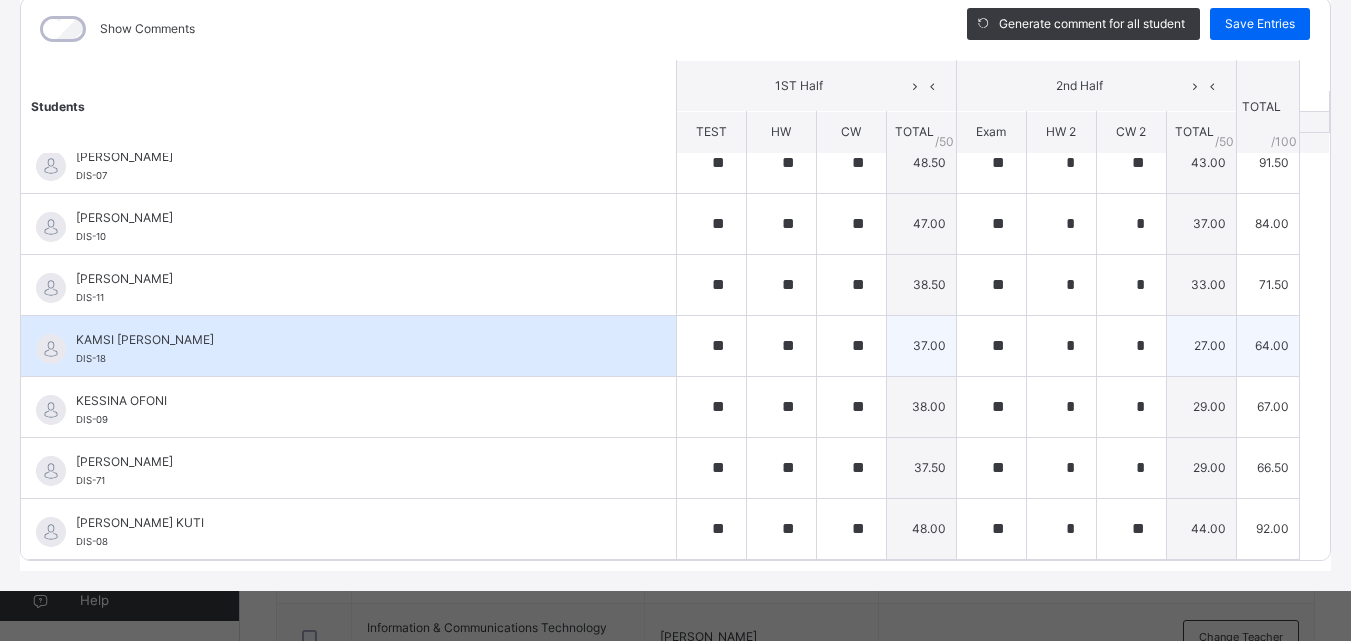 click on "*" at bounding box center (1061, 346) 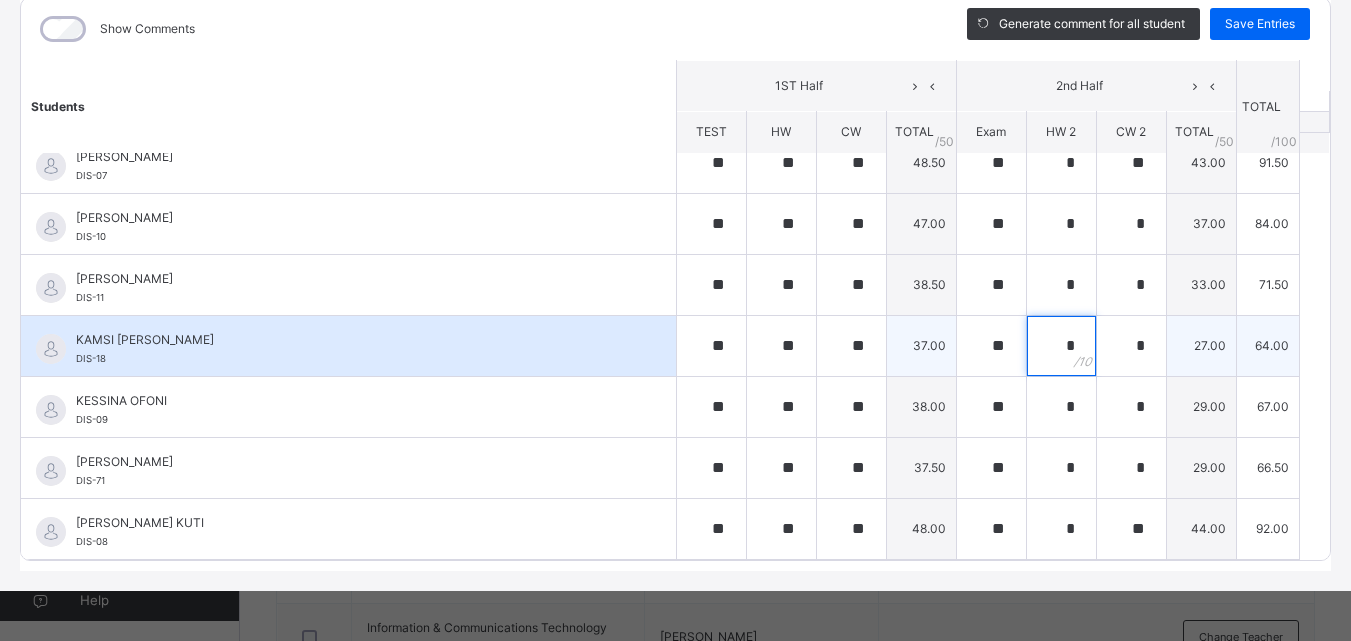 click on "*" at bounding box center (1061, 346) 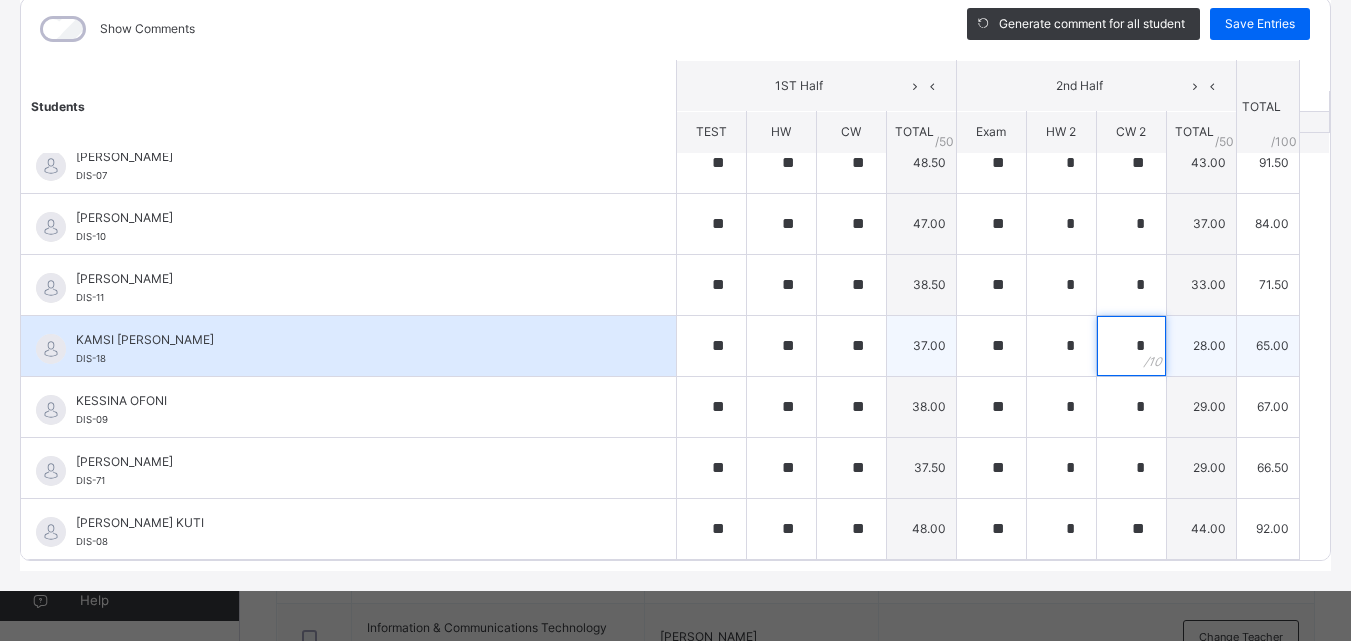 click on "*" at bounding box center (1131, 346) 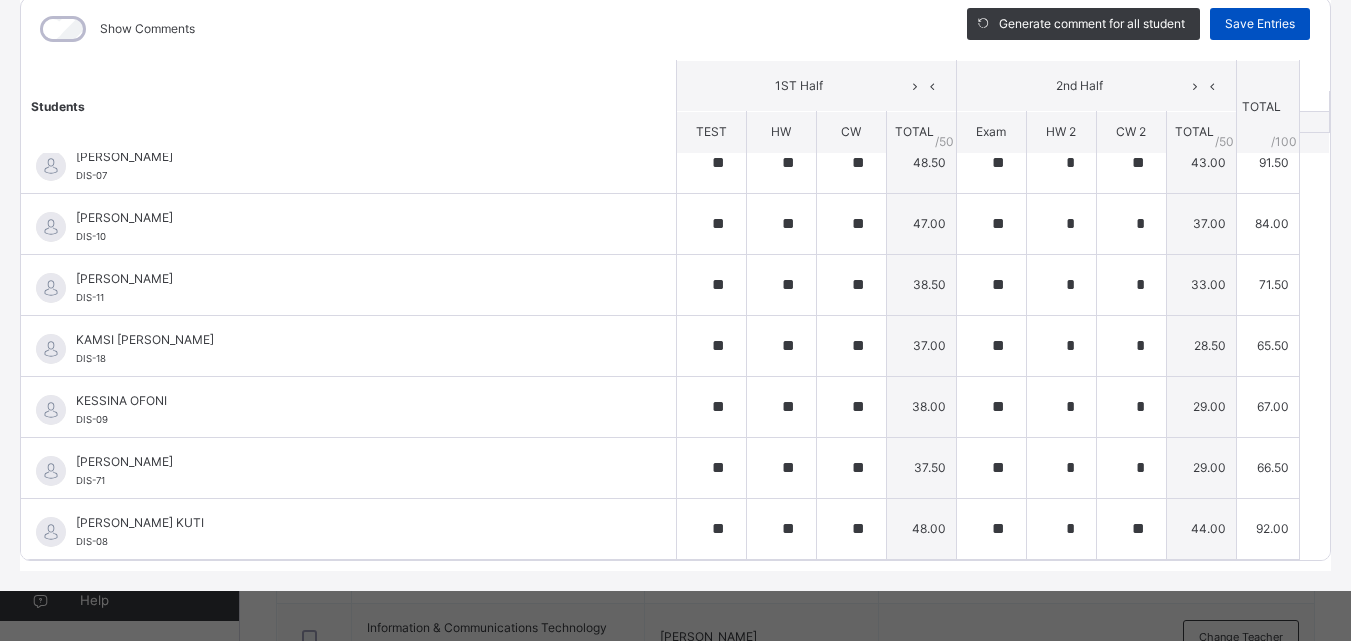 click on "Save Entries" at bounding box center [1260, 24] 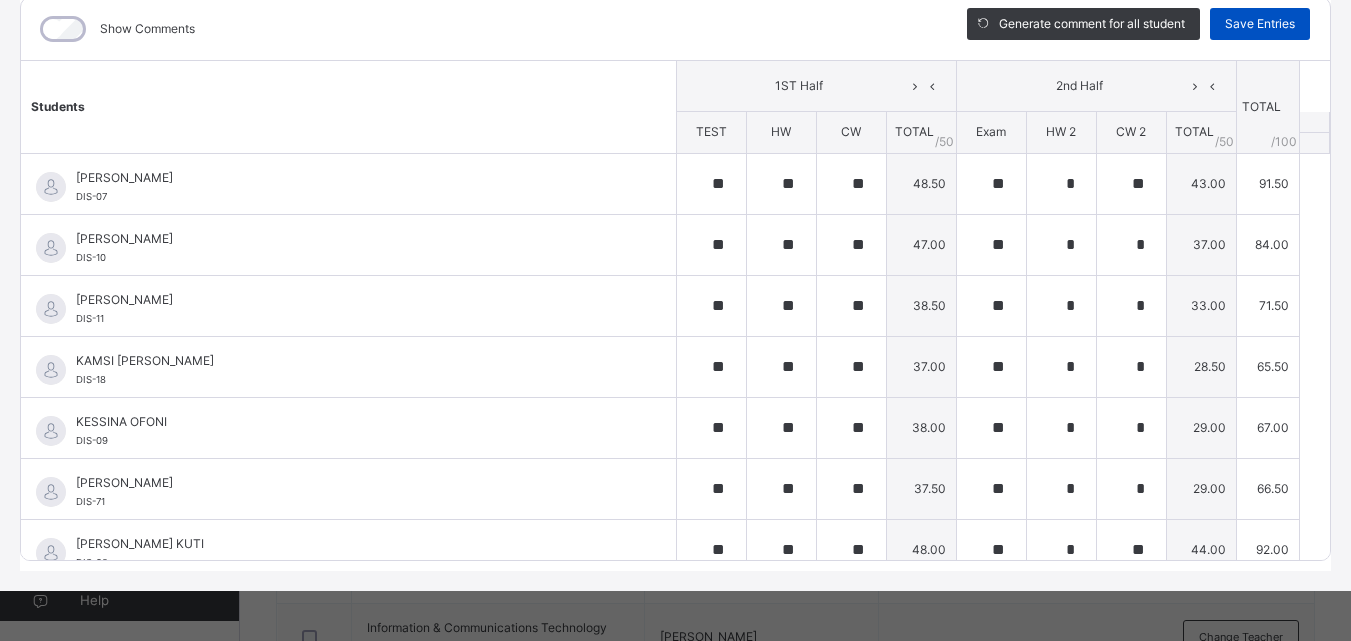 click on "Save Entries" at bounding box center (1260, 24) 